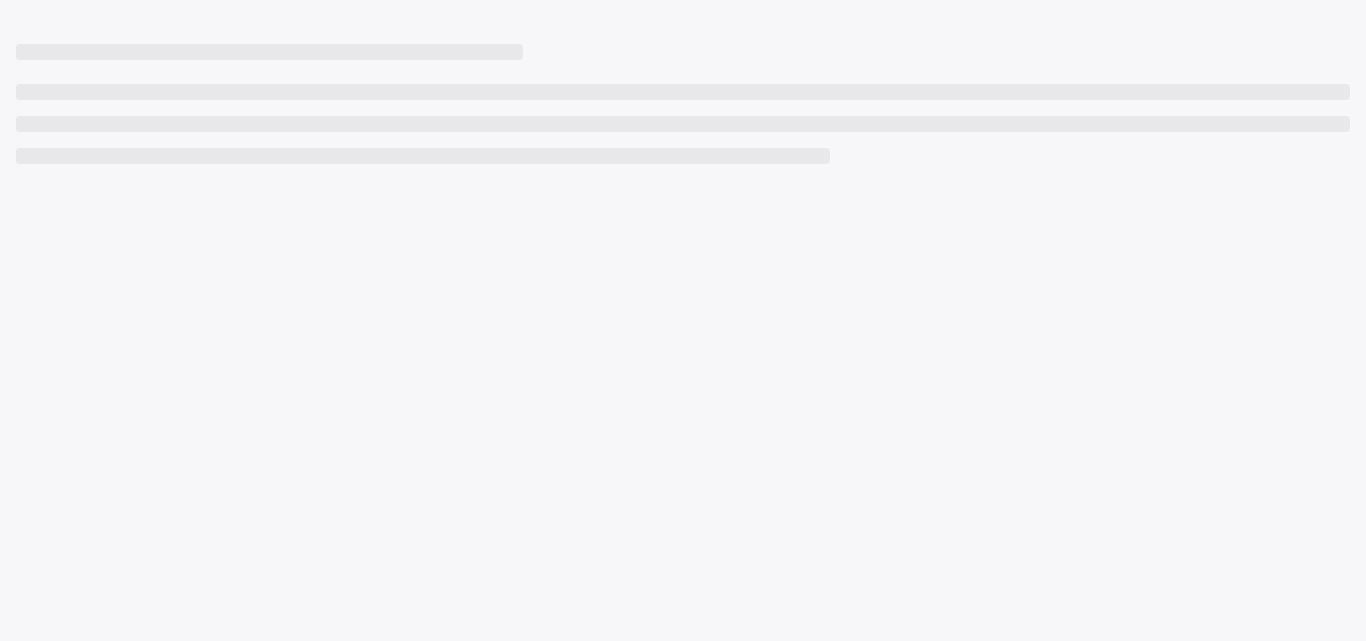 scroll, scrollTop: 0, scrollLeft: 0, axis: both 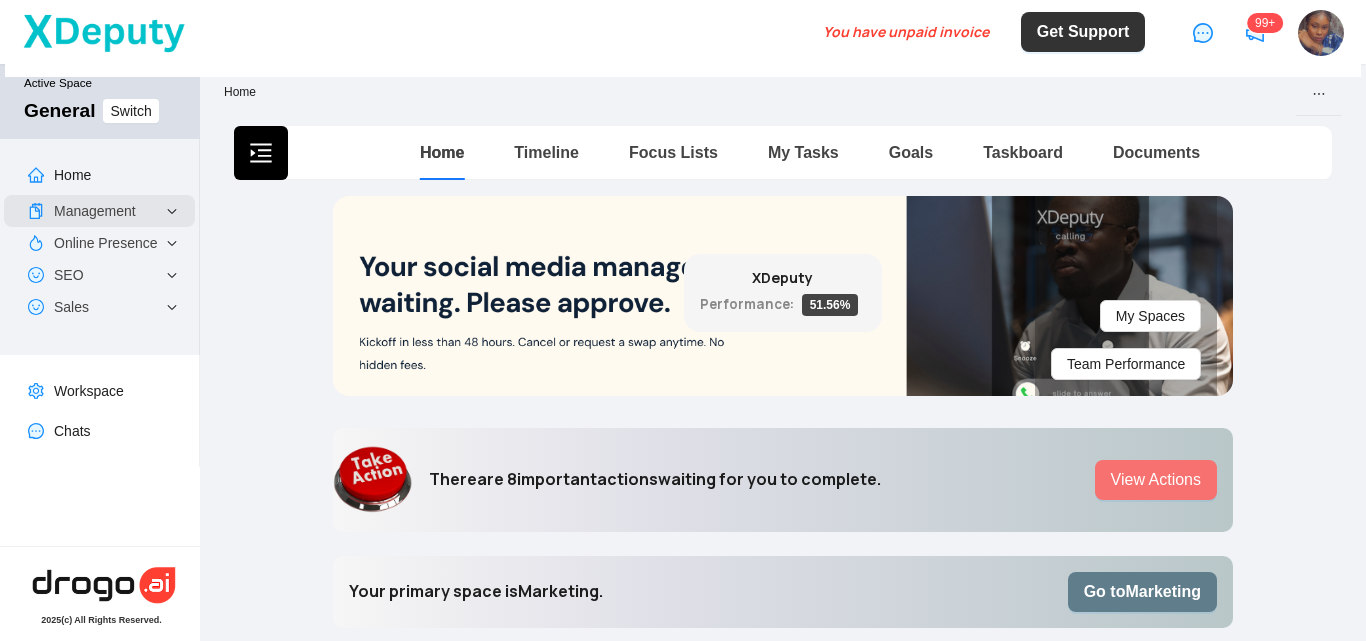 click on "Management" at bounding box center [107, 211] 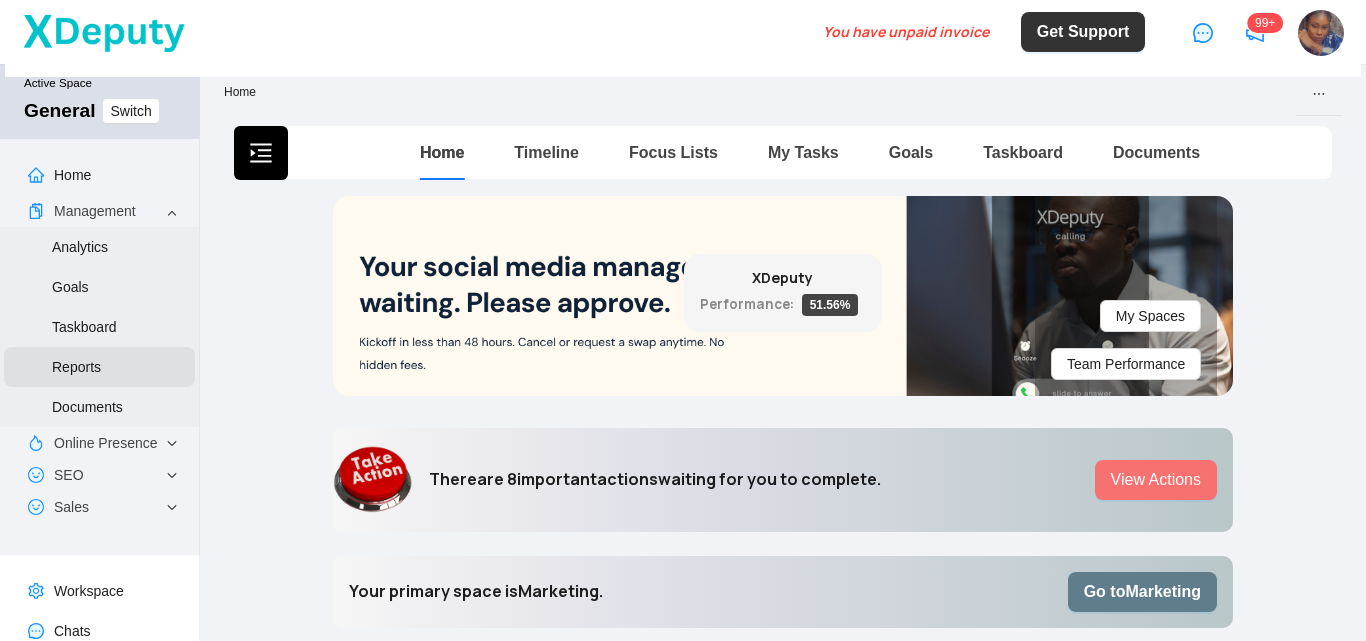 click on "Reports" at bounding box center (76, 367) 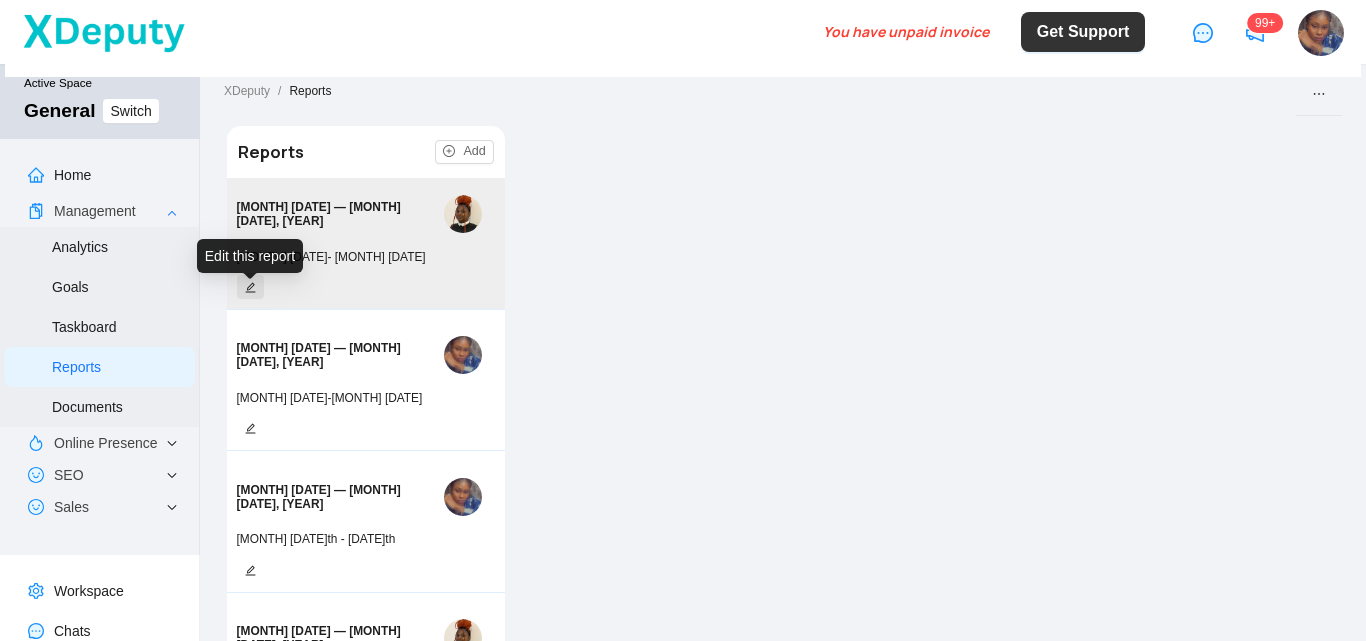 click 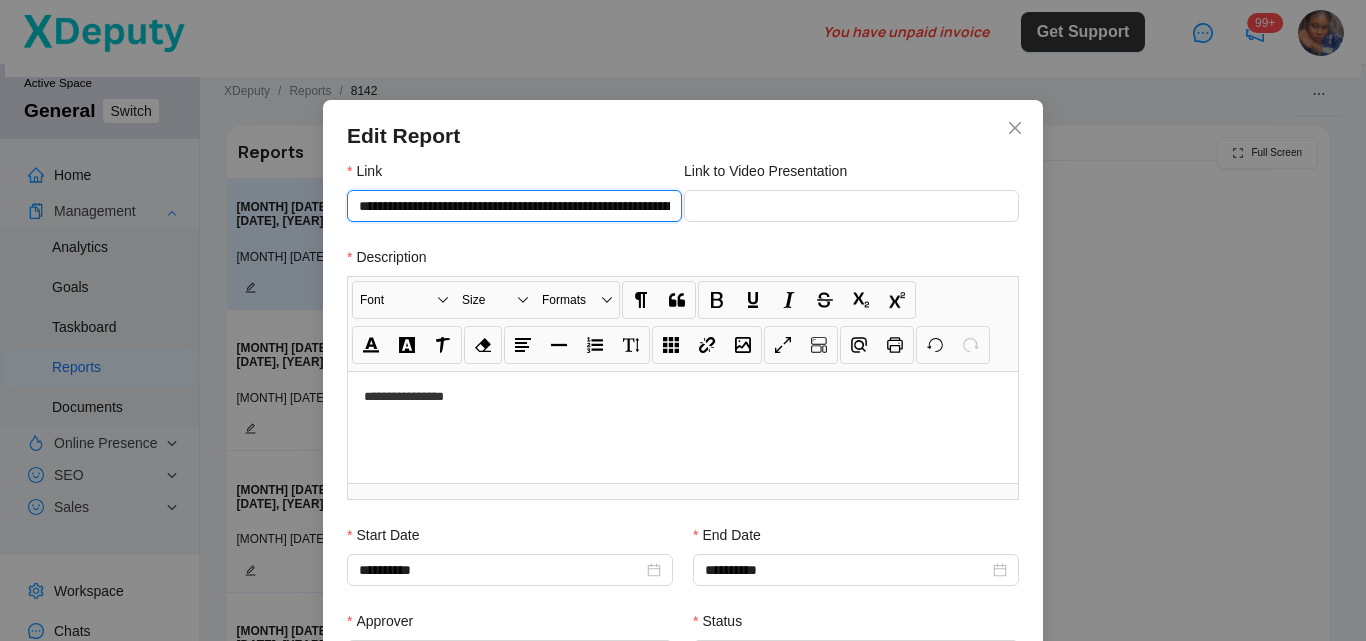 click on "**********" at bounding box center (514, 206) 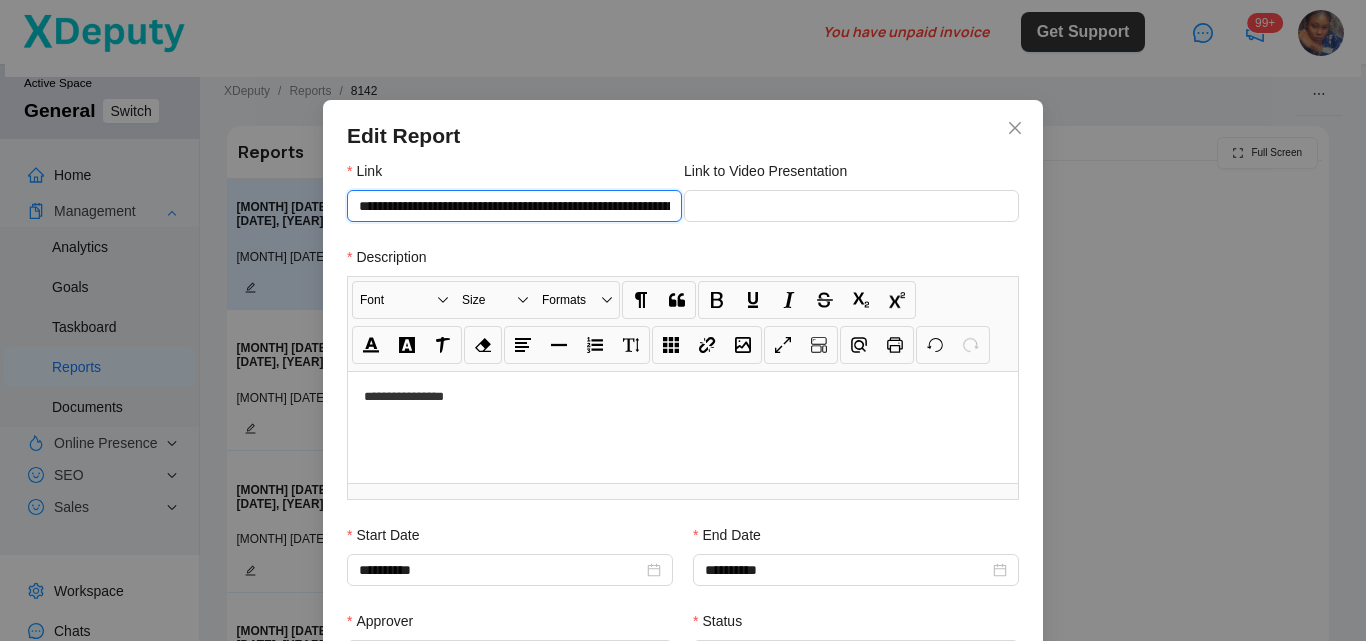 click on "**********" at bounding box center (514, 206) 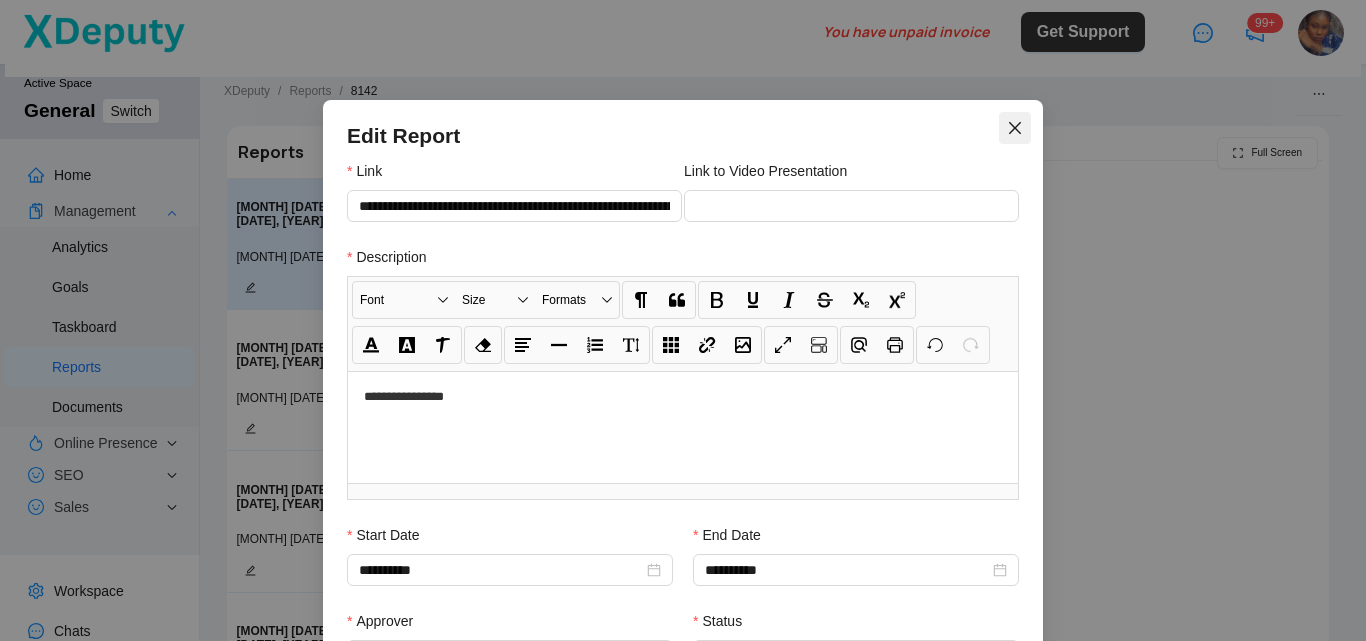click 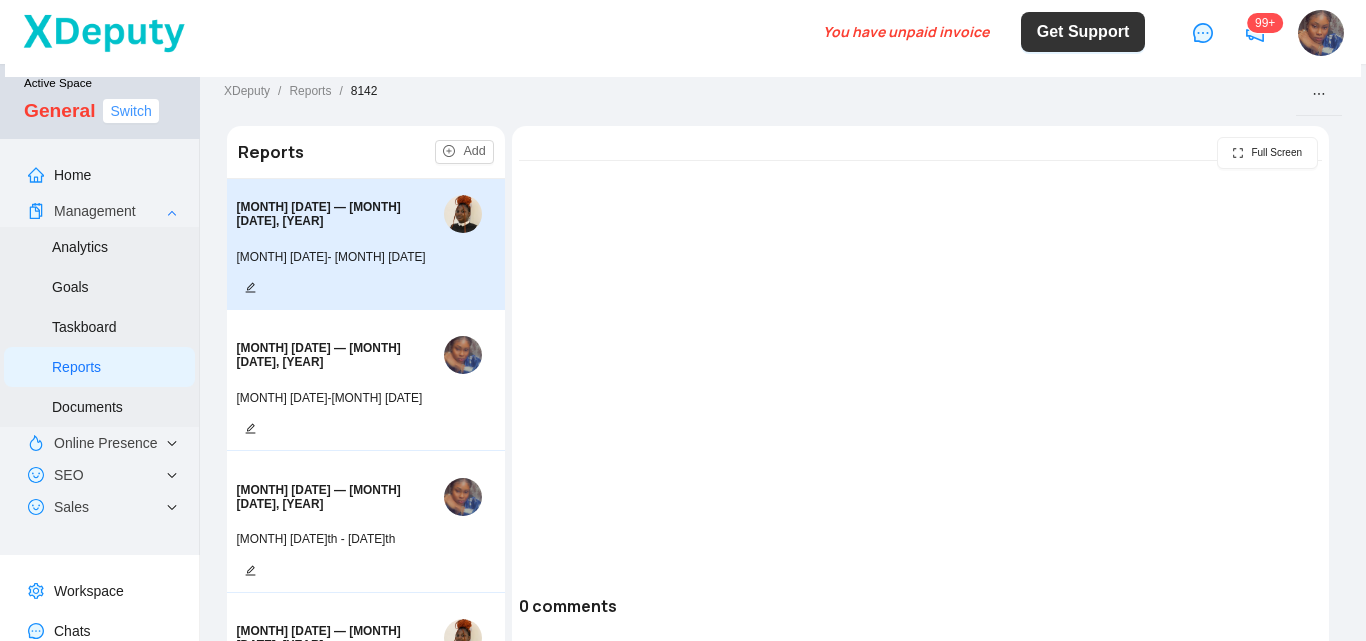 click on "Switch" at bounding box center [130, 111] 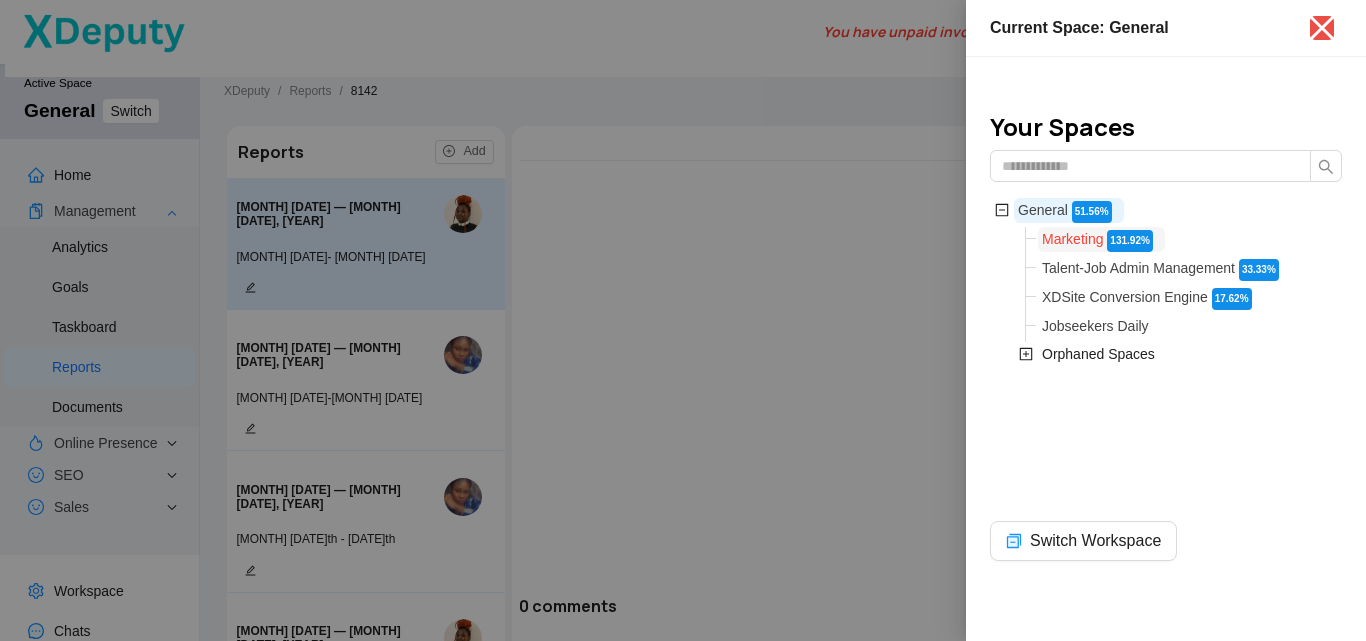 click on "Marketing" at bounding box center (1072, 239) 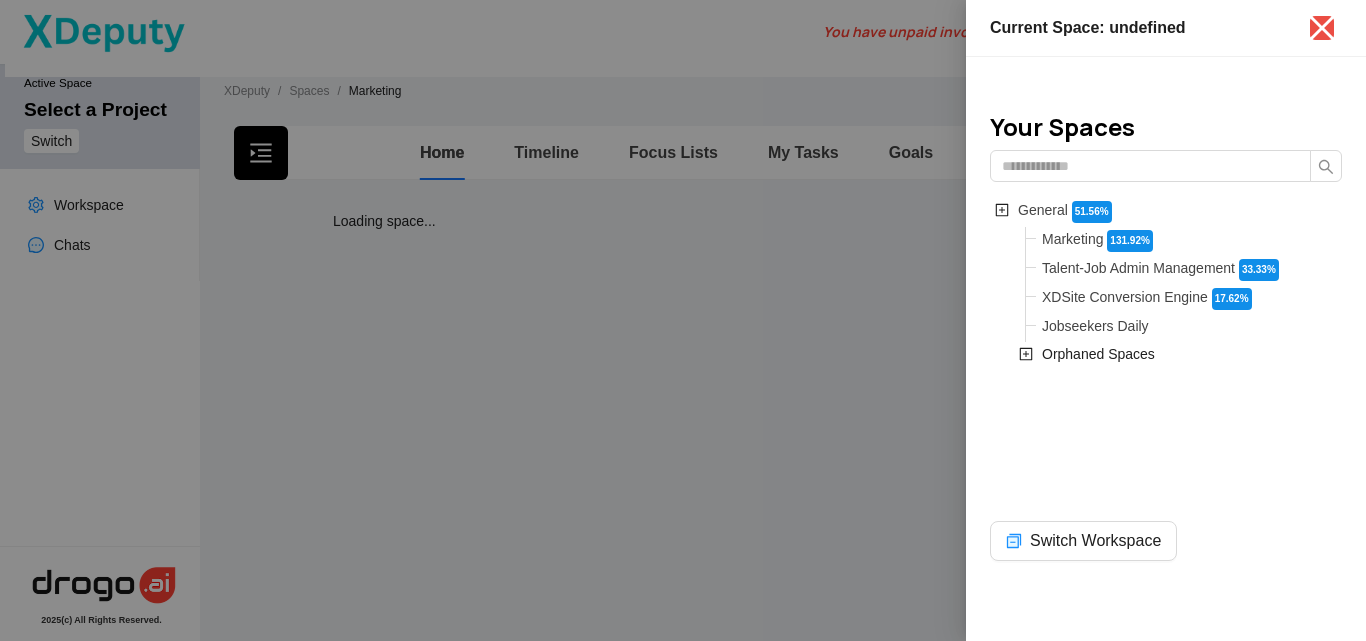 scroll, scrollTop: 4, scrollLeft: 0, axis: vertical 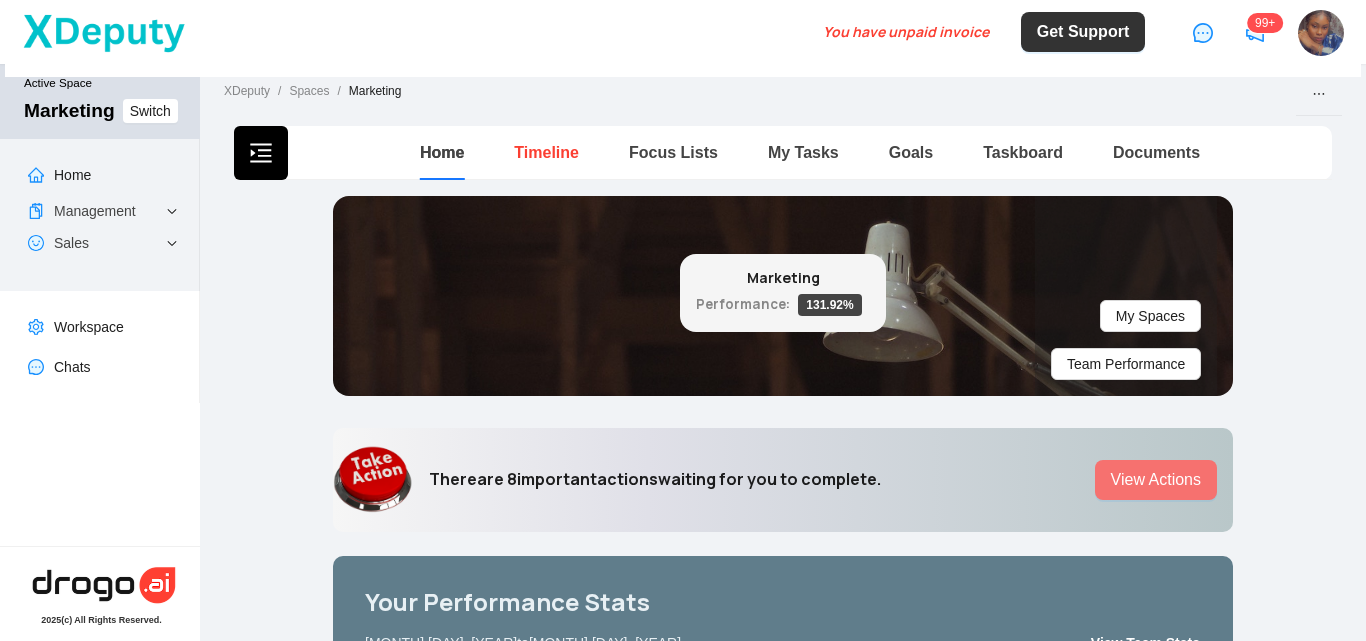 click on "Timeline" at bounding box center [546, 152] 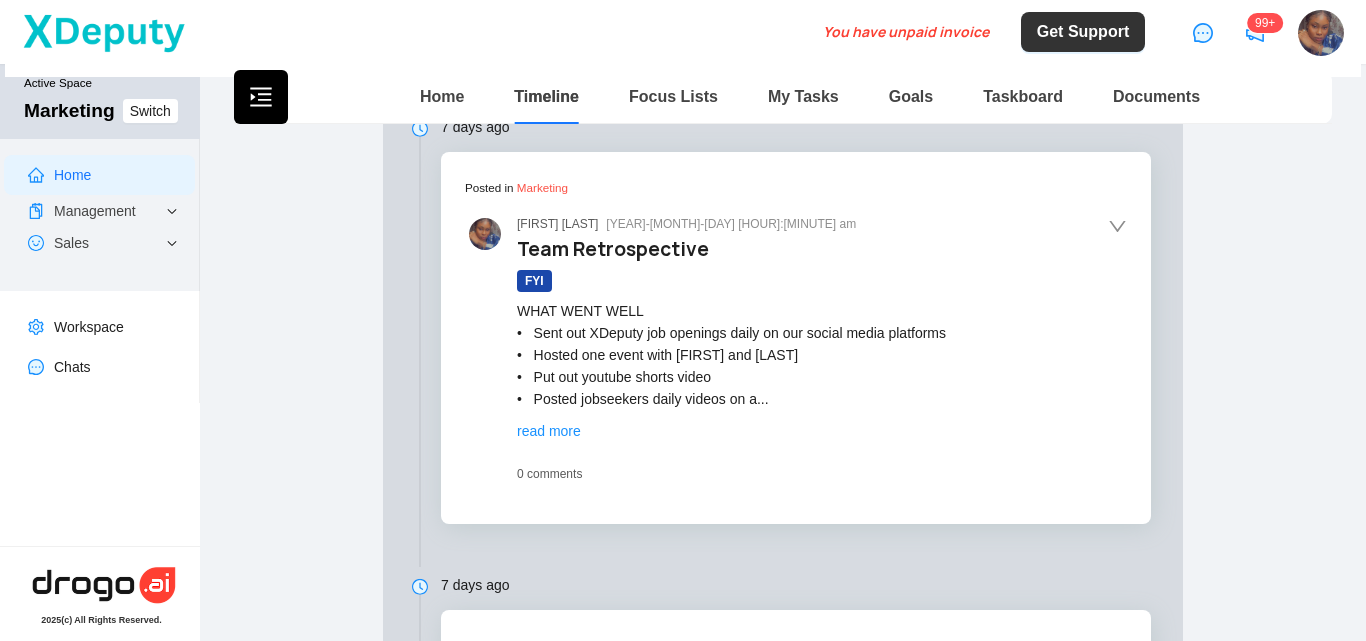 scroll, scrollTop: 7187, scrollLeft: 0, axis: vertical 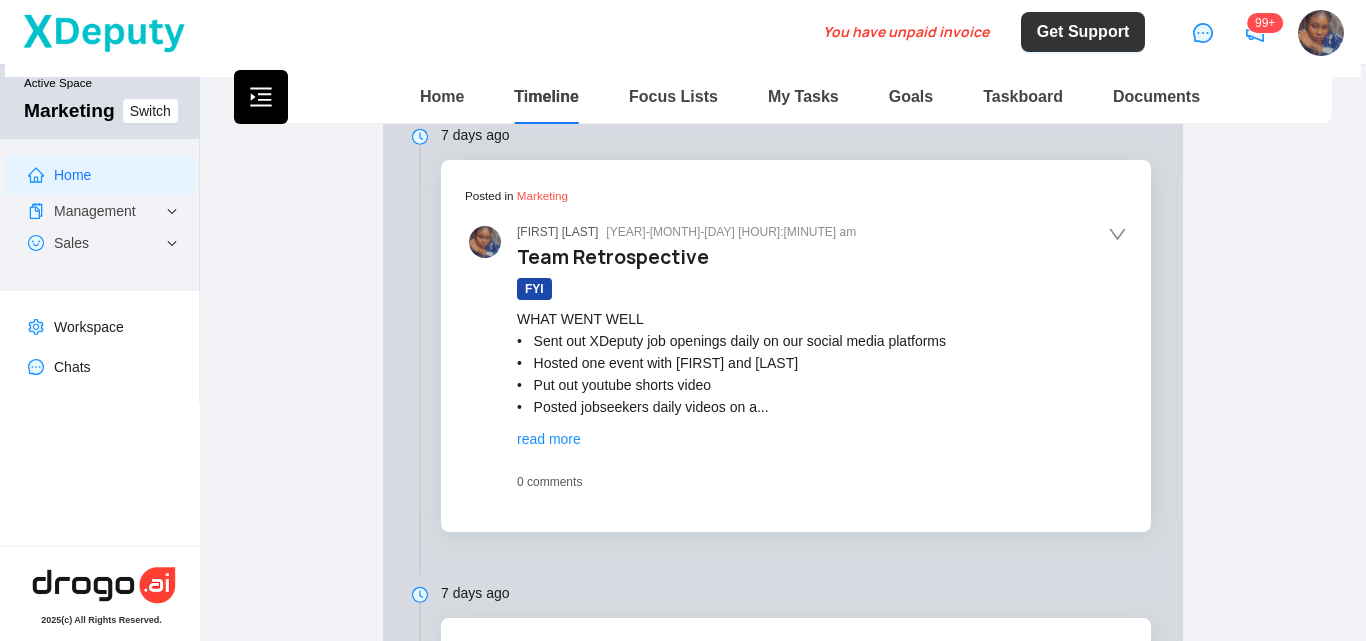 click on "read more" at bounding box center [549, 439] 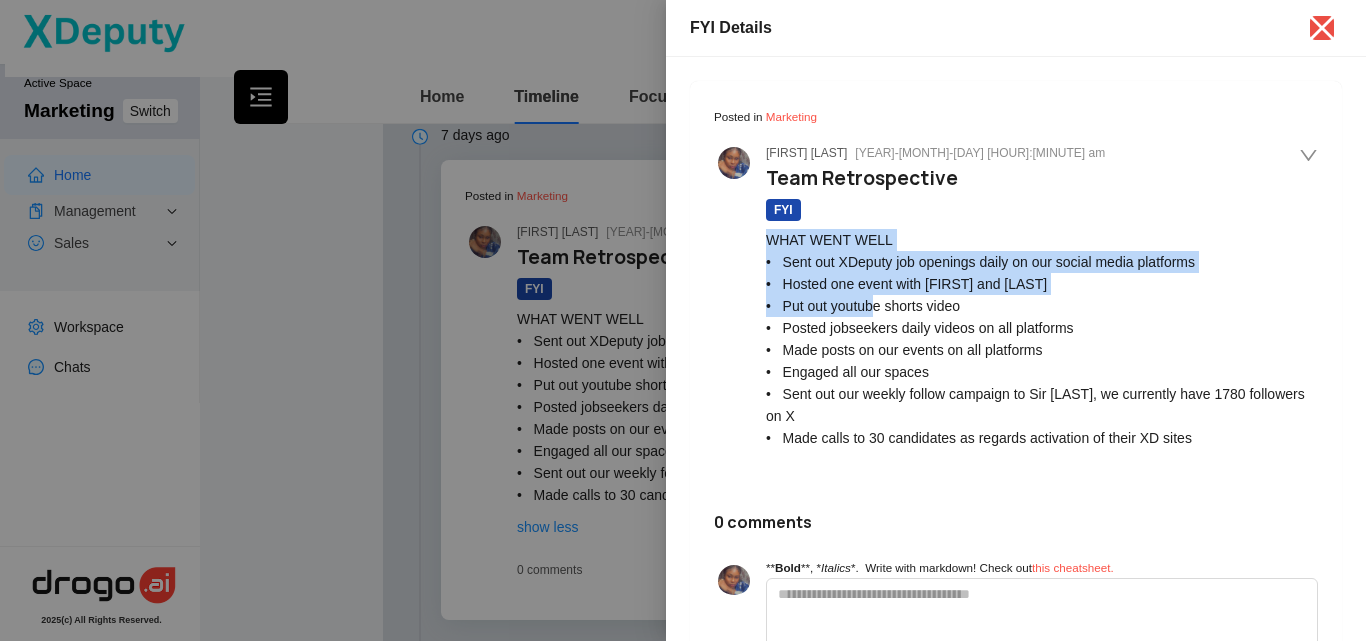 drag, startPoint x: 766, startPoint y: 239, endPoint x: 886, endPoint y: 313, distance: 140.98227 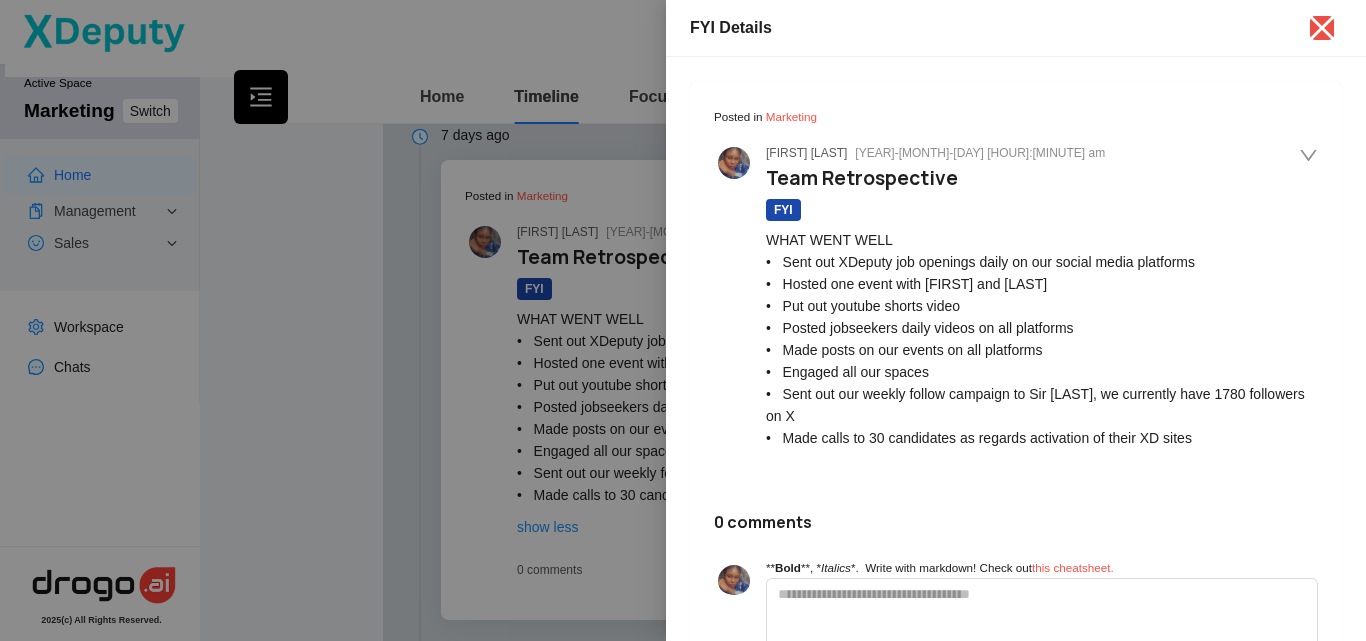 click on "WHAT WENT WELL
•   Sent out XDeputy job openings daily on our social media platforms
•   Hosted one event with [FIRST] and [LAST]
•   Put out youtube shorts video
•   Posted jobseekers daily videos on all platforms
•   Made posts on our events on all platforms
•   Engaged all our spaces
•   Sent out our weekly follow campaign to Sir [LAST], we currently have 1780 followers on X
•   Made calls to 30 candidates as regards activation of their XD sites" at bounding box center [1042, 339] 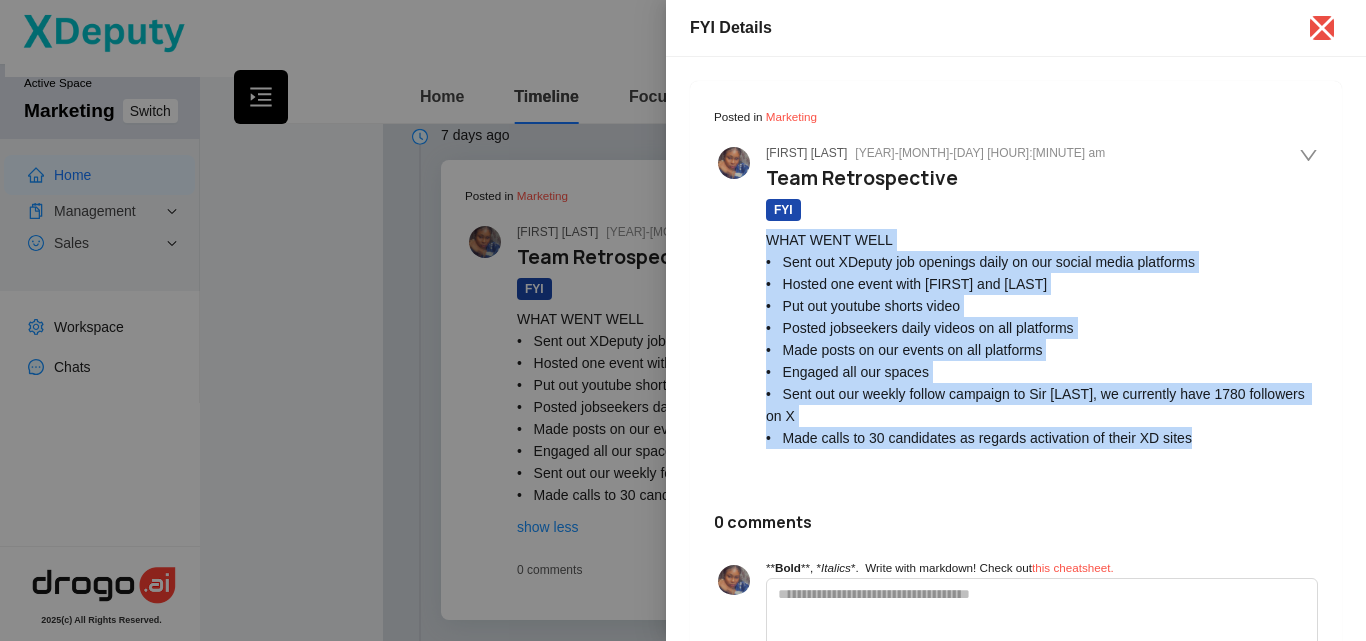 drag, startPoint x: 767, startPoint y: 231, endPoint x: 1187, endPoint y: 465, distance: 480.78687 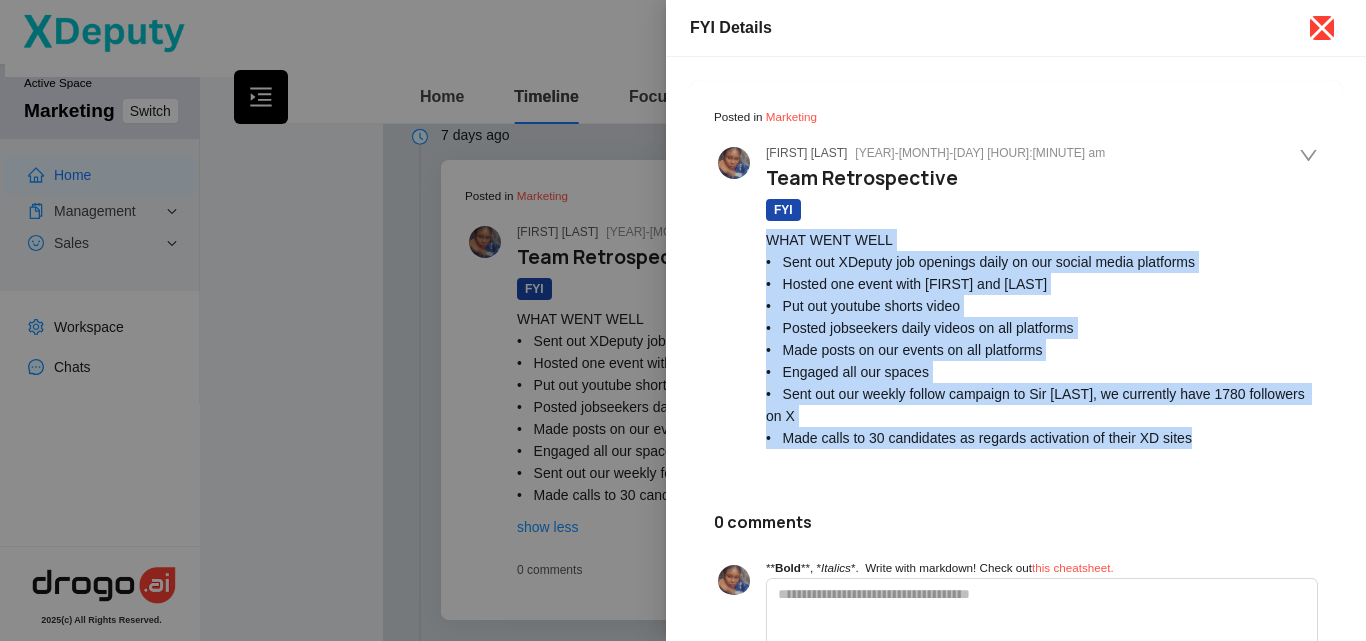click 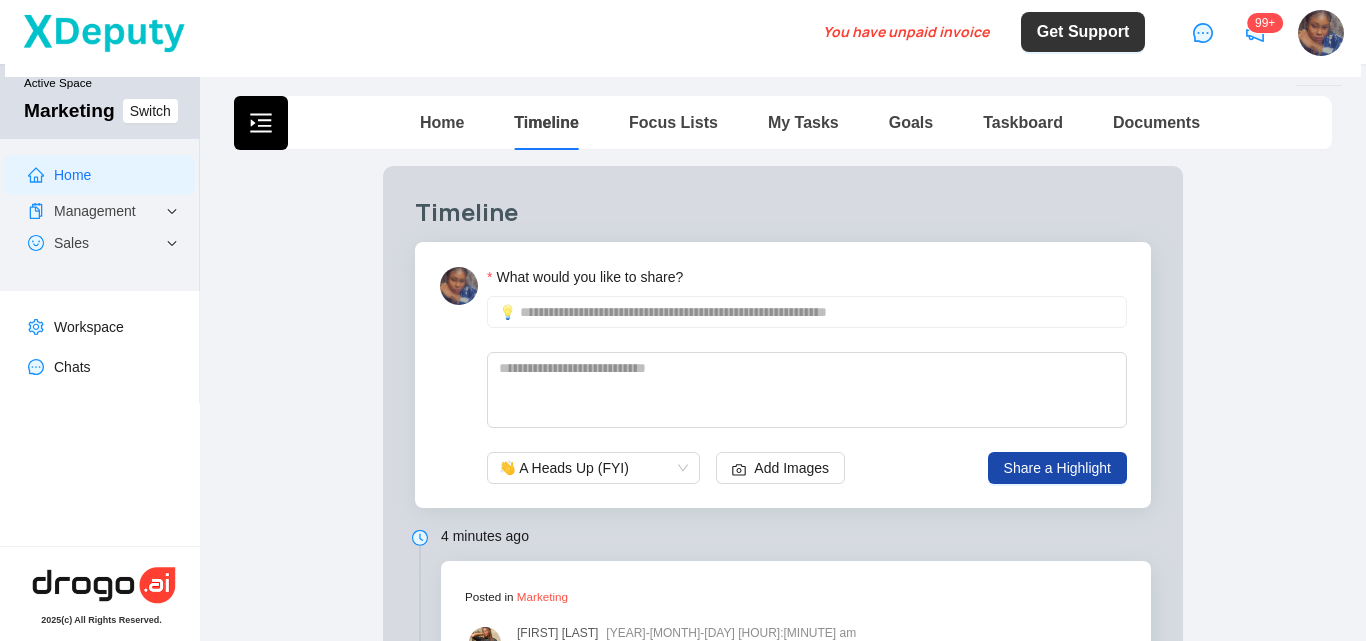 scroll, scrollTop: 0, scrollLeft: 0, axis: both 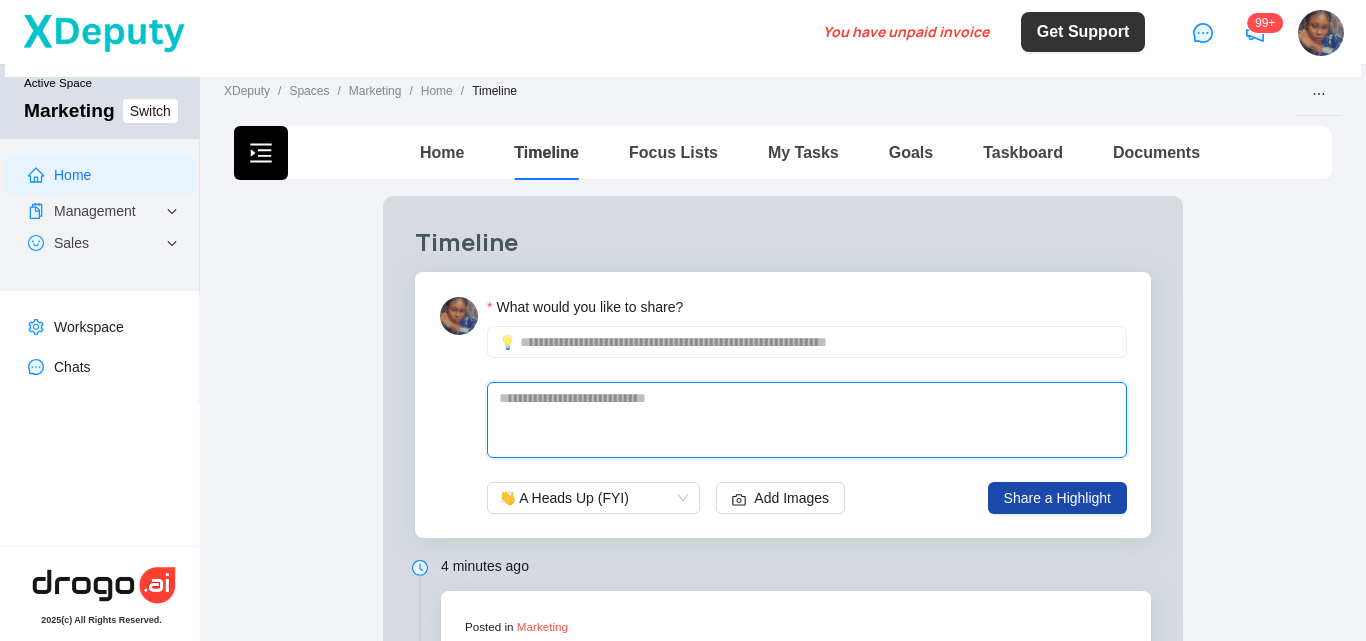 click at bounding box center (807, 420) 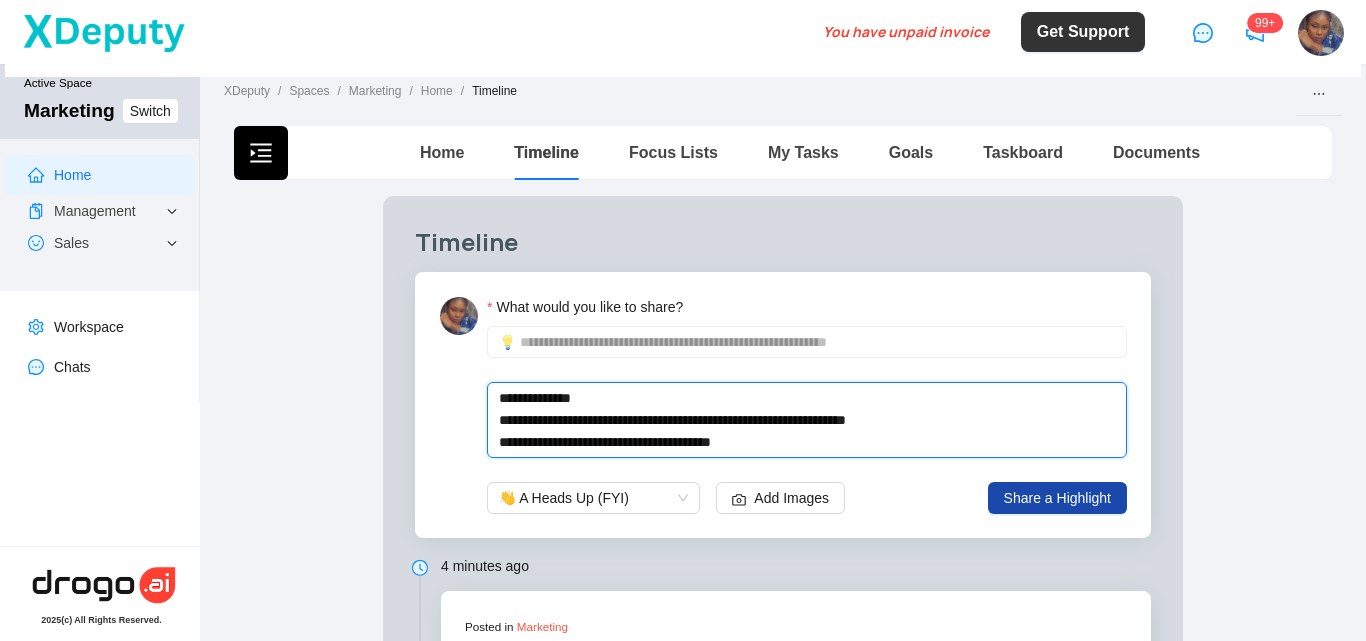 type 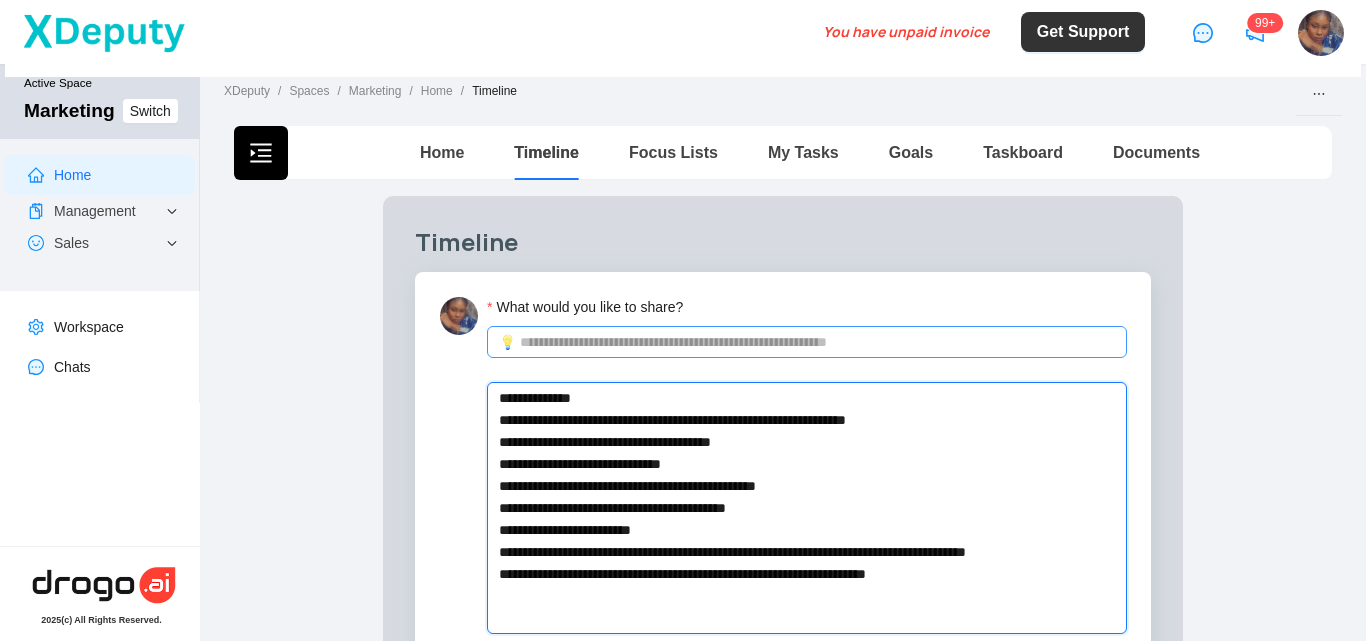 type on "**********" 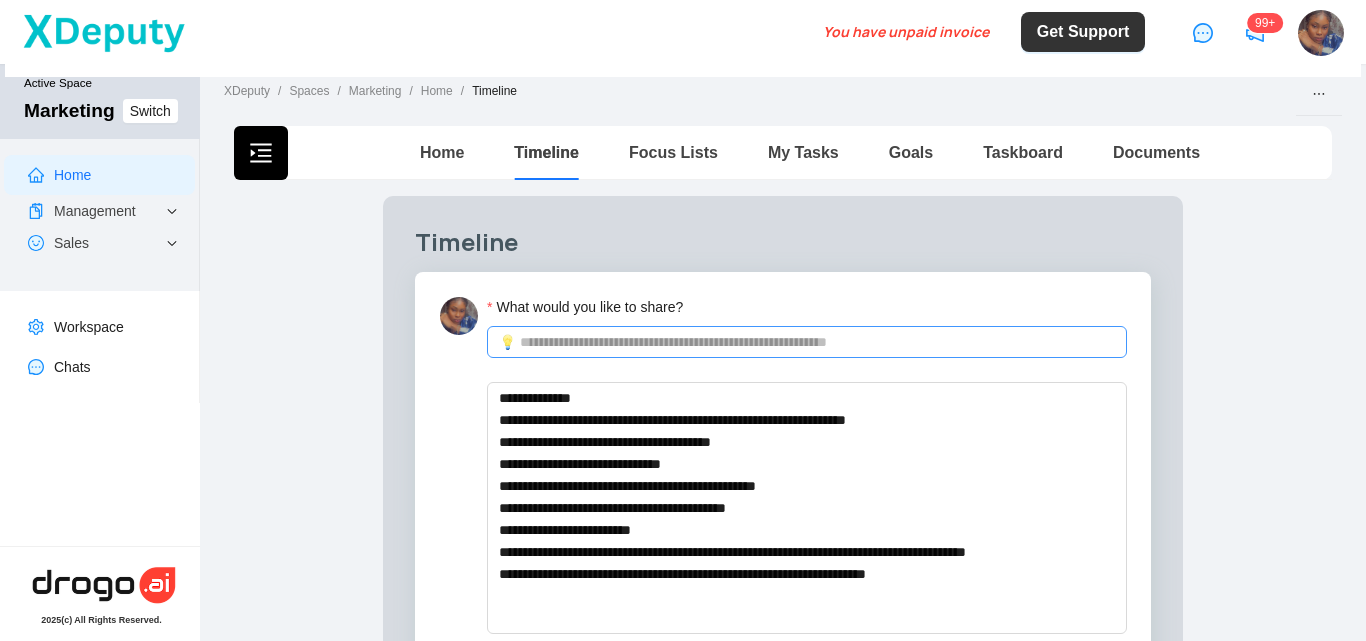 click on "💡" at bounding box center (807, 342) 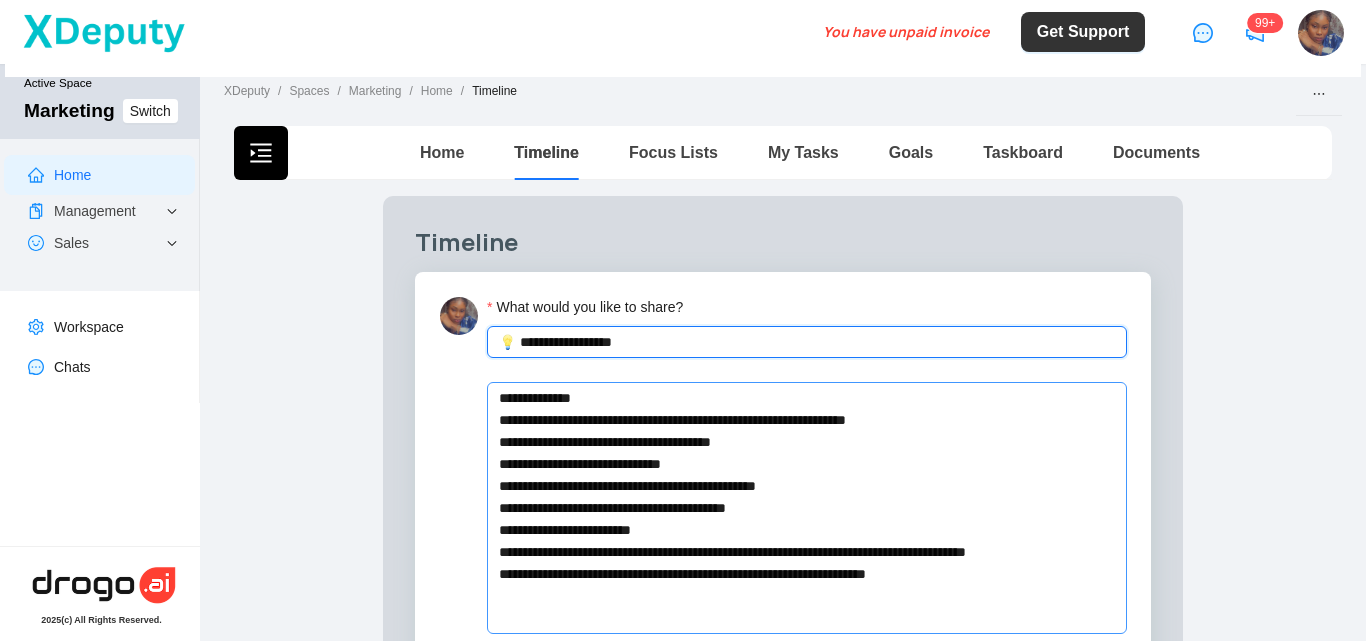 type on "**********" 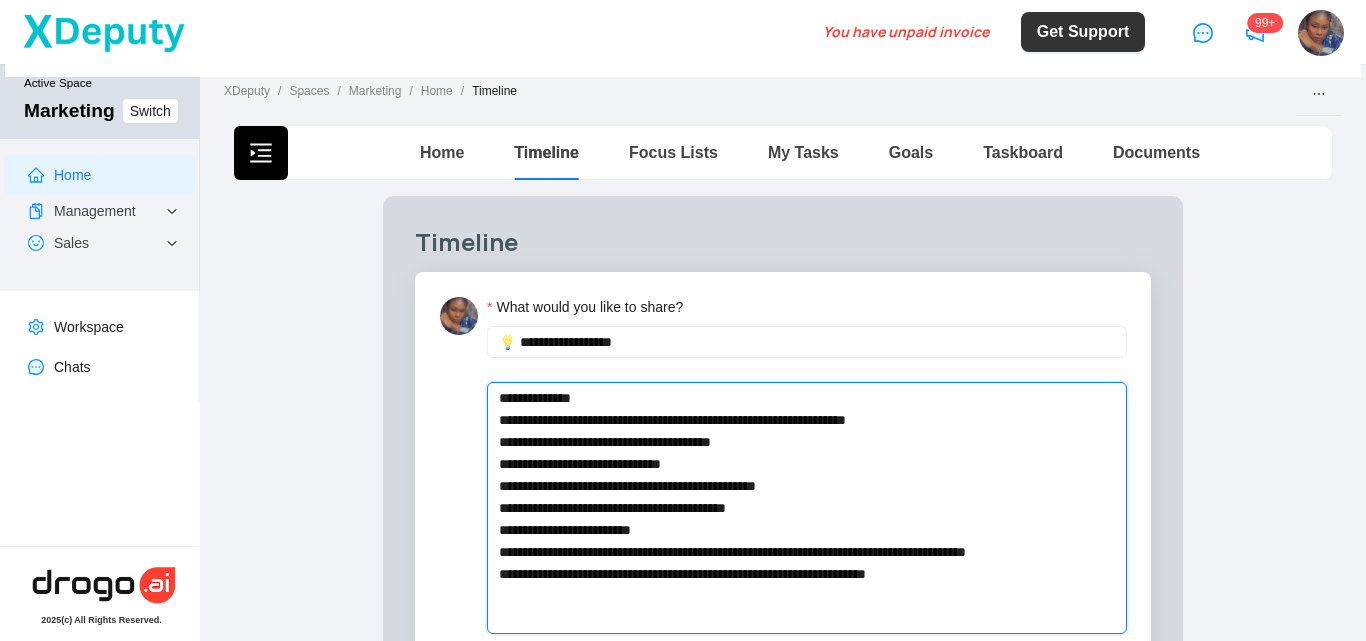 click on "**********" at bounding box center (807, 508) 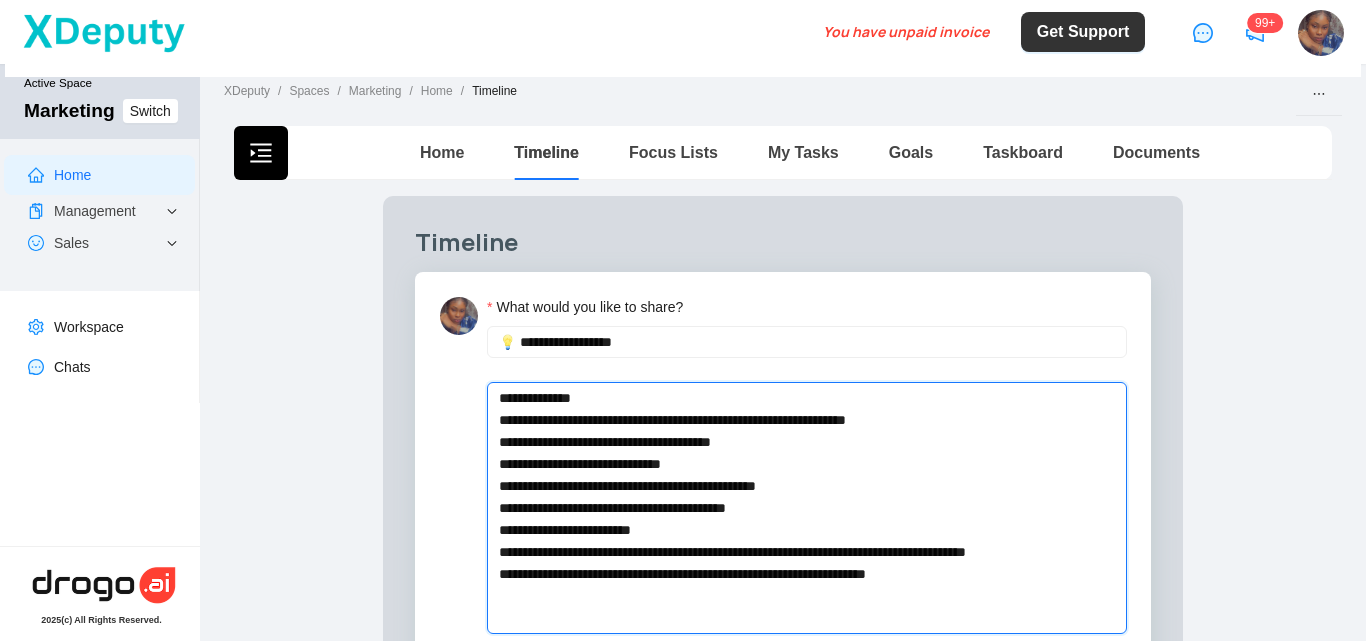 click on "**********" at bounding box center [807, 508] 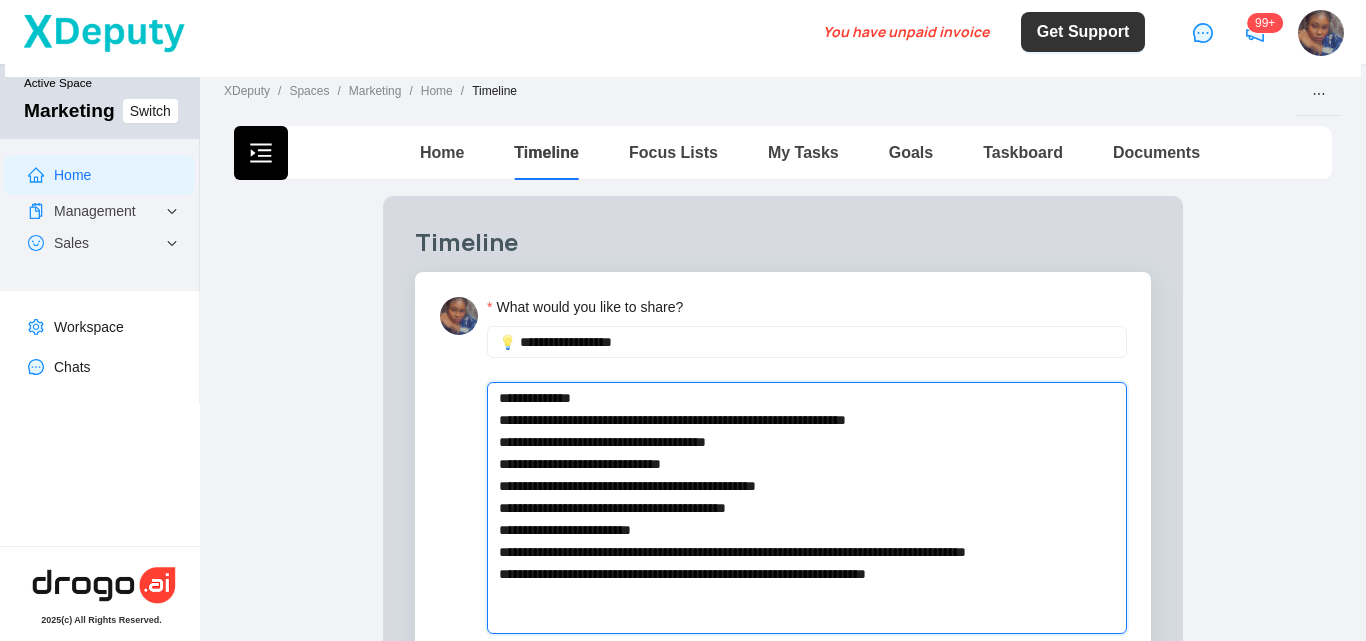type 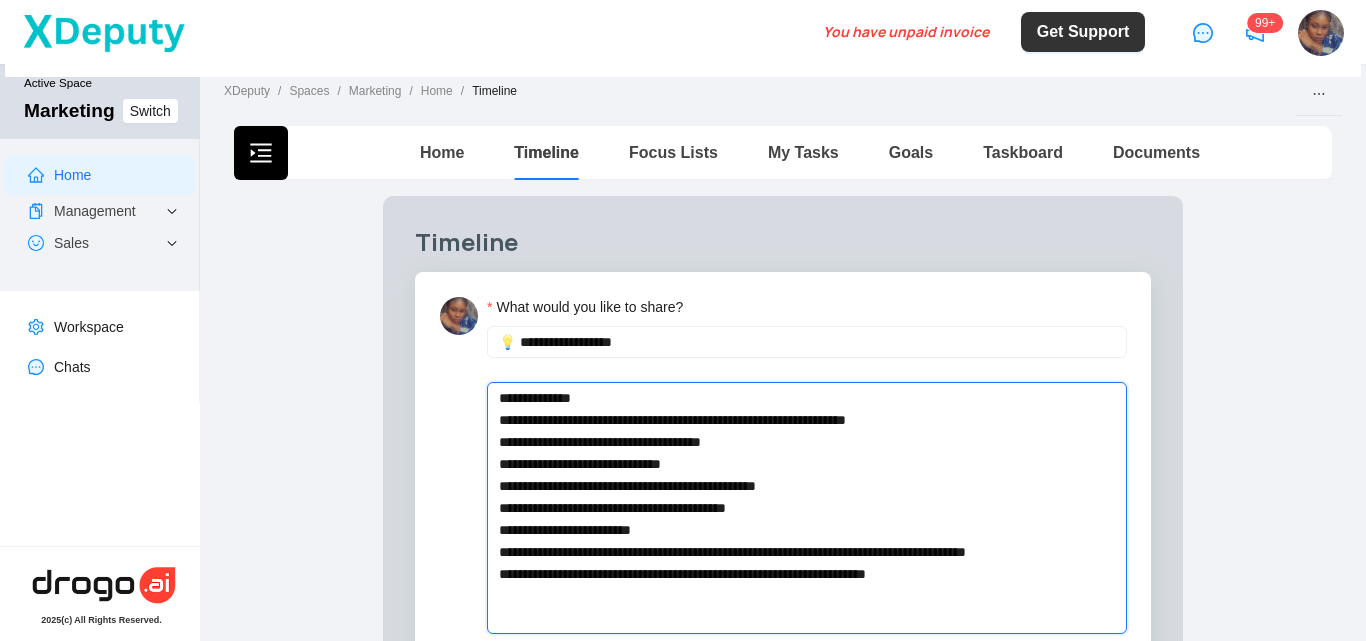 type 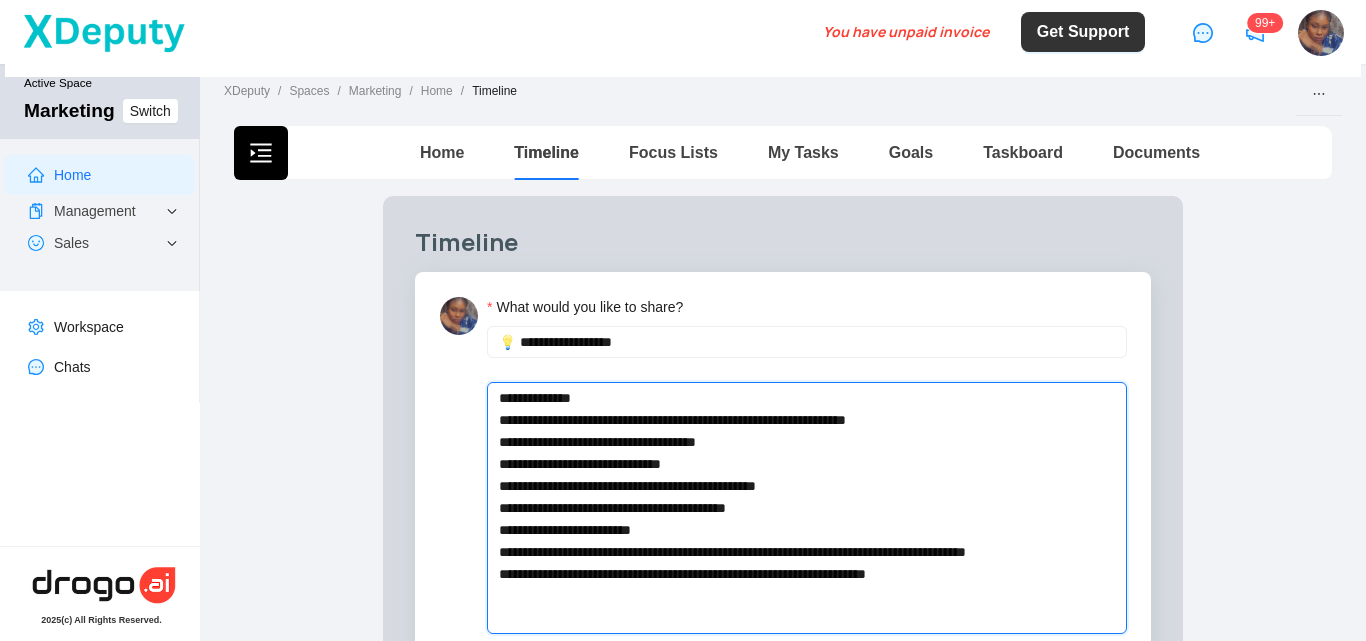 type 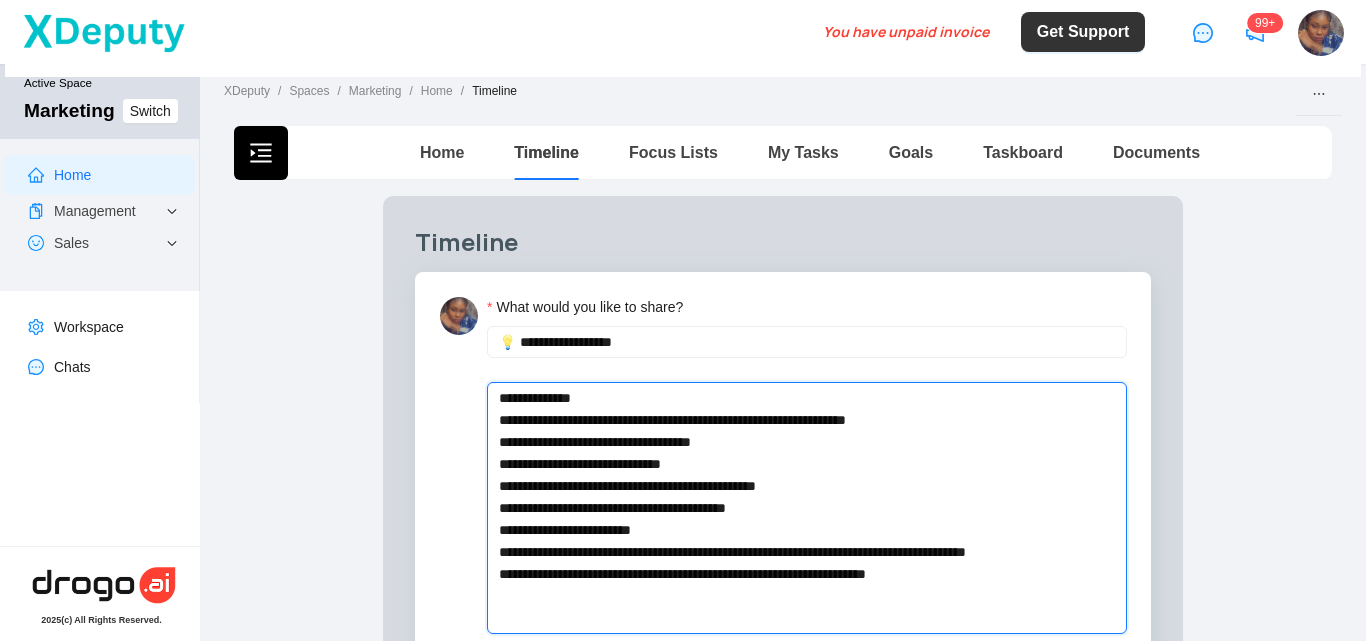 type 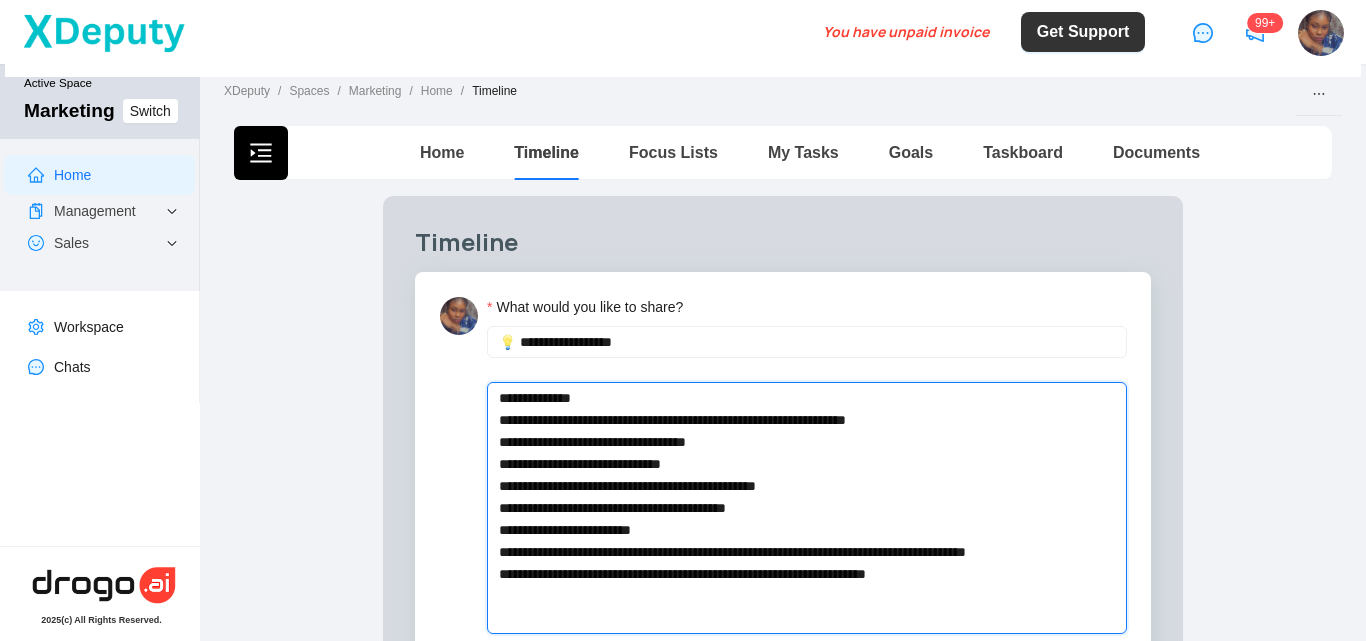type 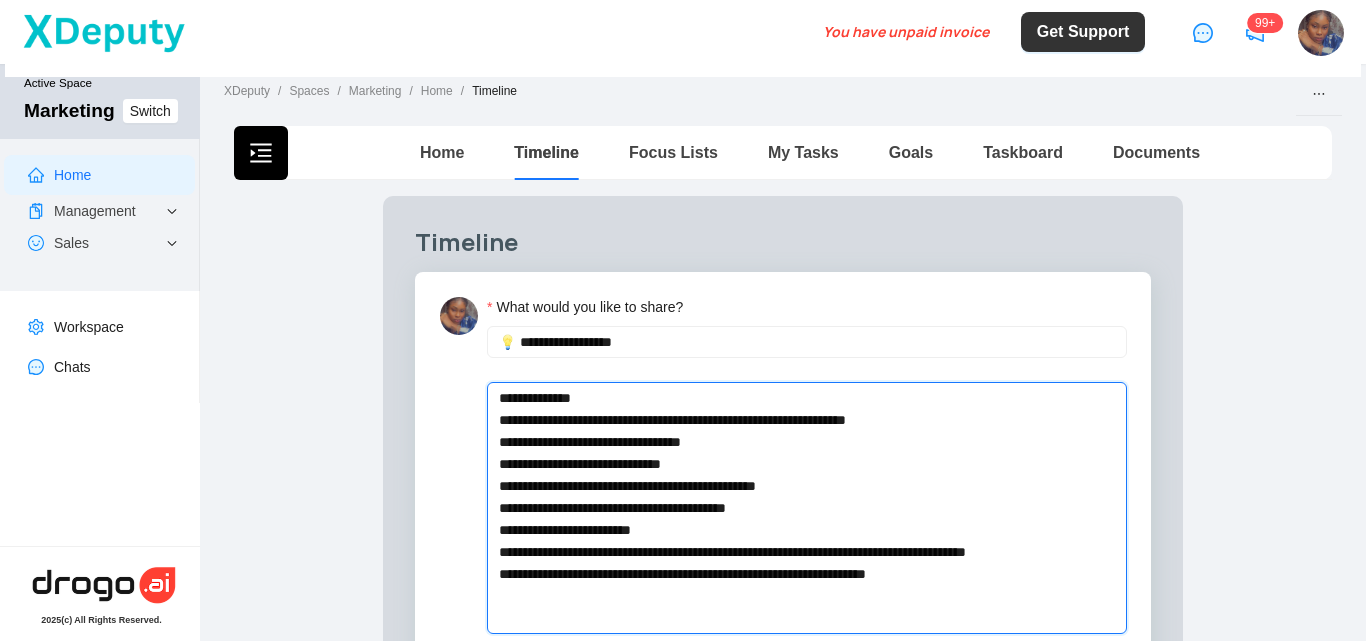 type 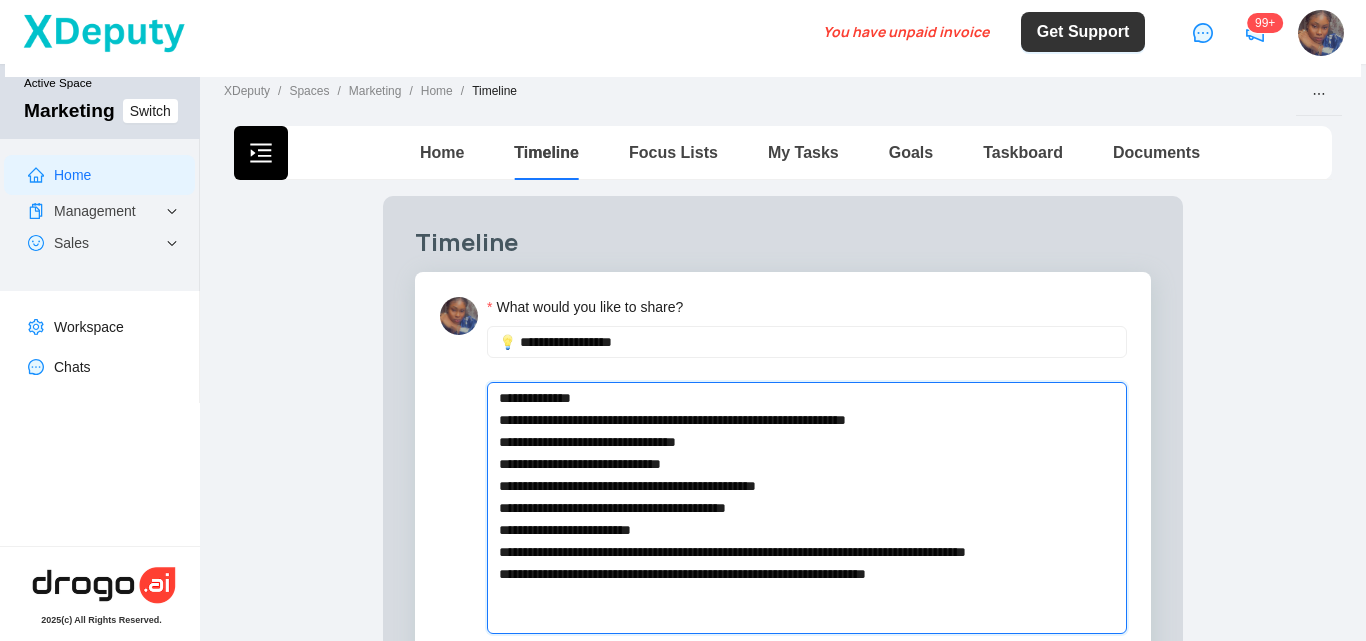 type 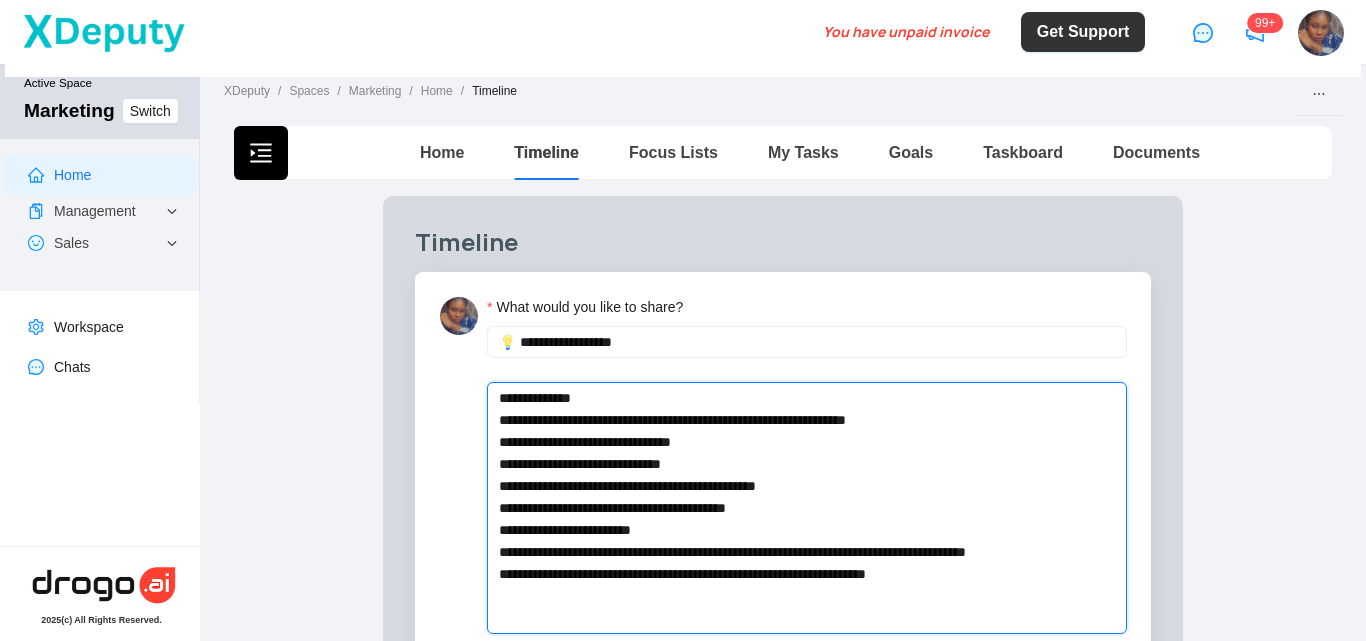 type 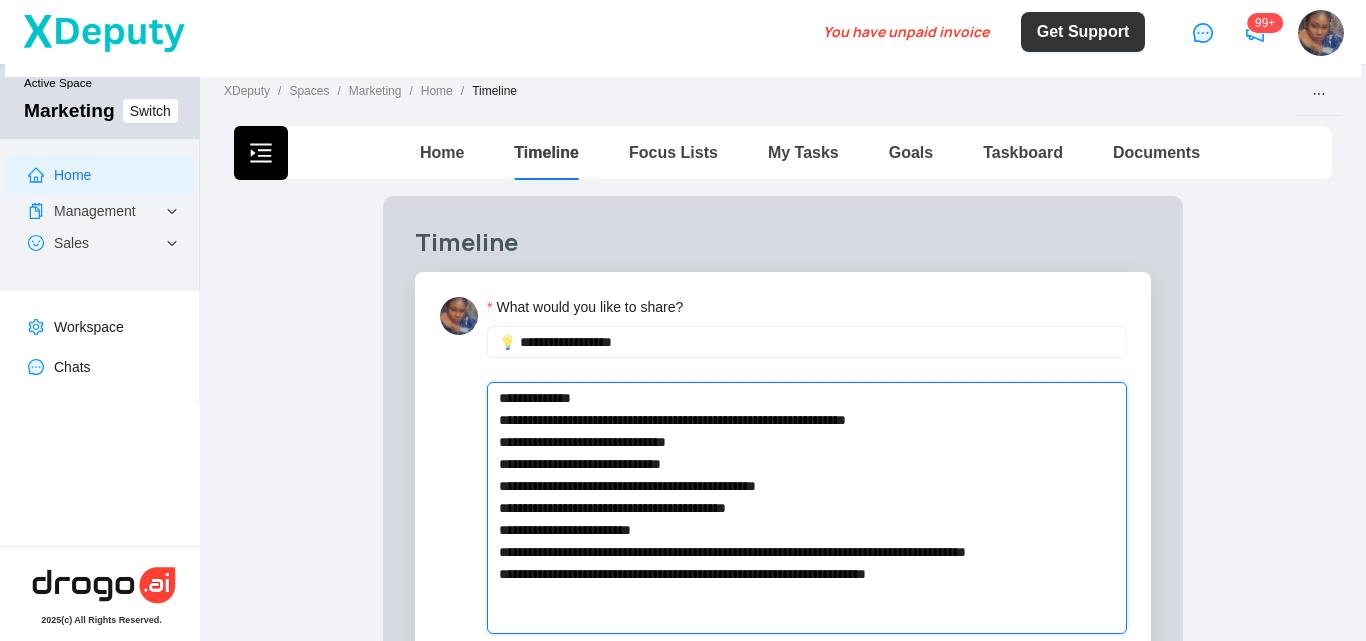 type 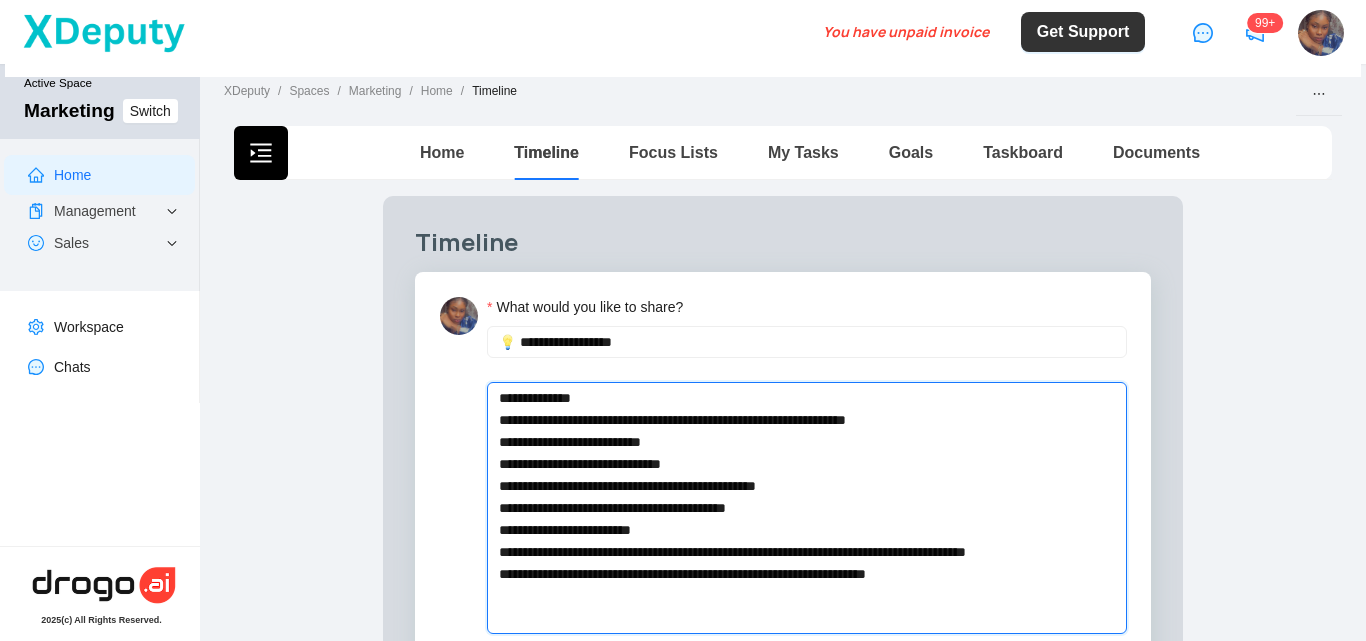 type on "**********" 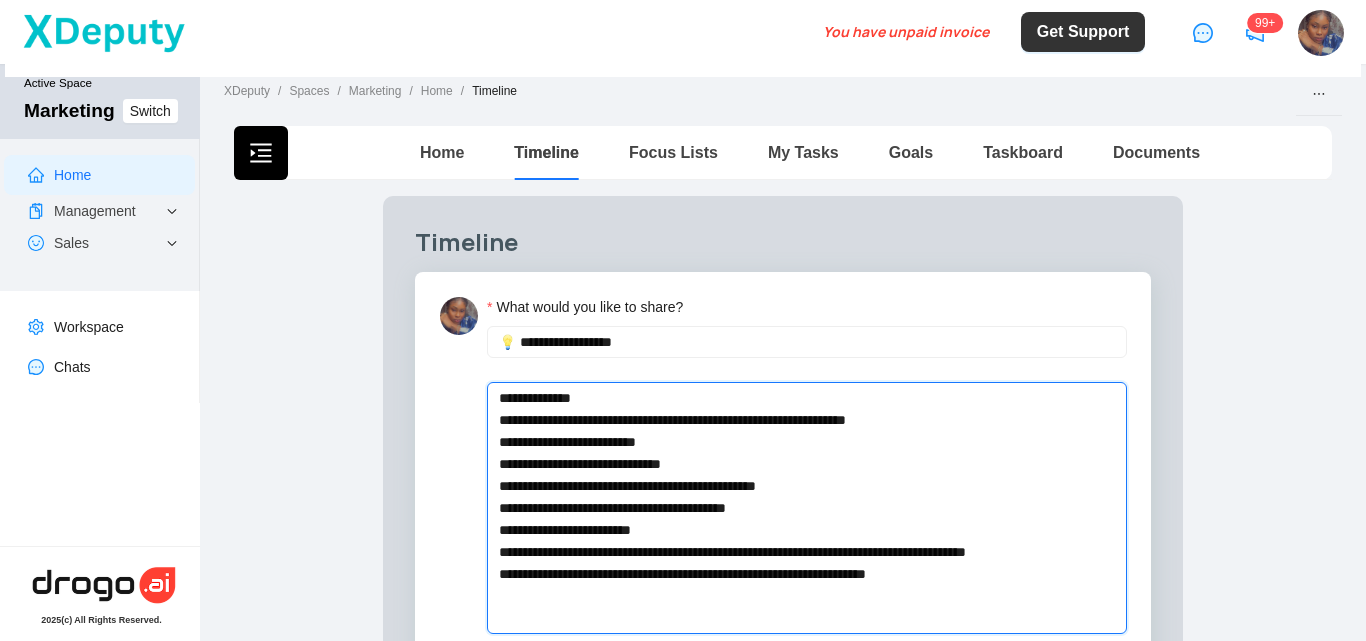 type 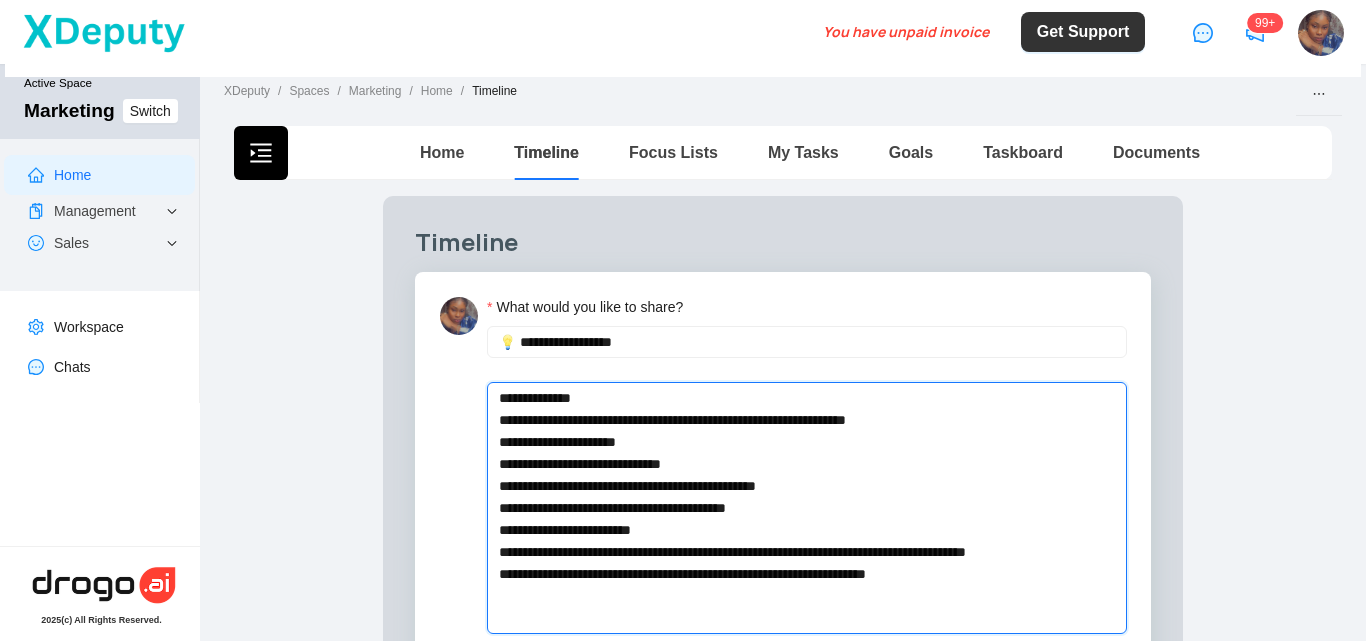 type on "**********" 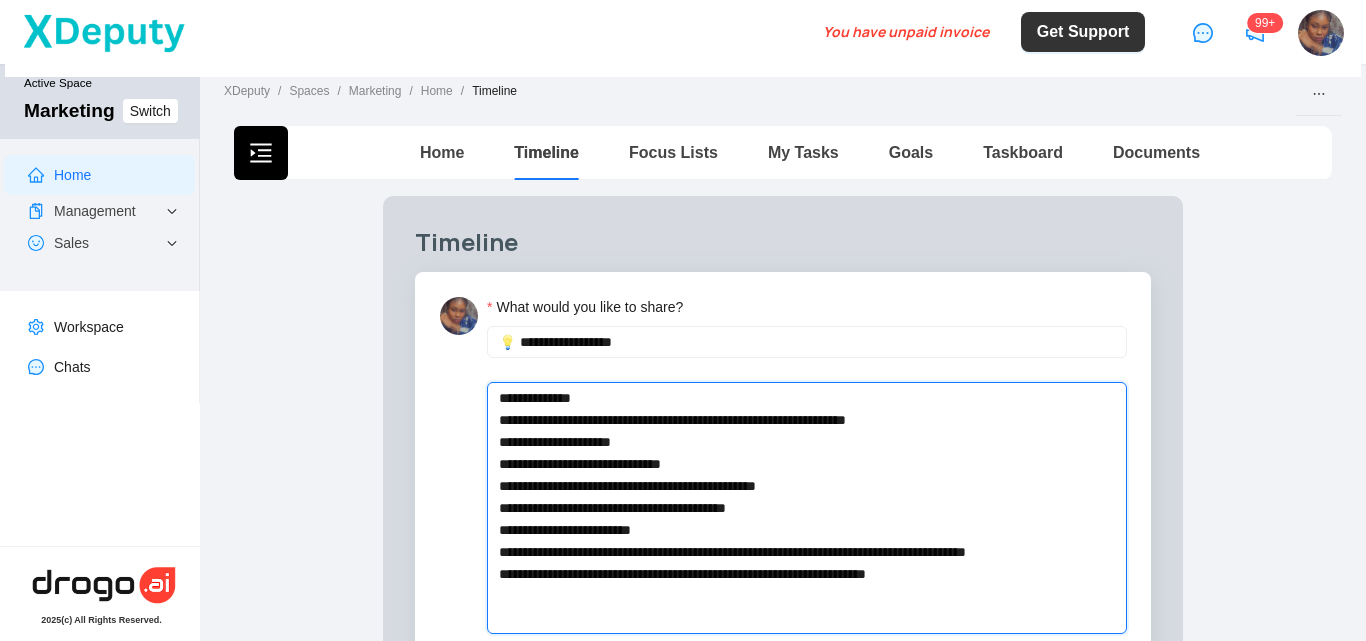 type 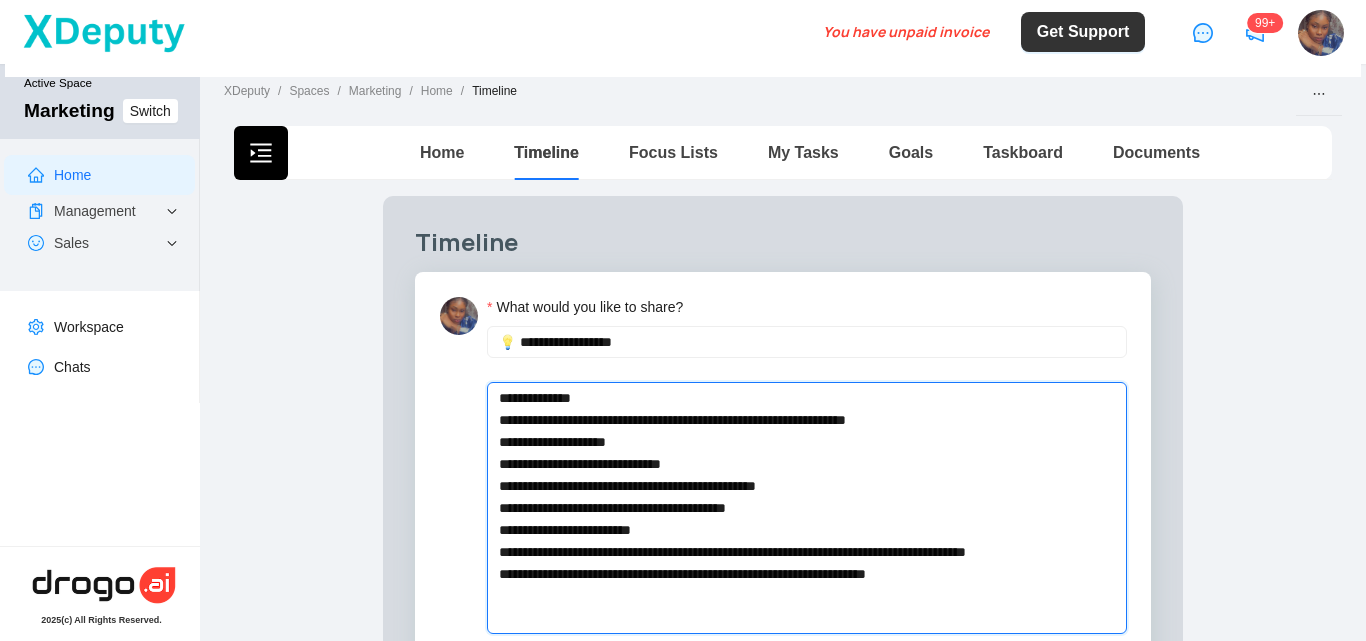 type 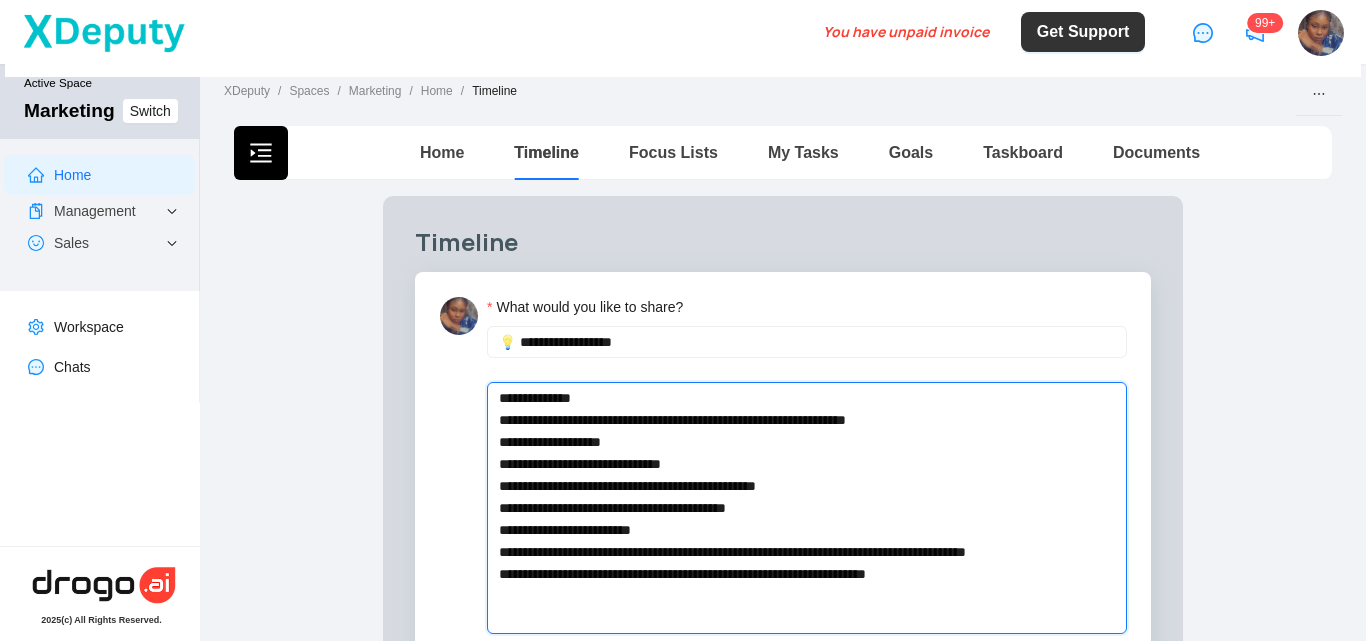 type on "**********" 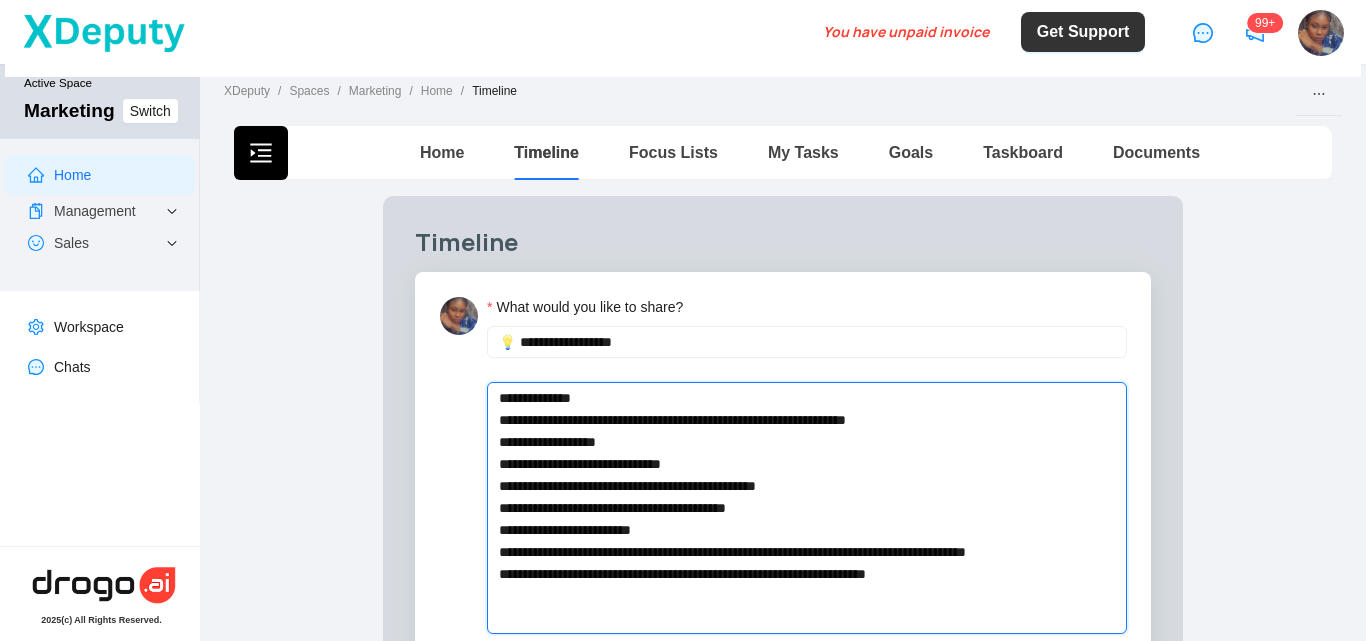 type 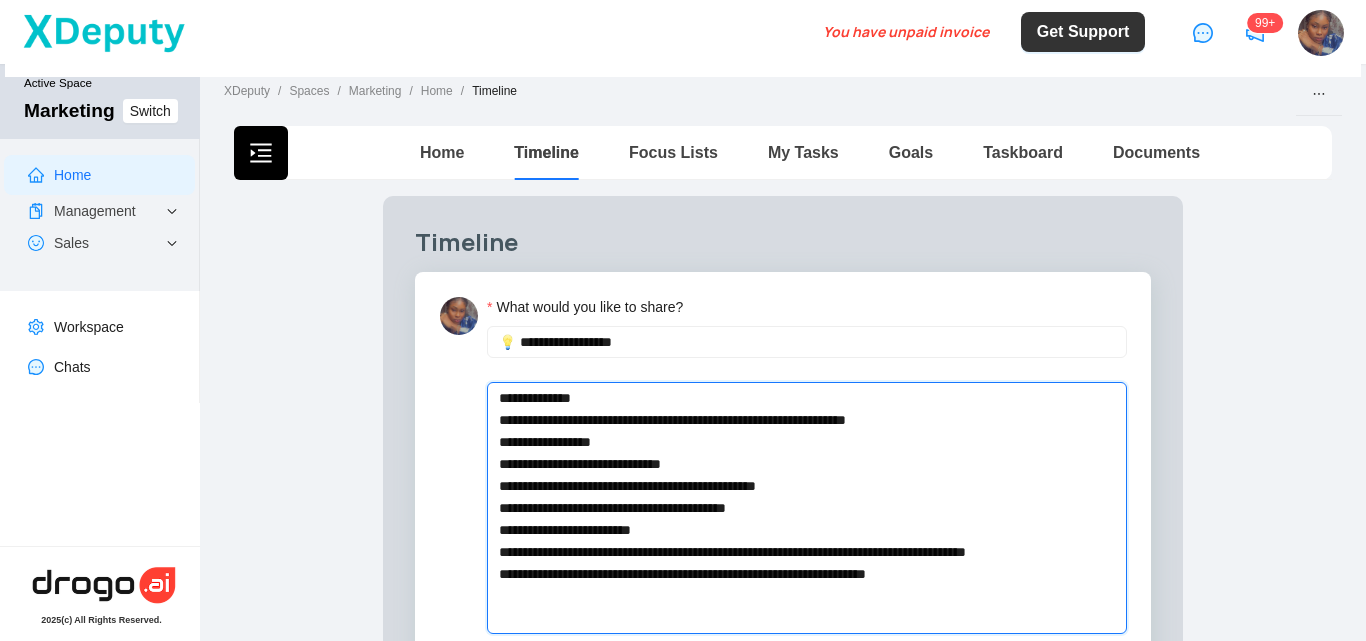 type 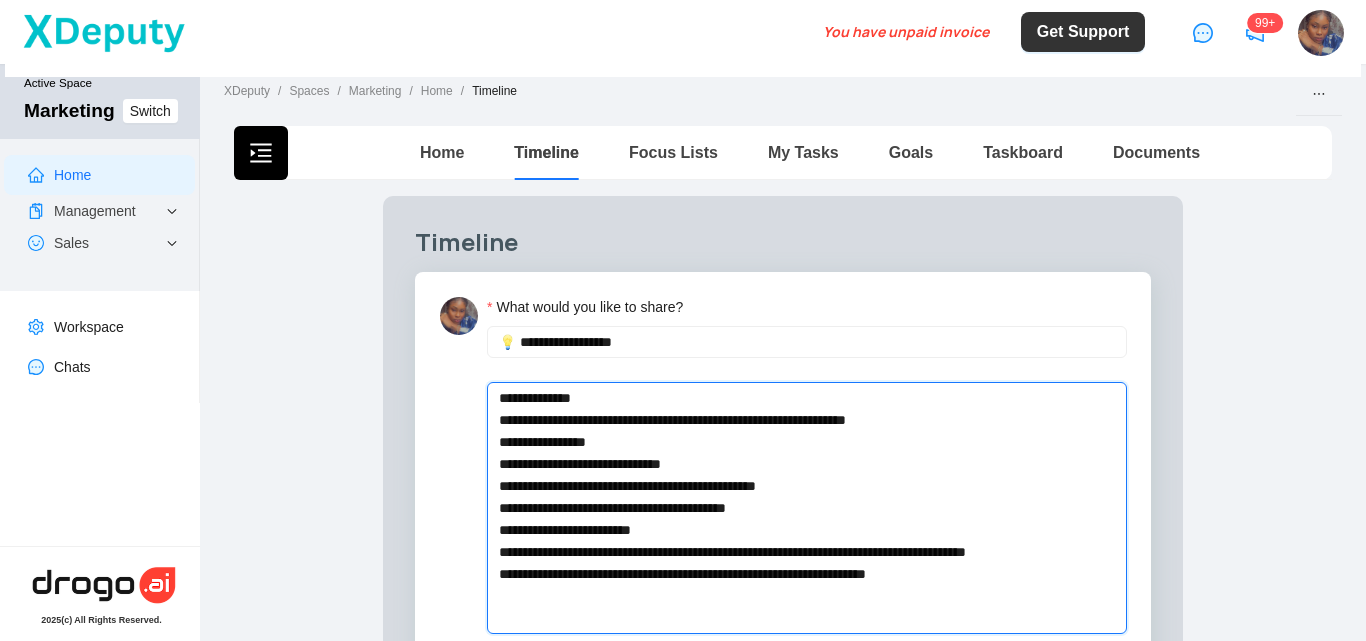 type 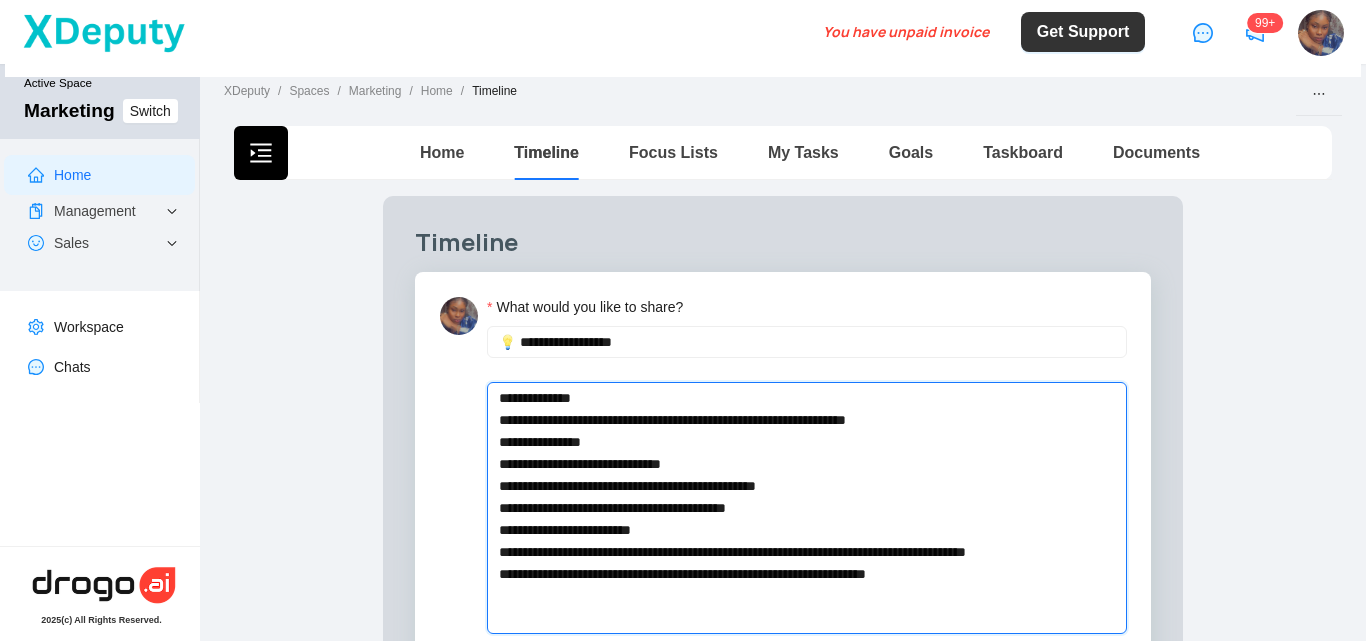type 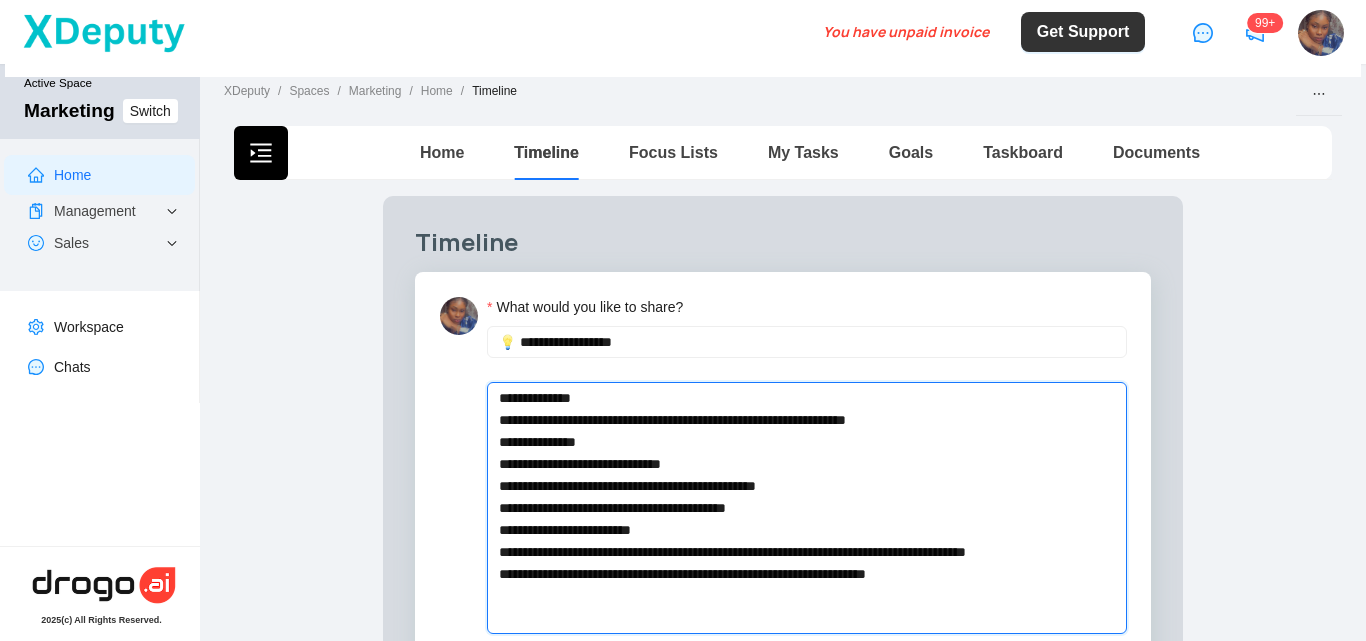 type 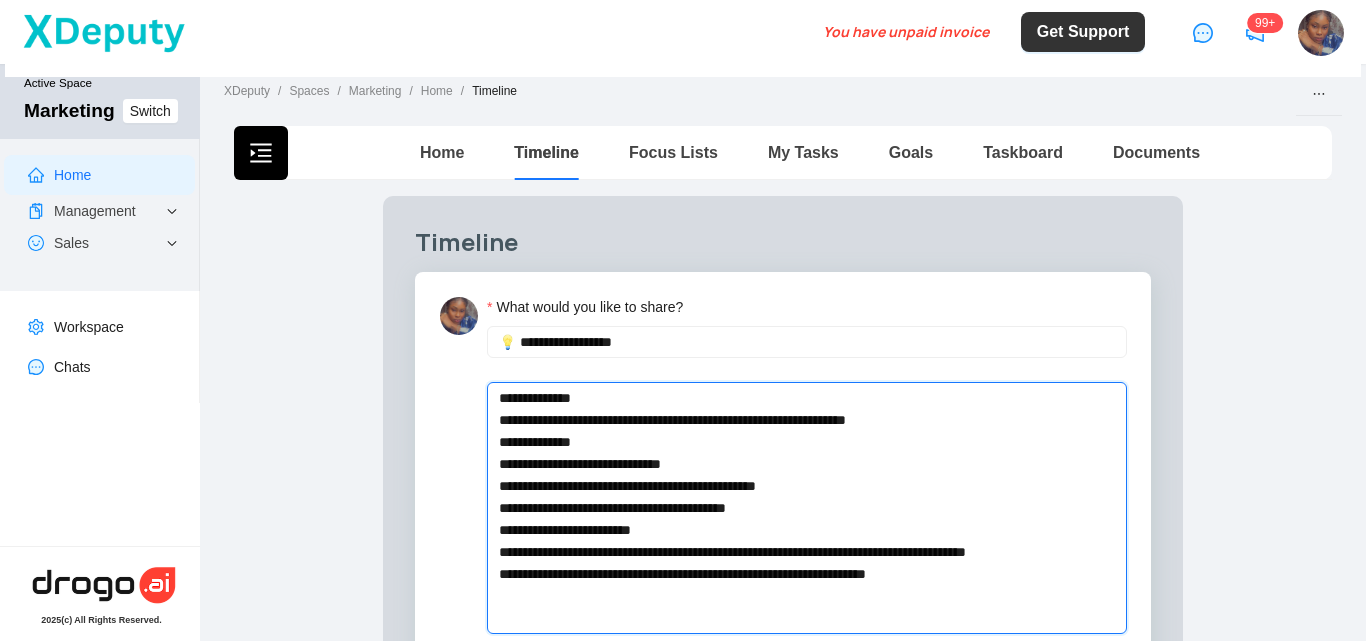type 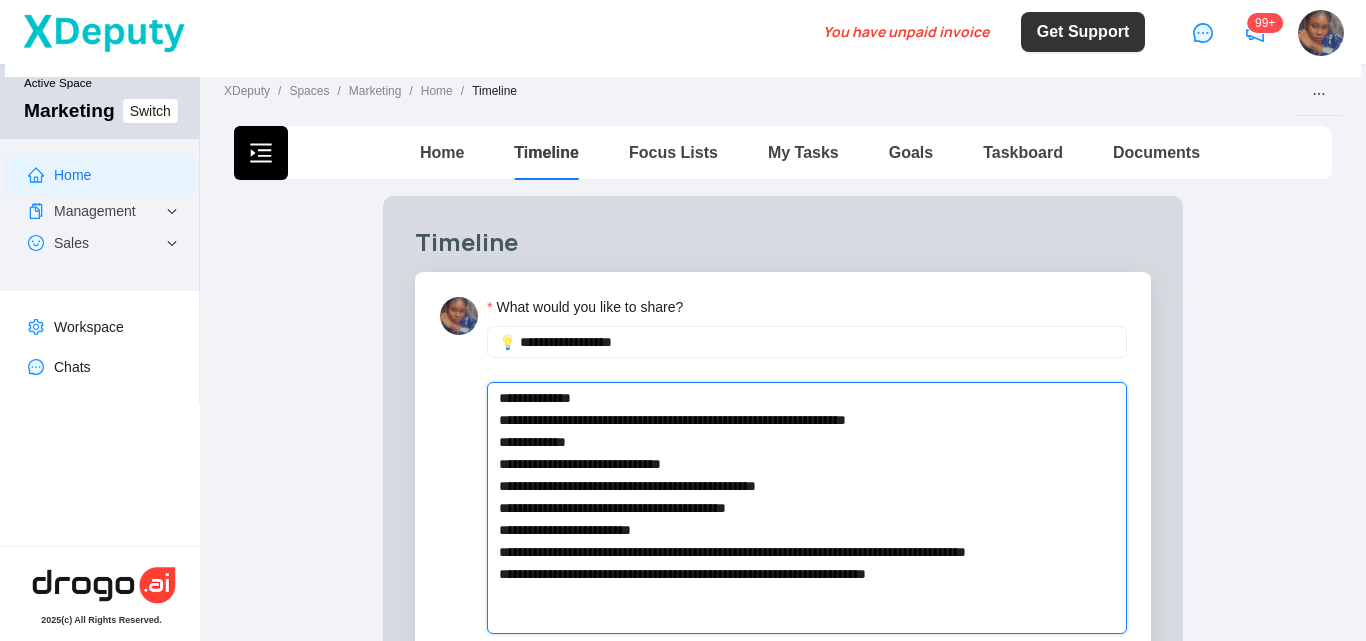 type on "**********" 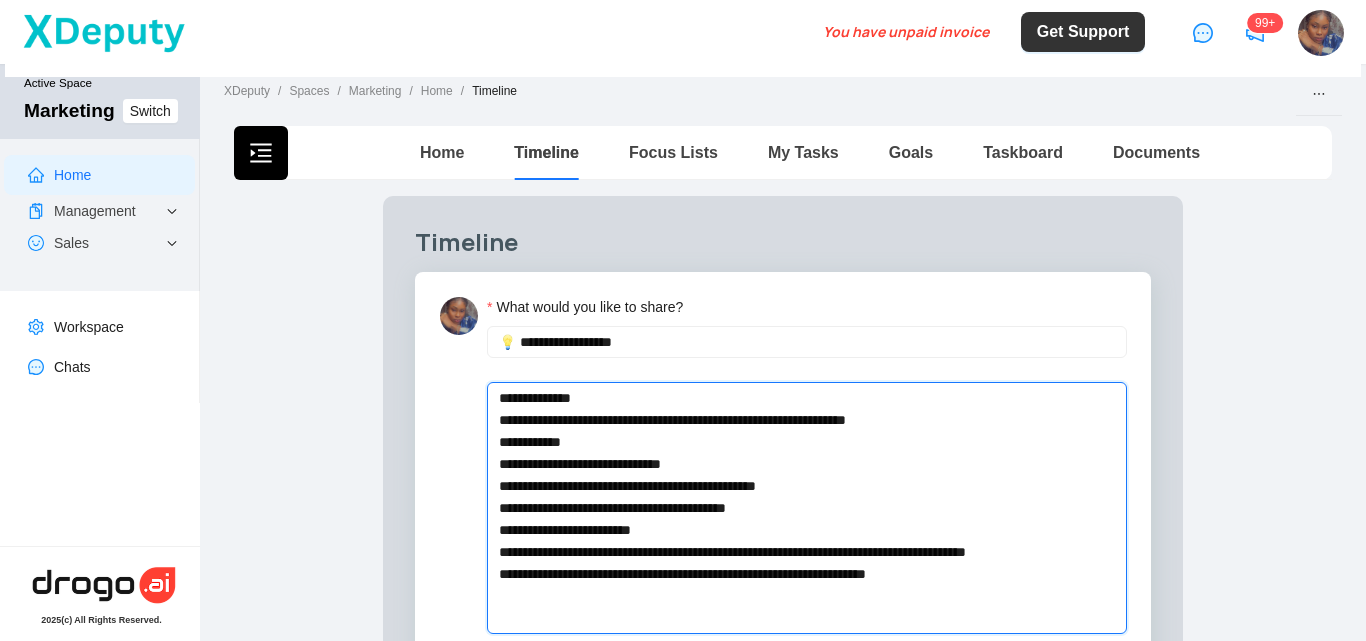 type 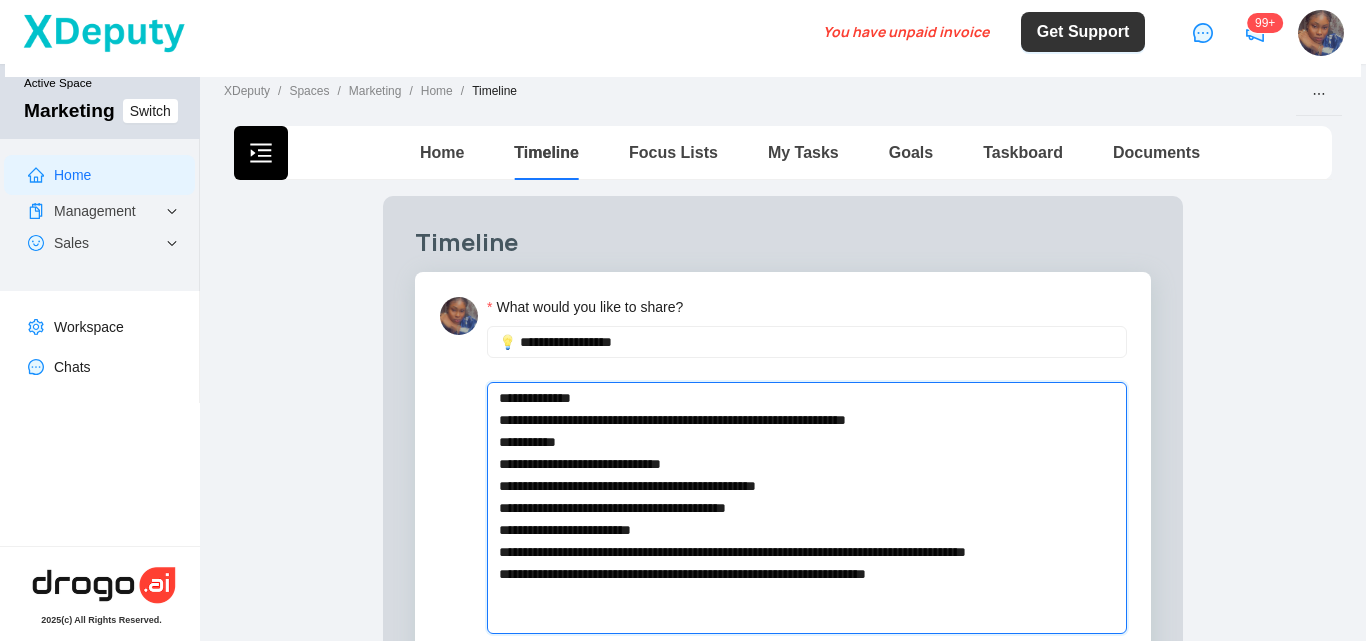 type 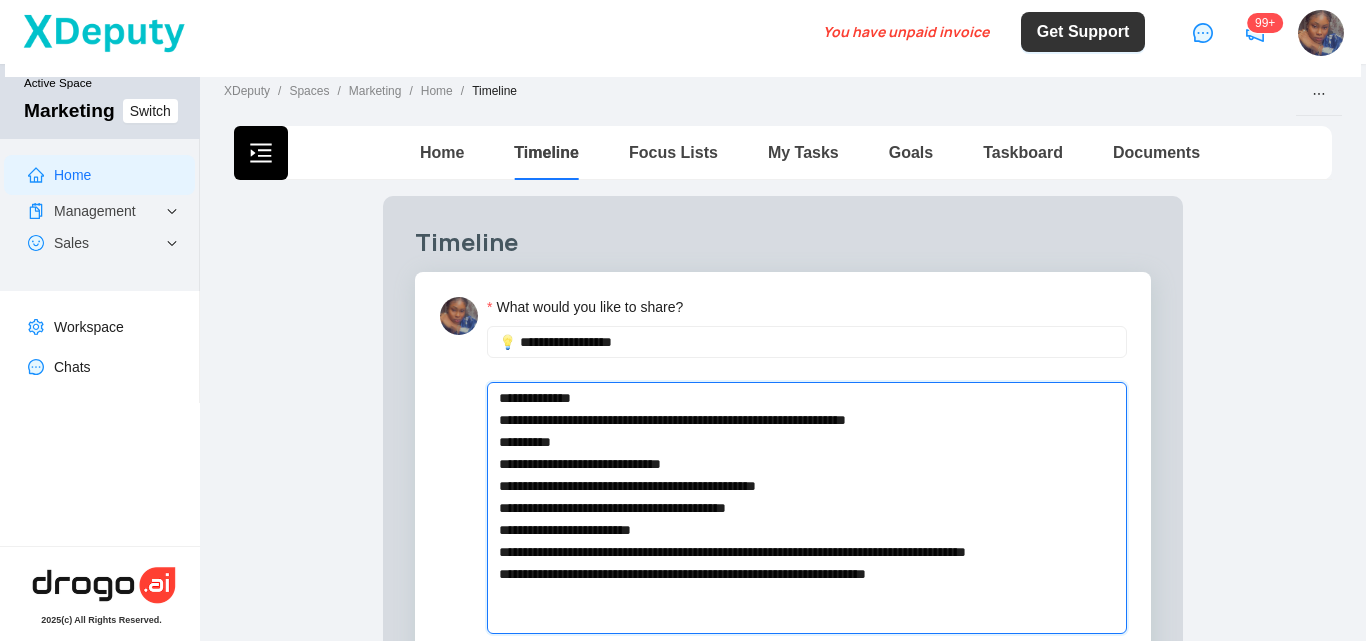 type 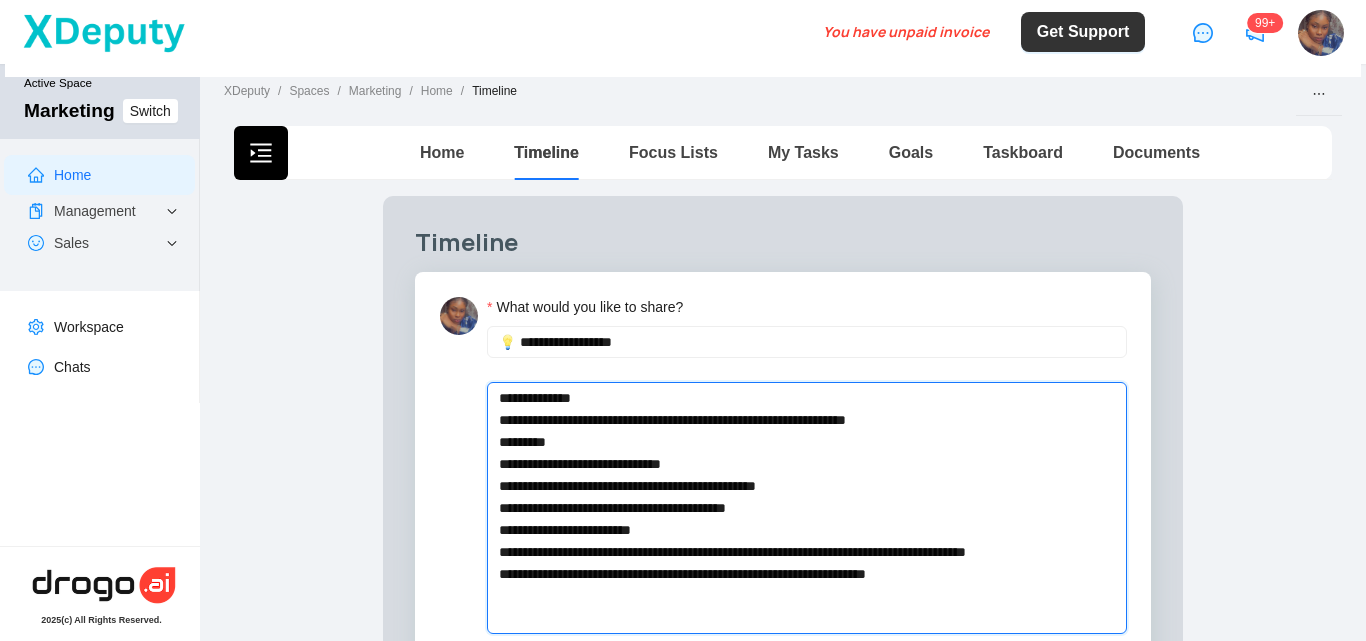 type 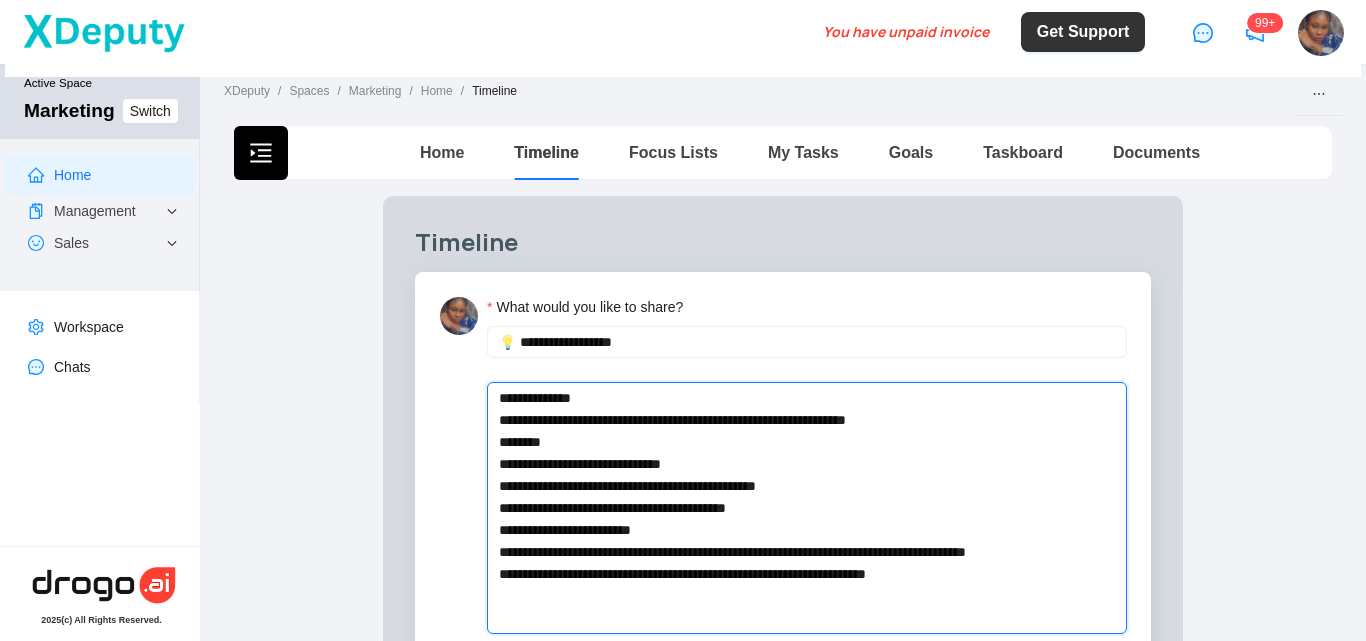 type 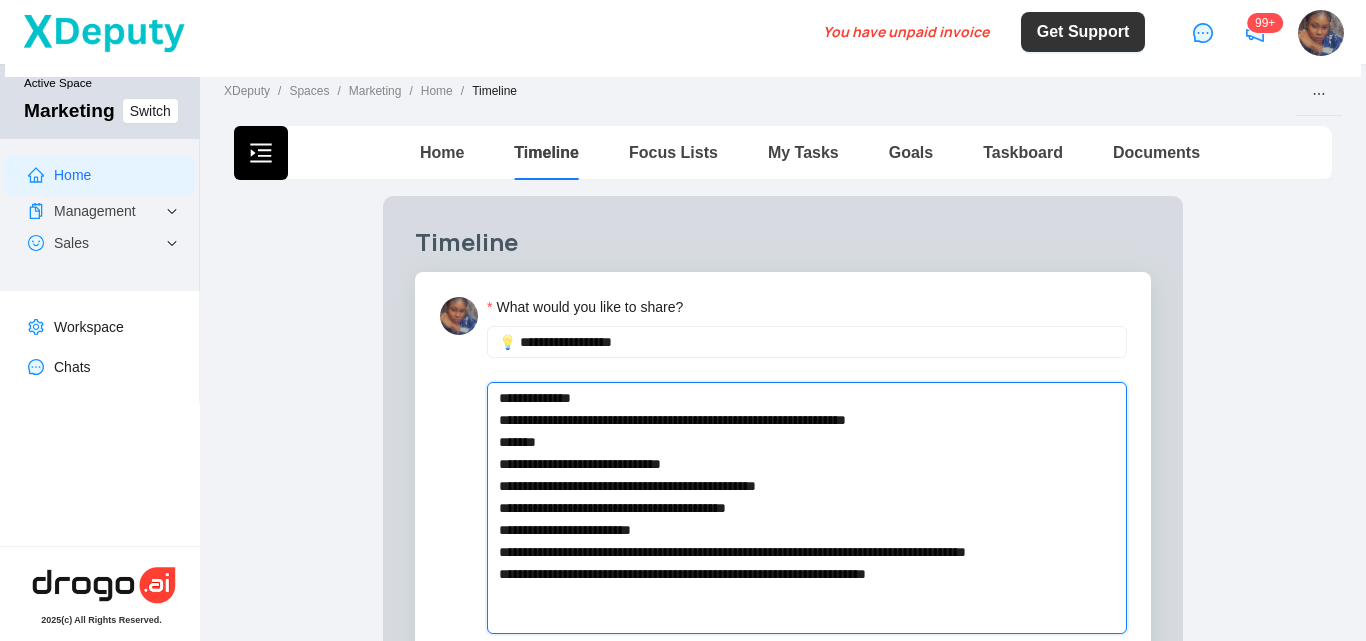 type 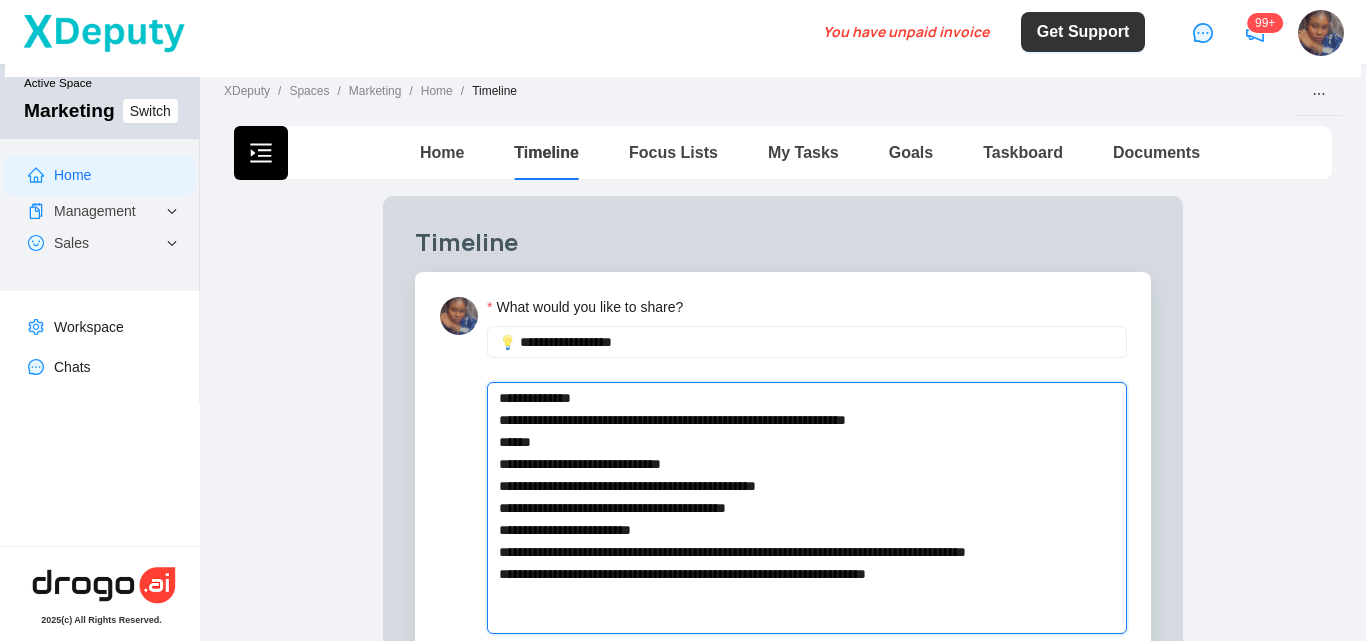 type 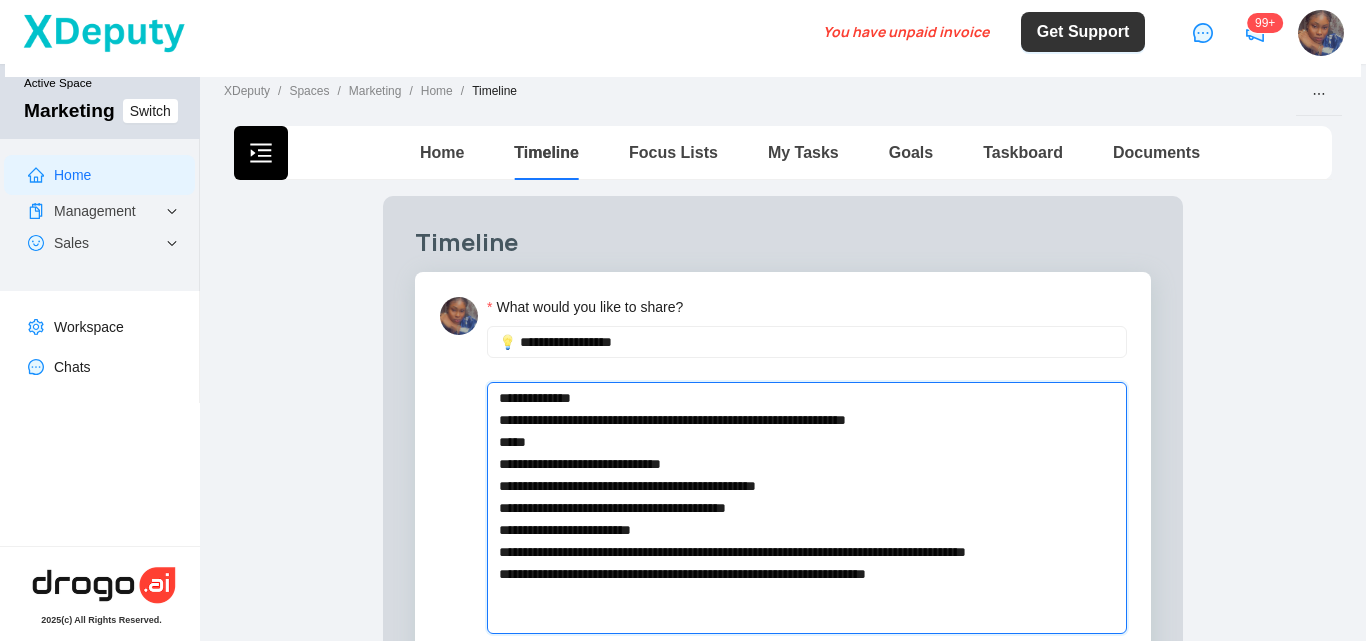 type 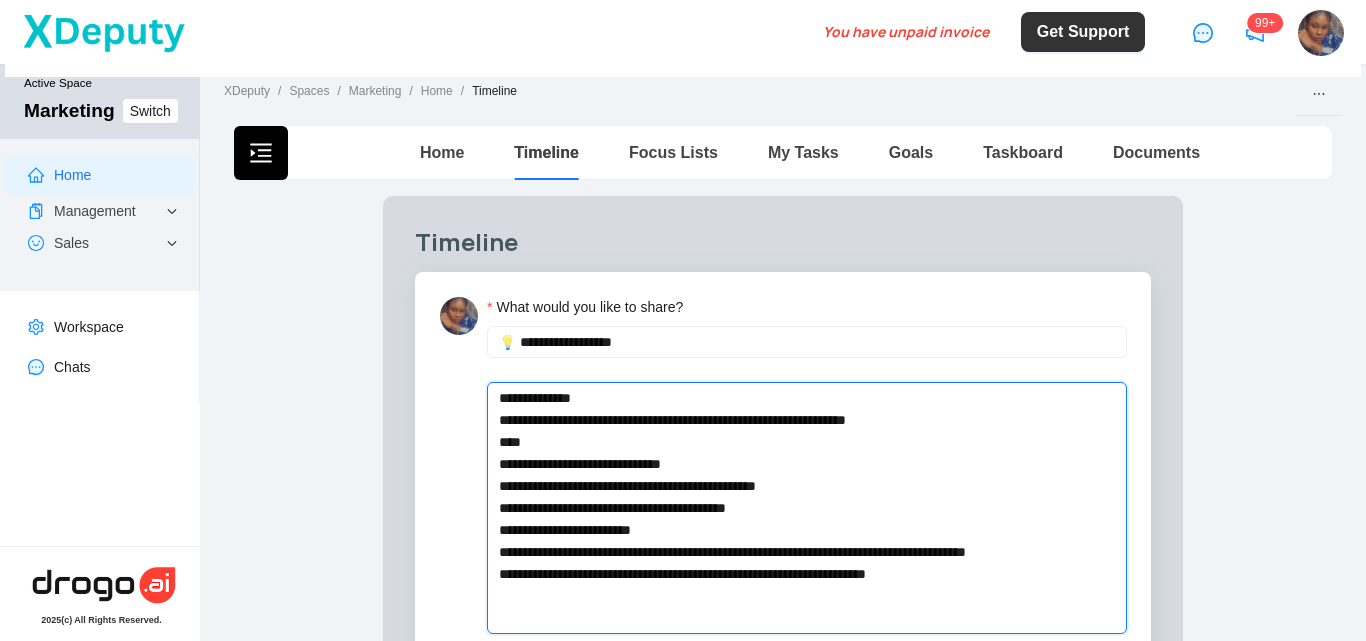 click on "**********" at bounding box center [807, 508] 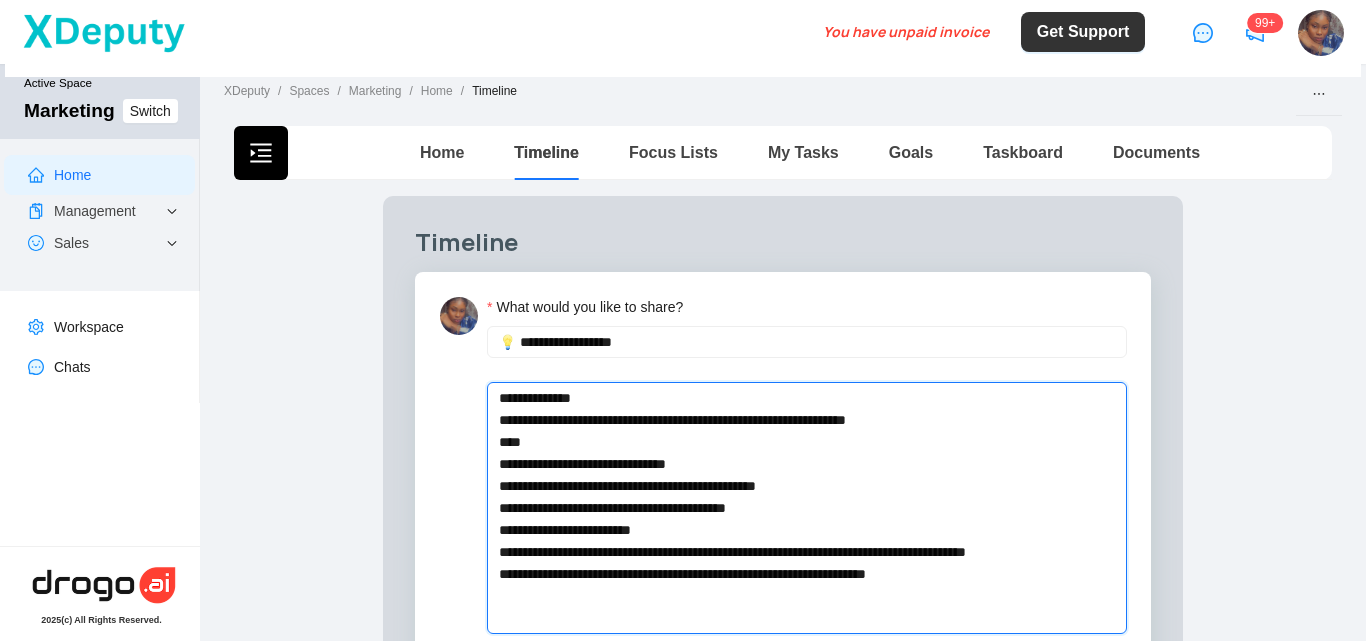 type 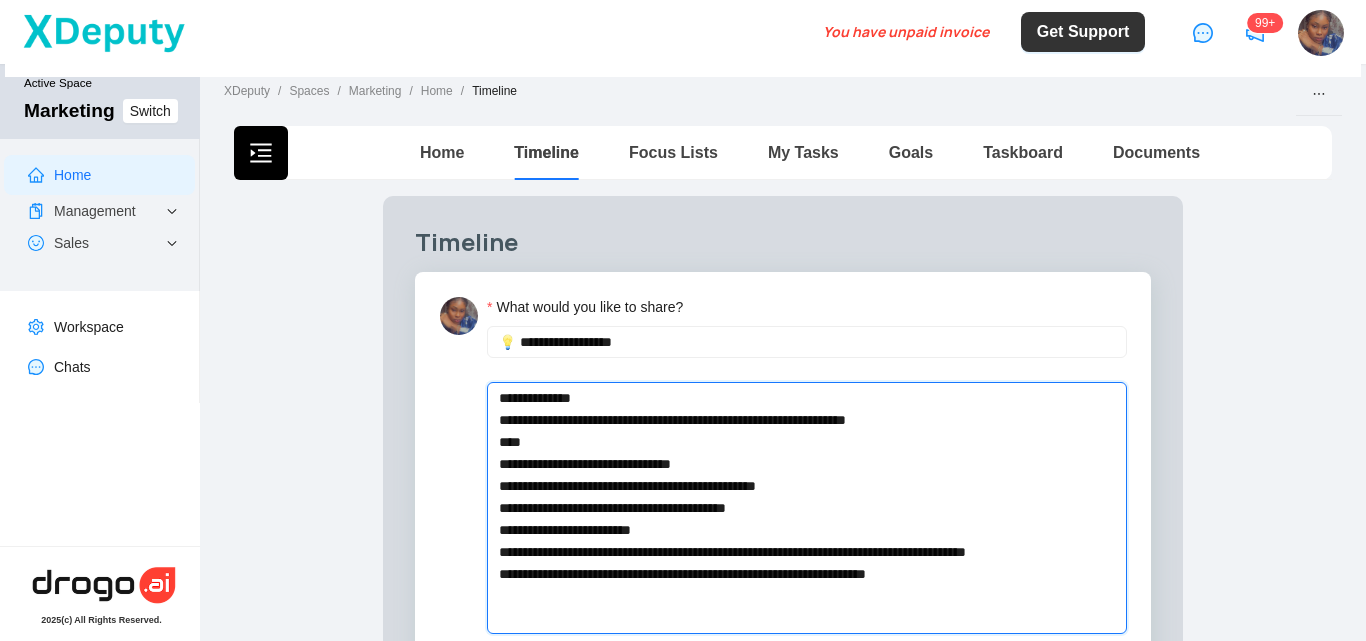 type 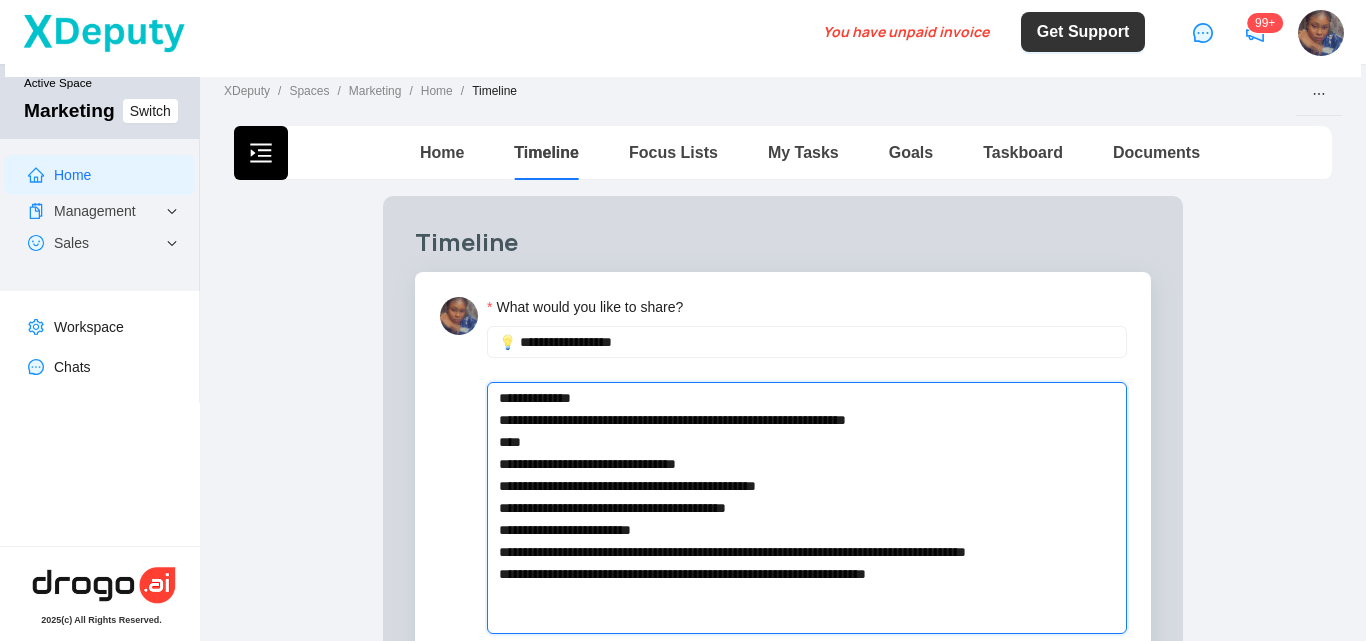 type 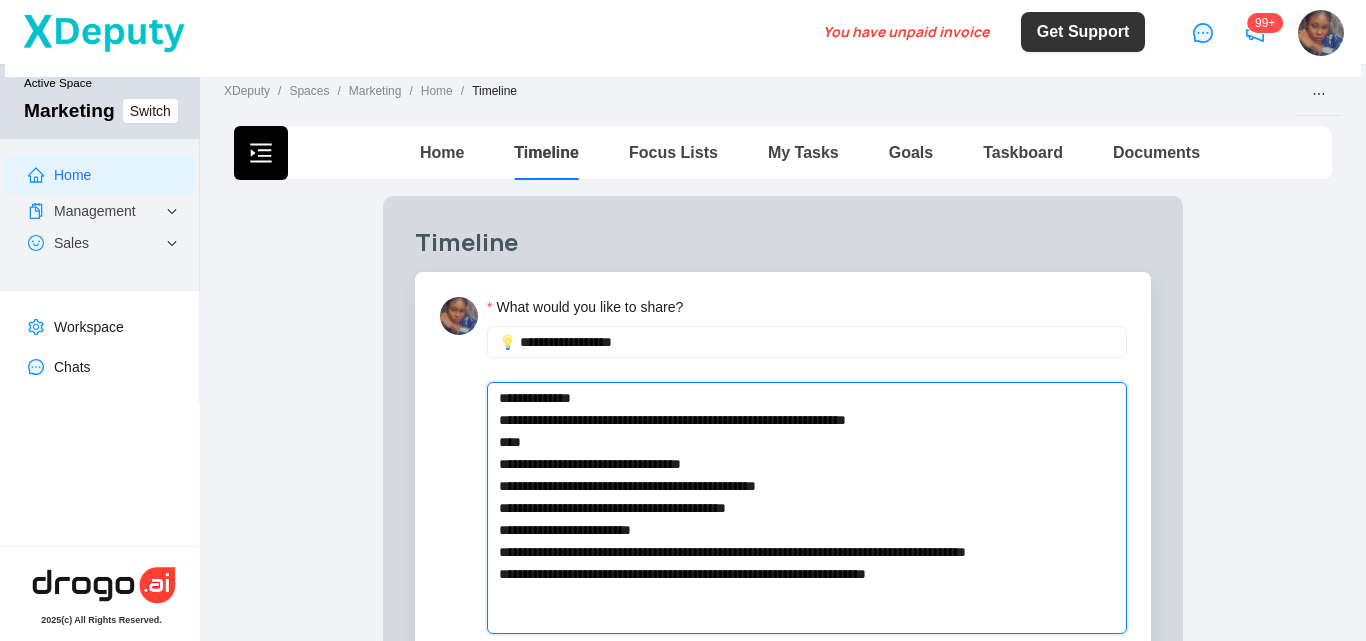 type 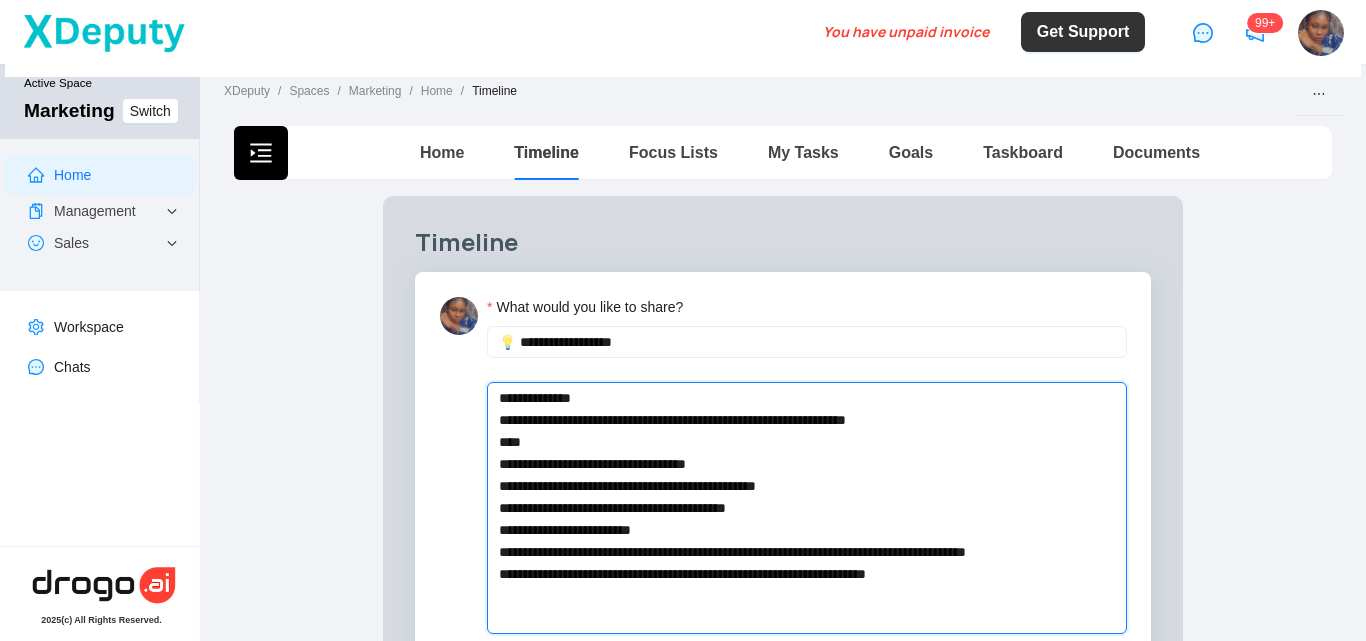 type 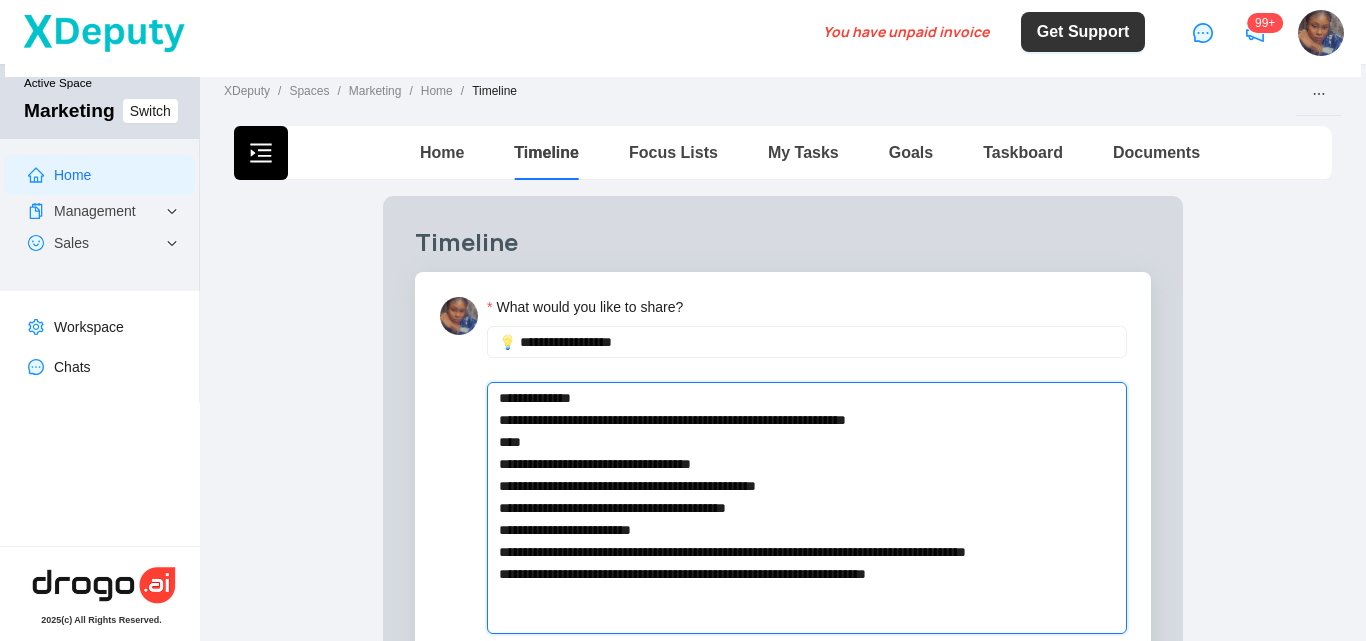 type 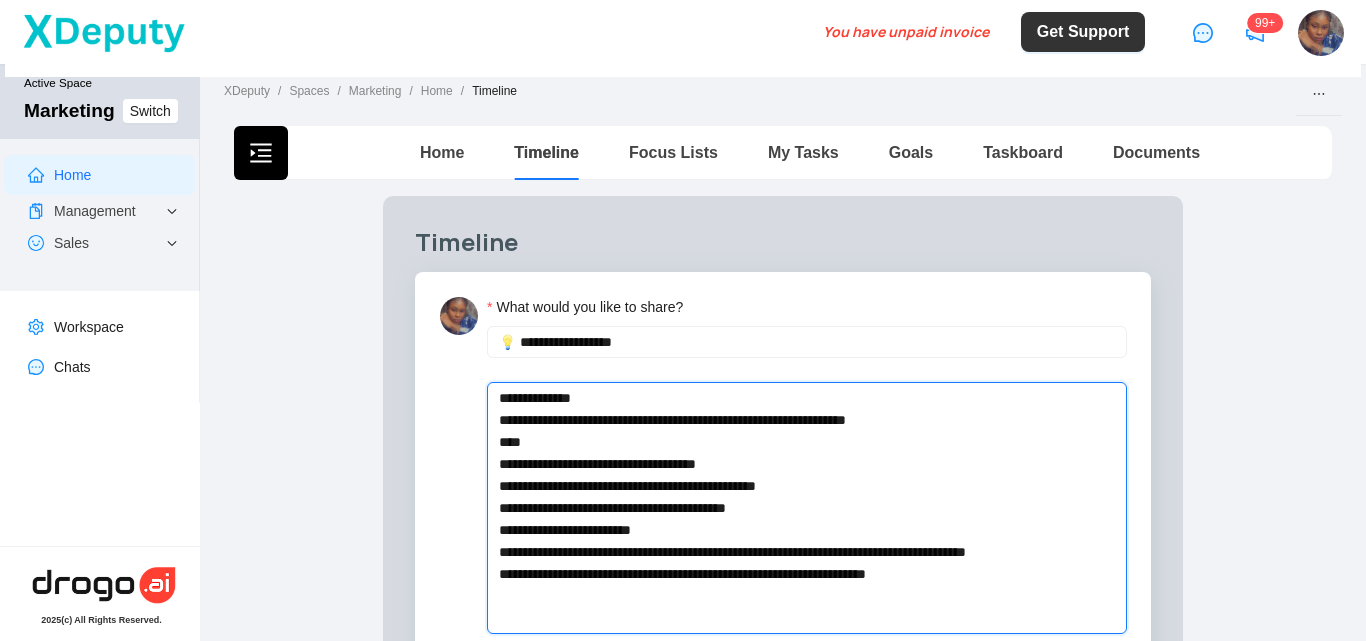 type 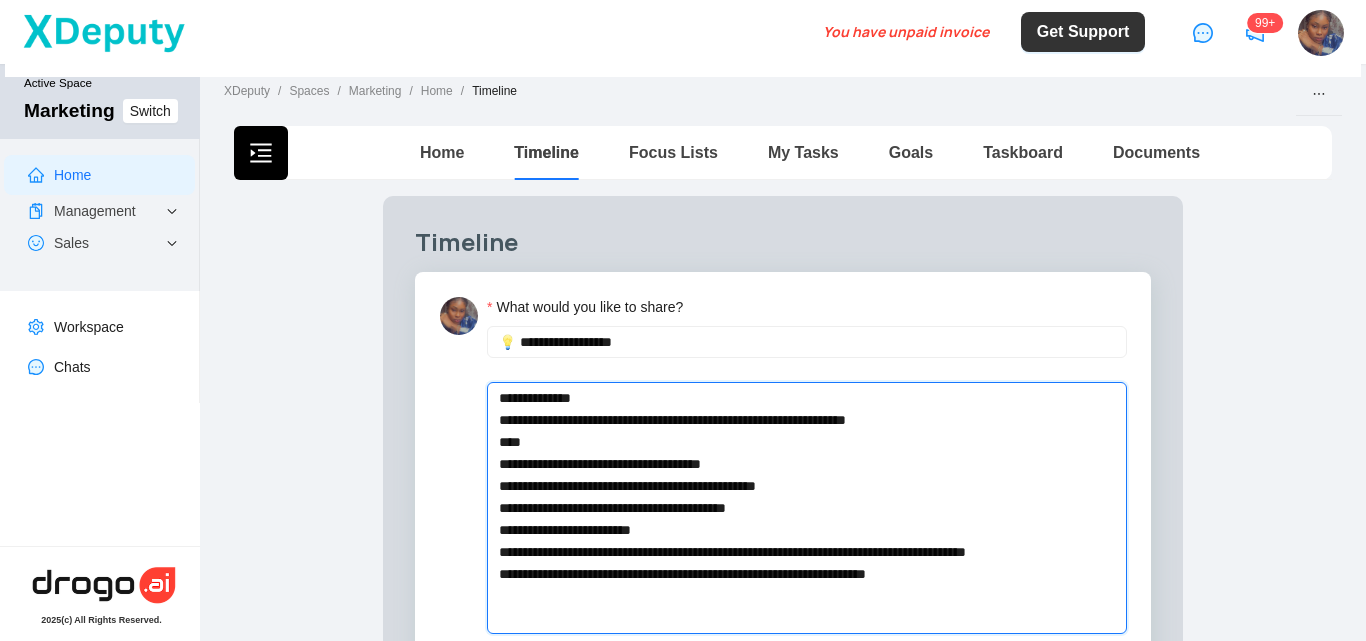 type 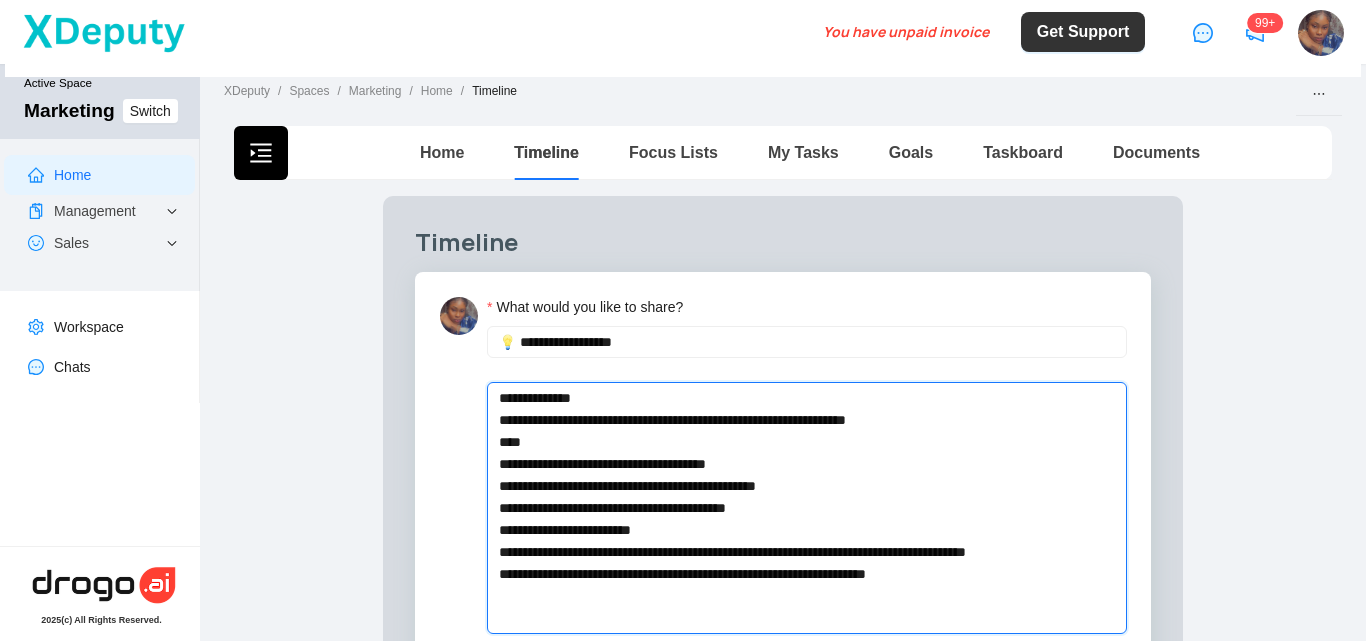 type 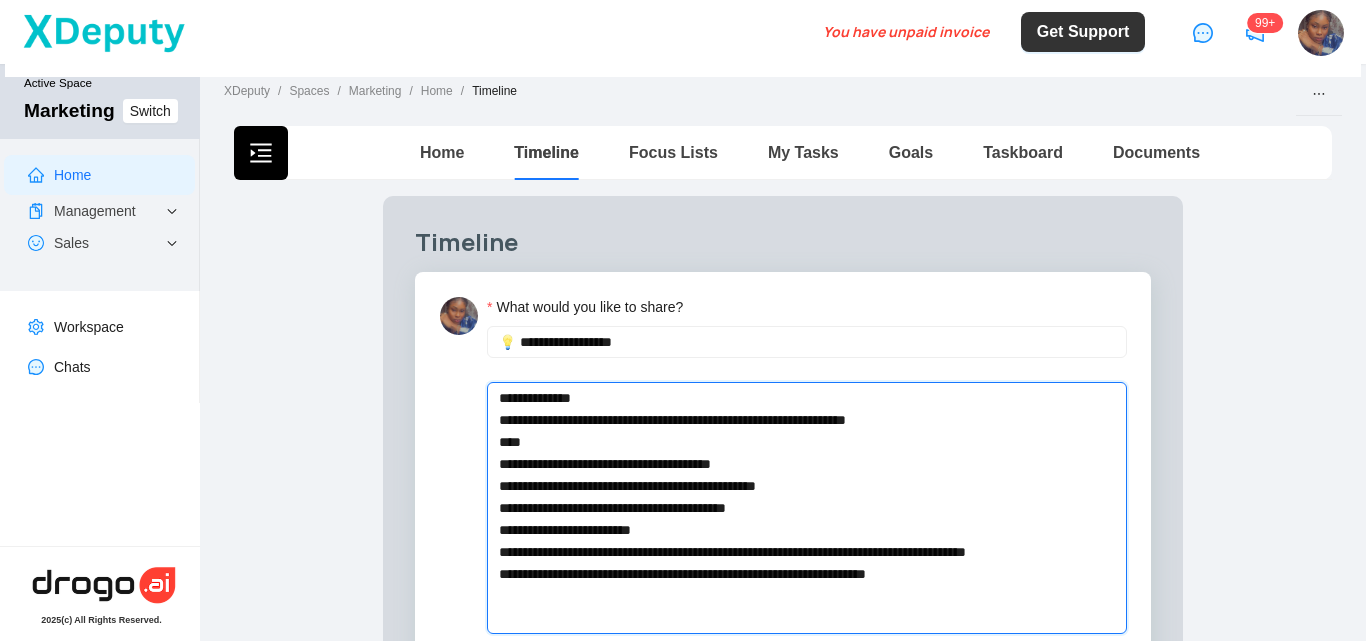 type 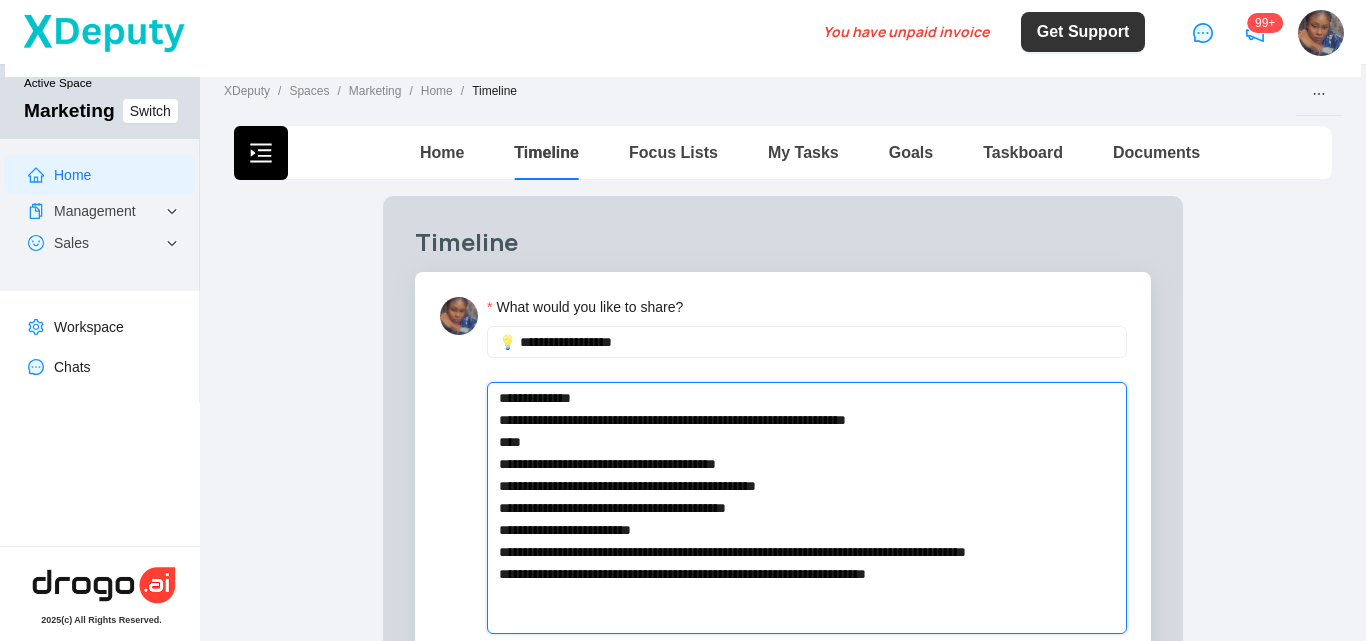 type 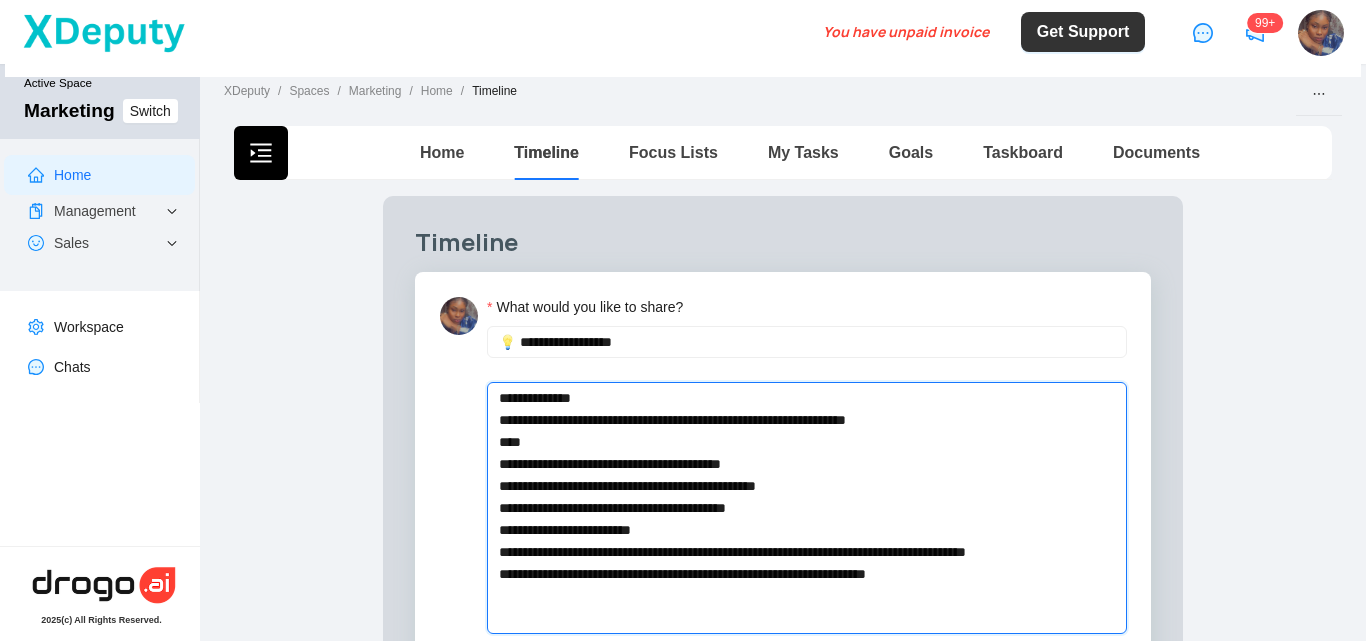 type 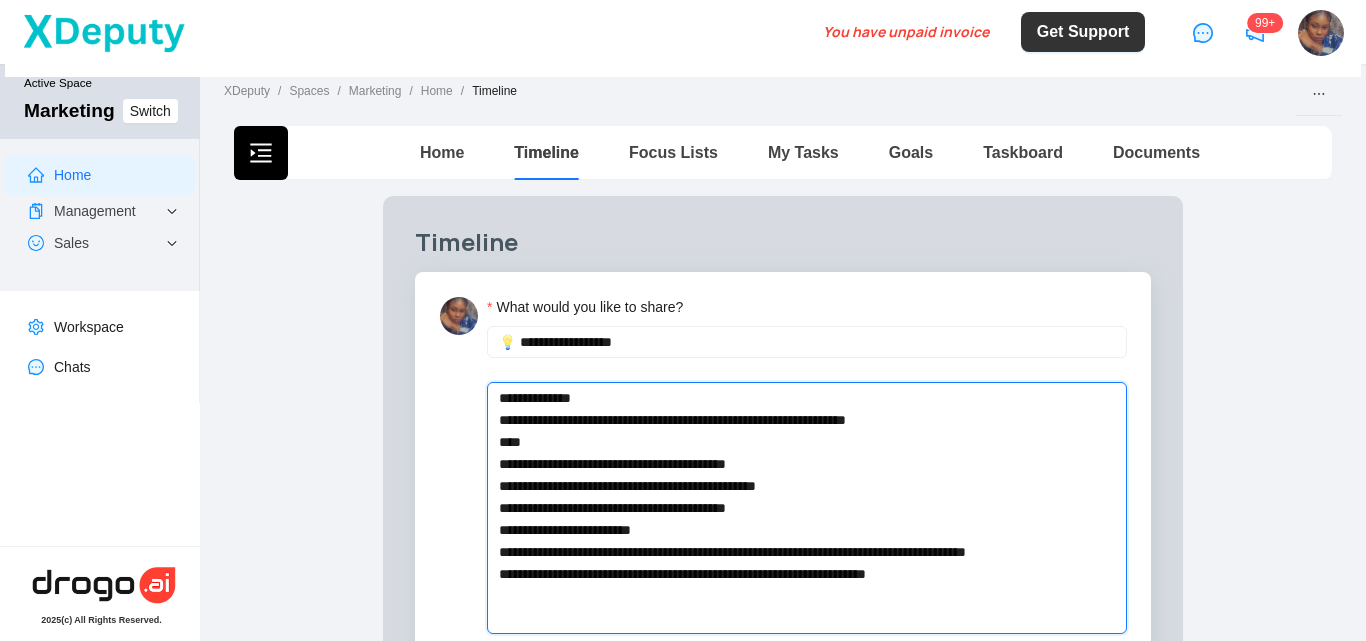 type 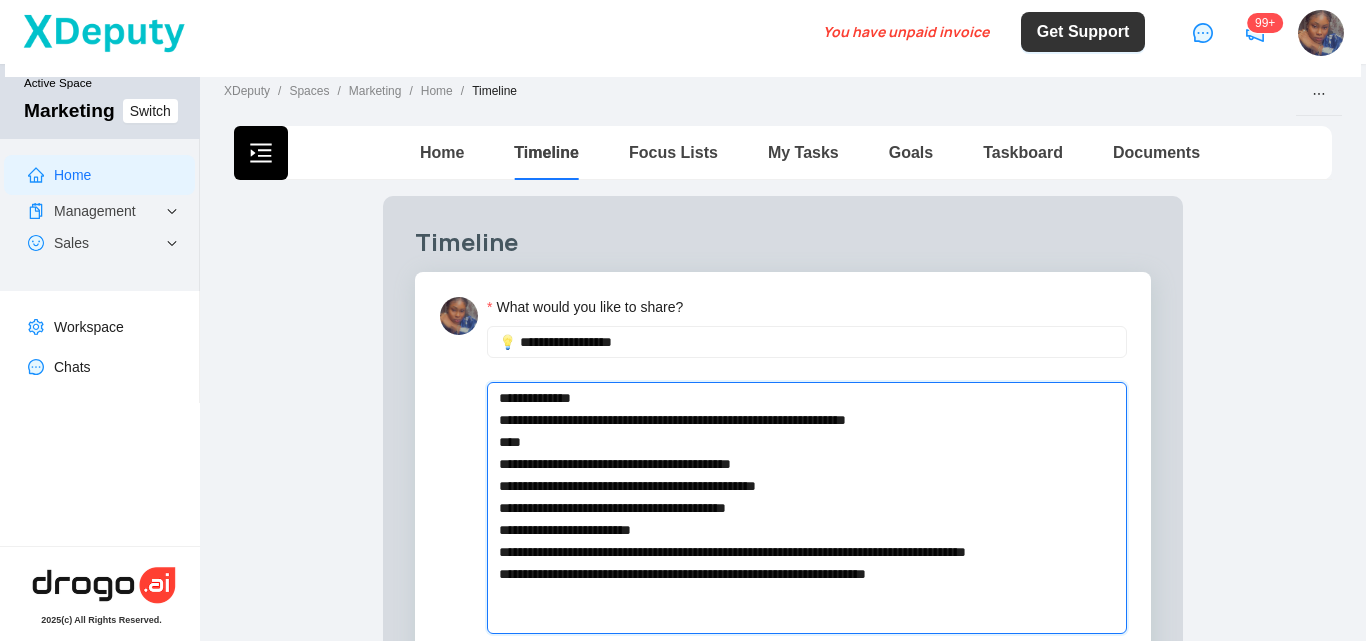 type 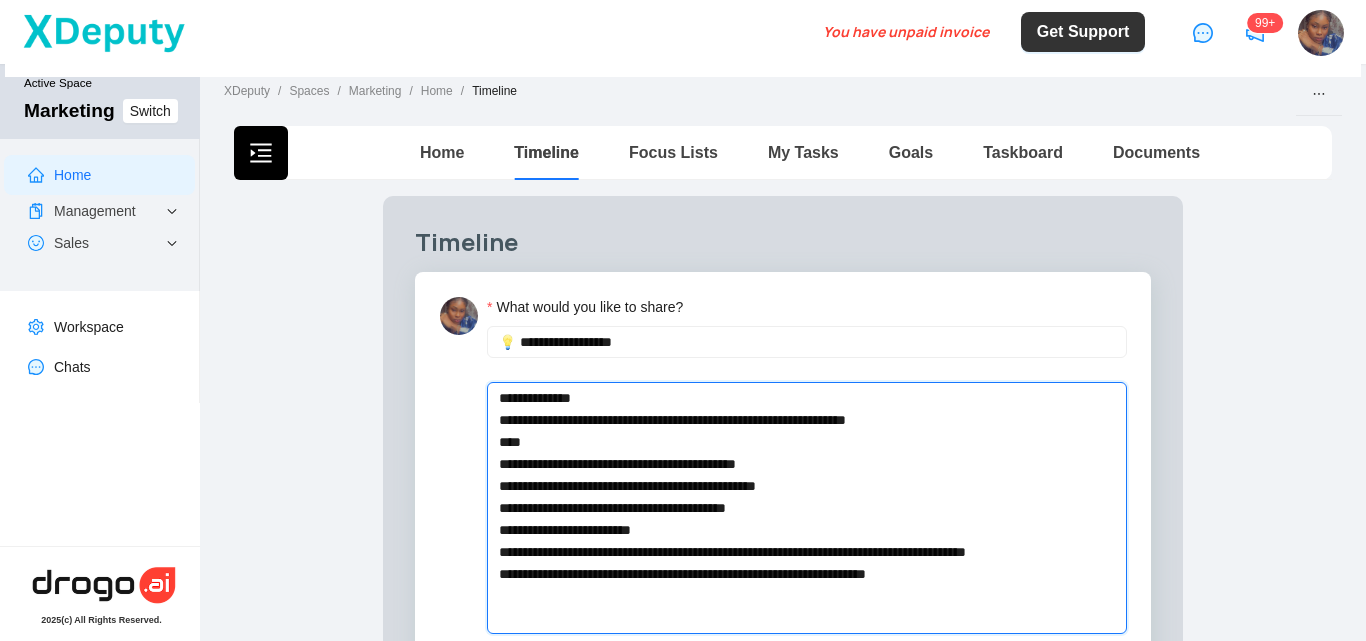 type 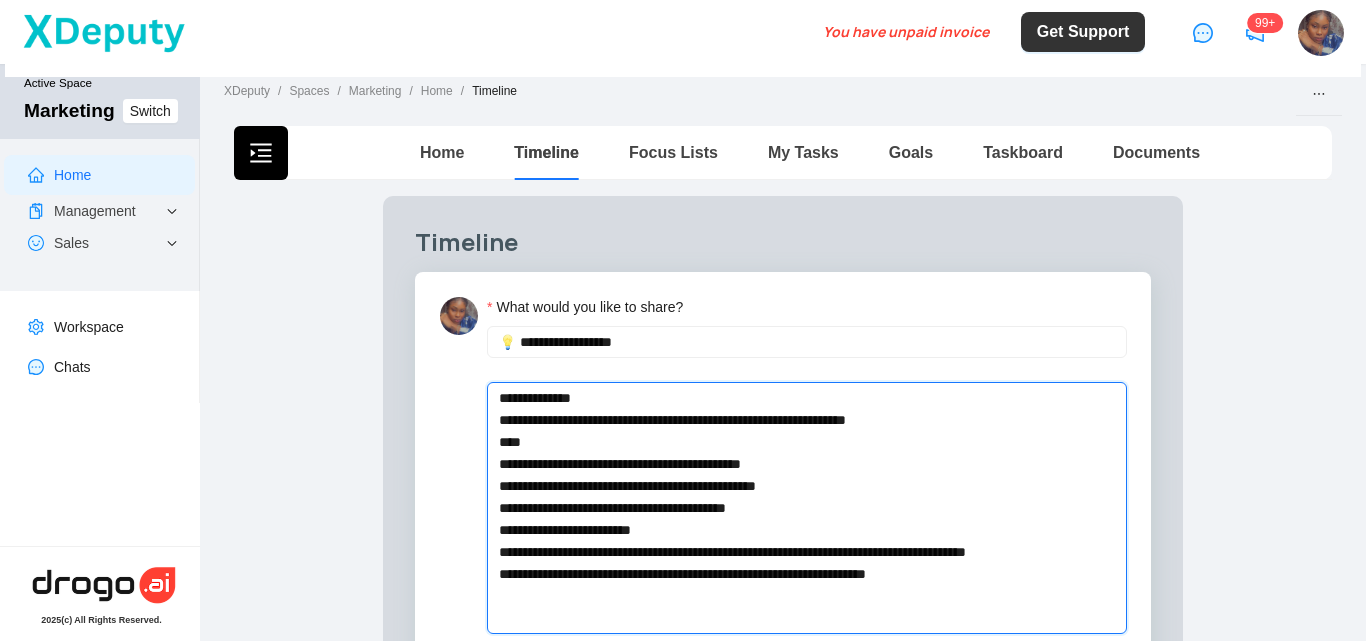 type 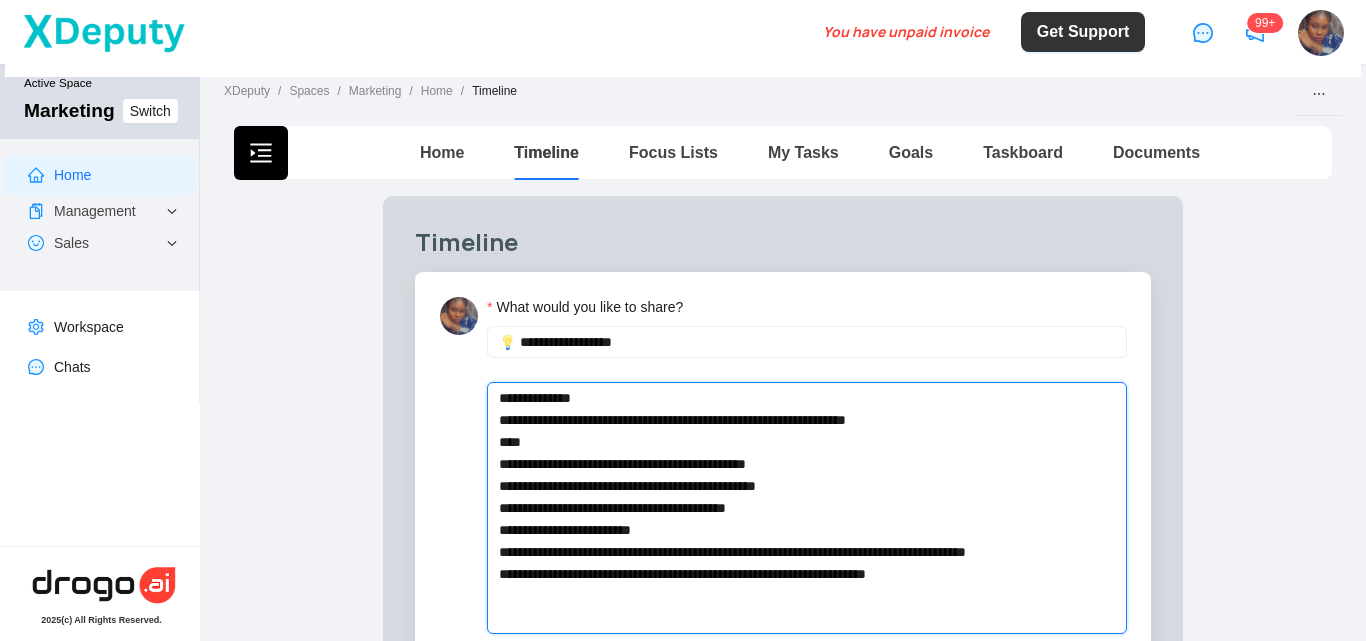 type 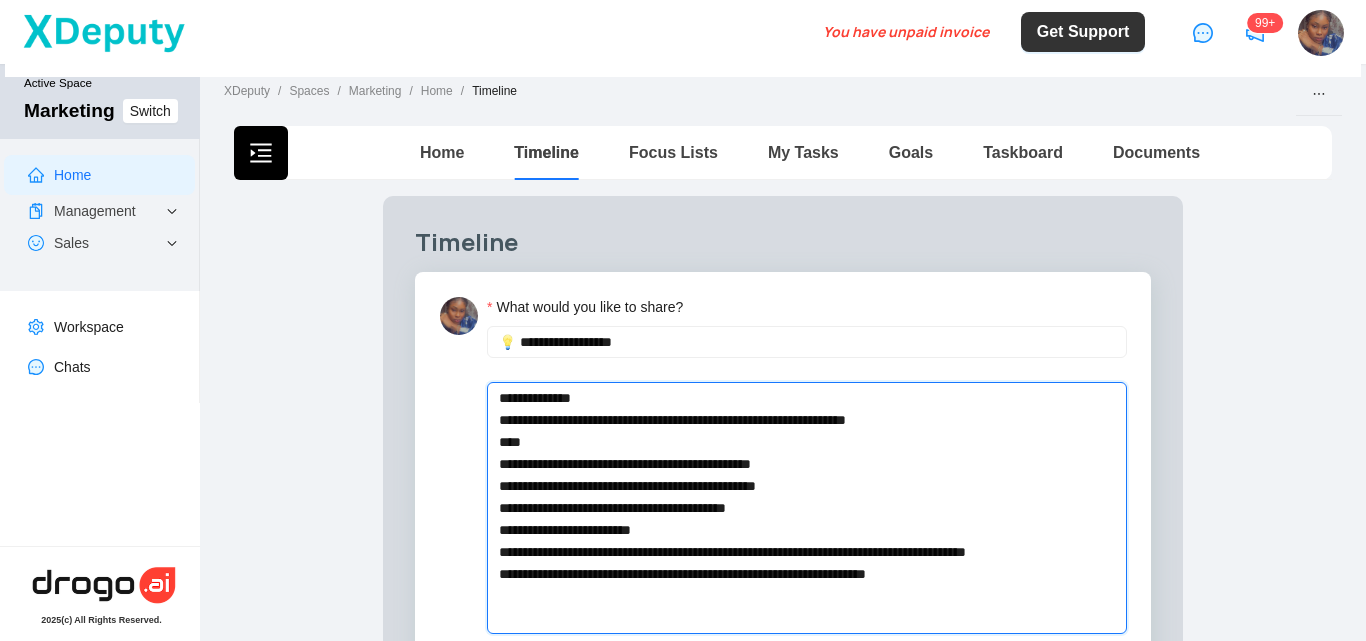 type 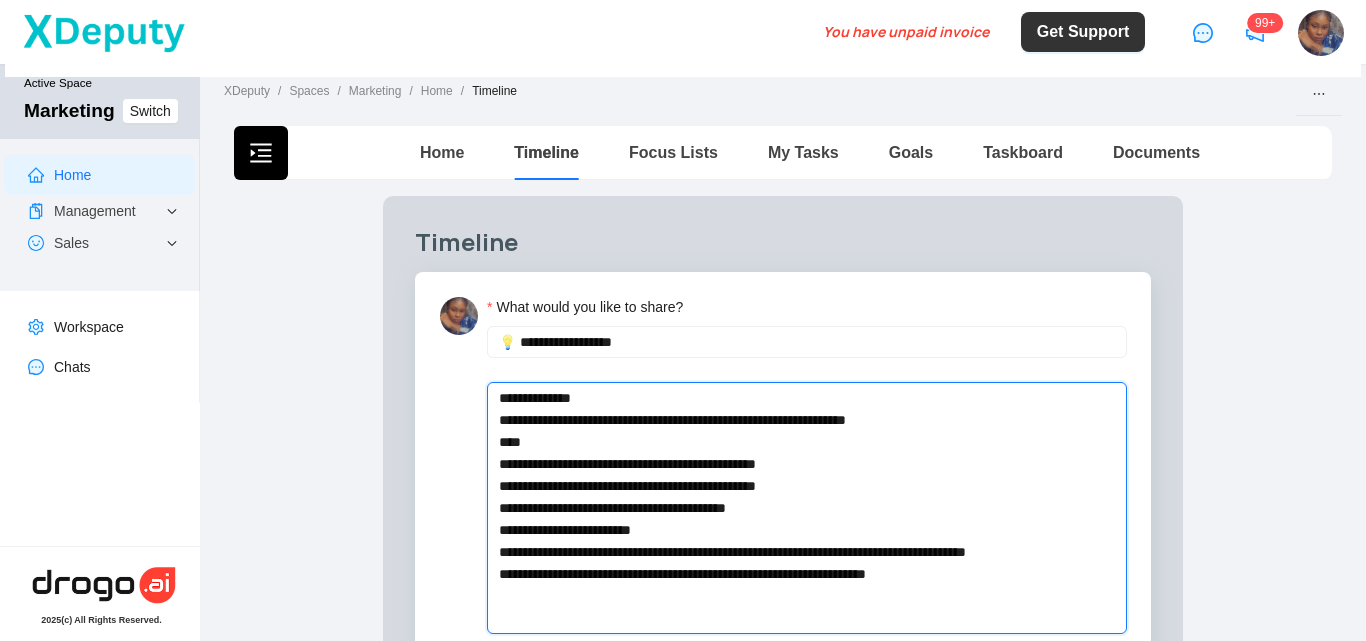 type 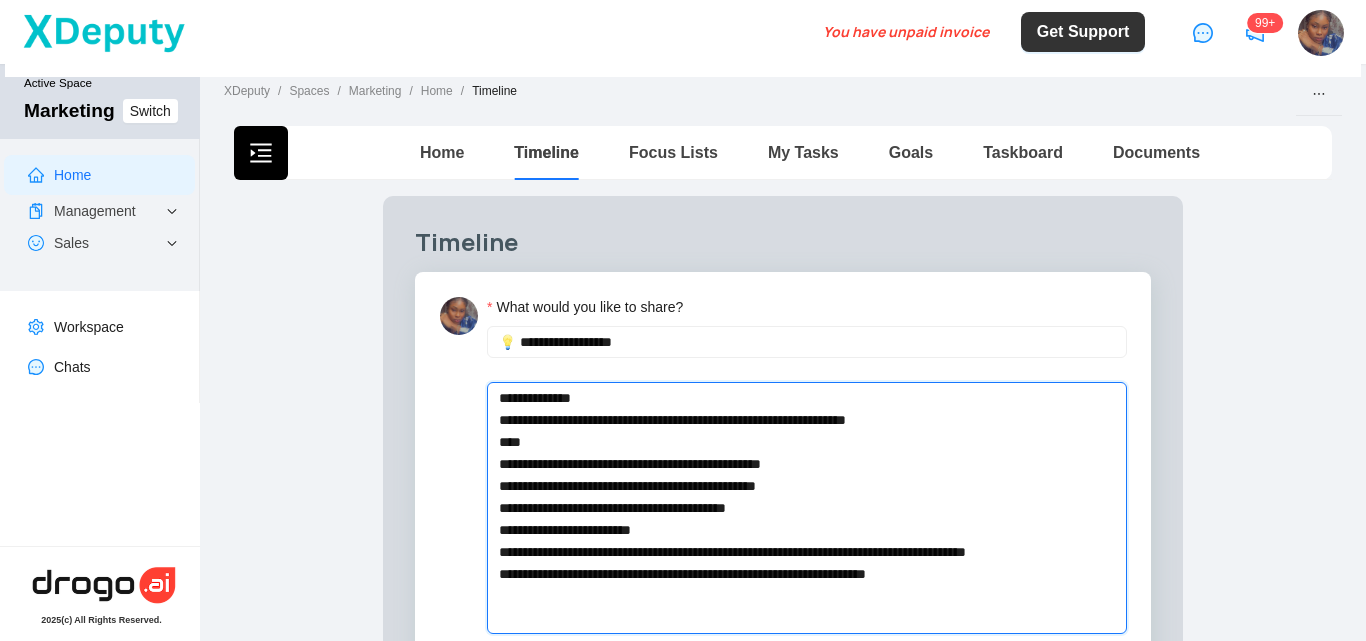 type 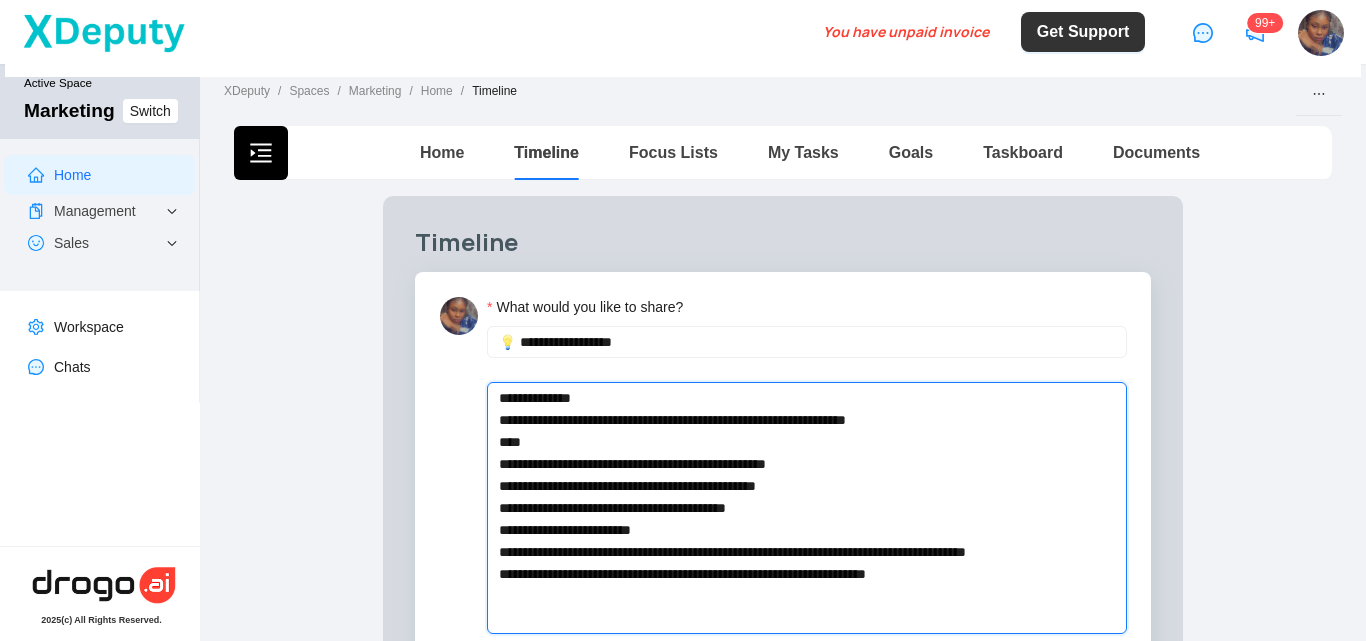 type 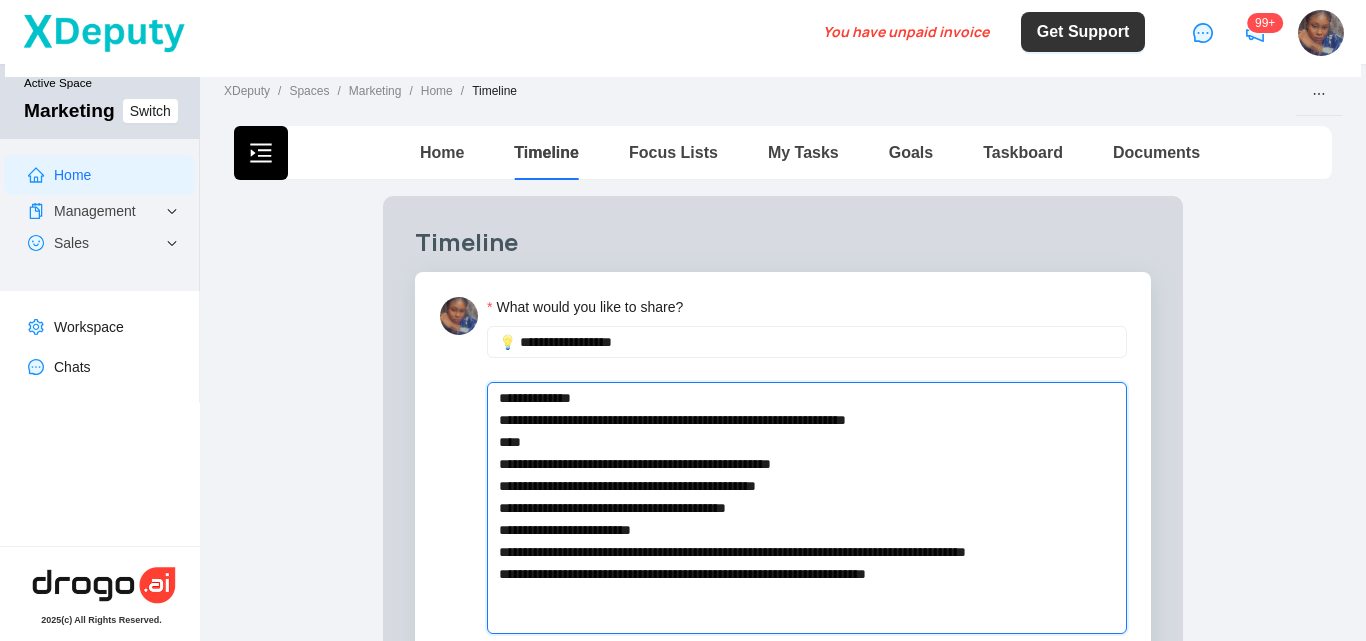 type 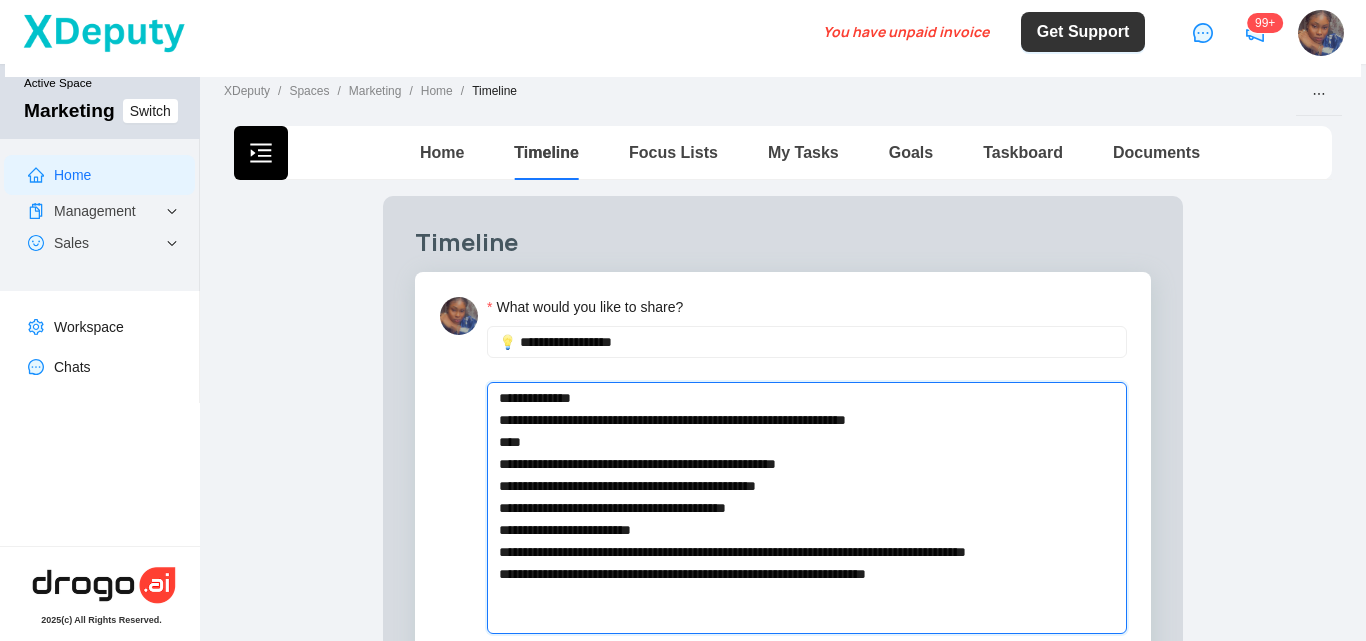 type 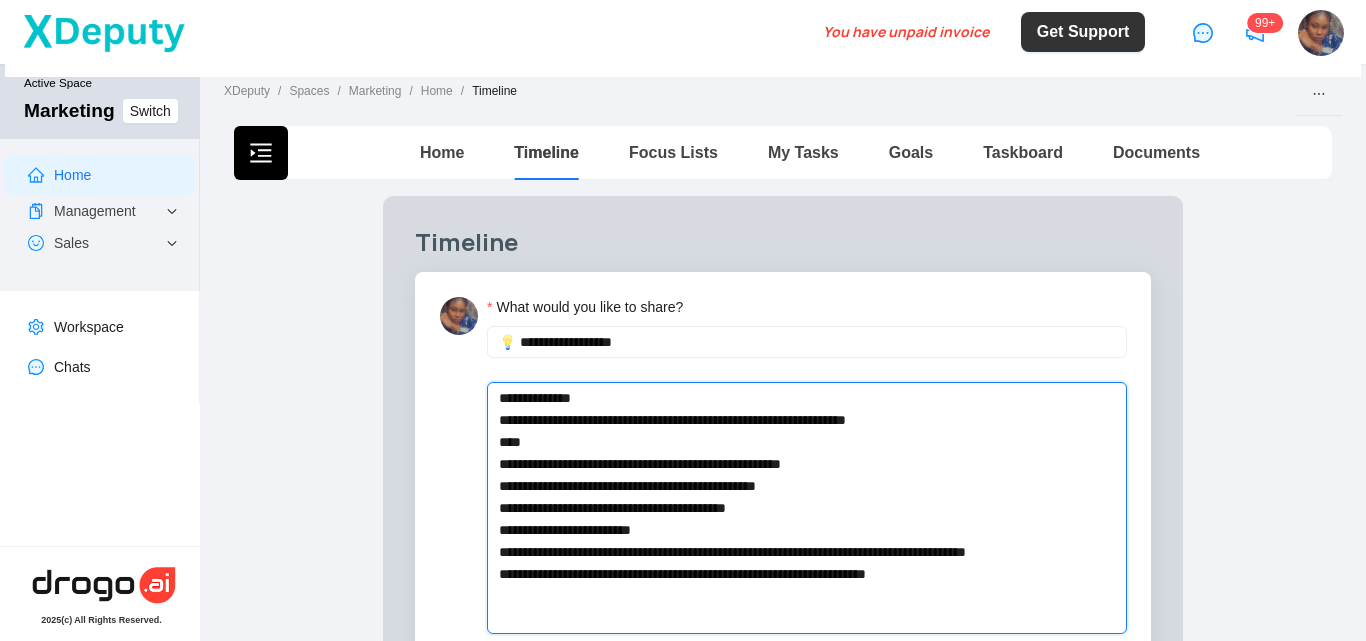 type 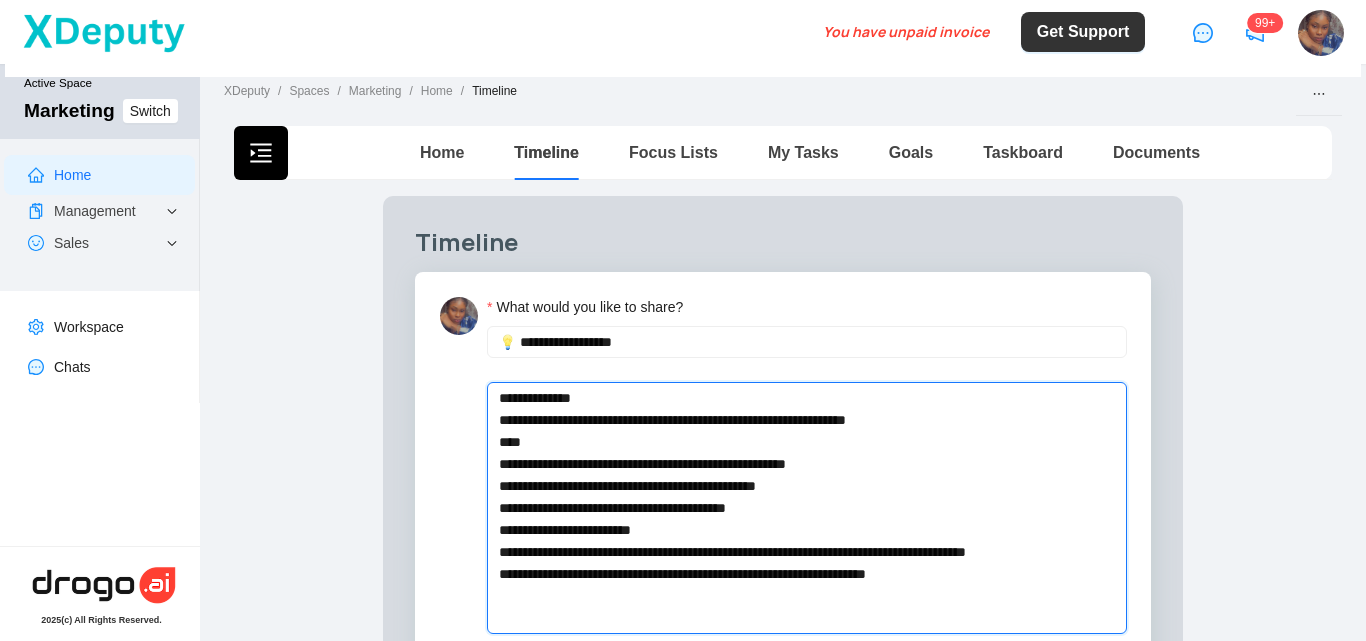 type 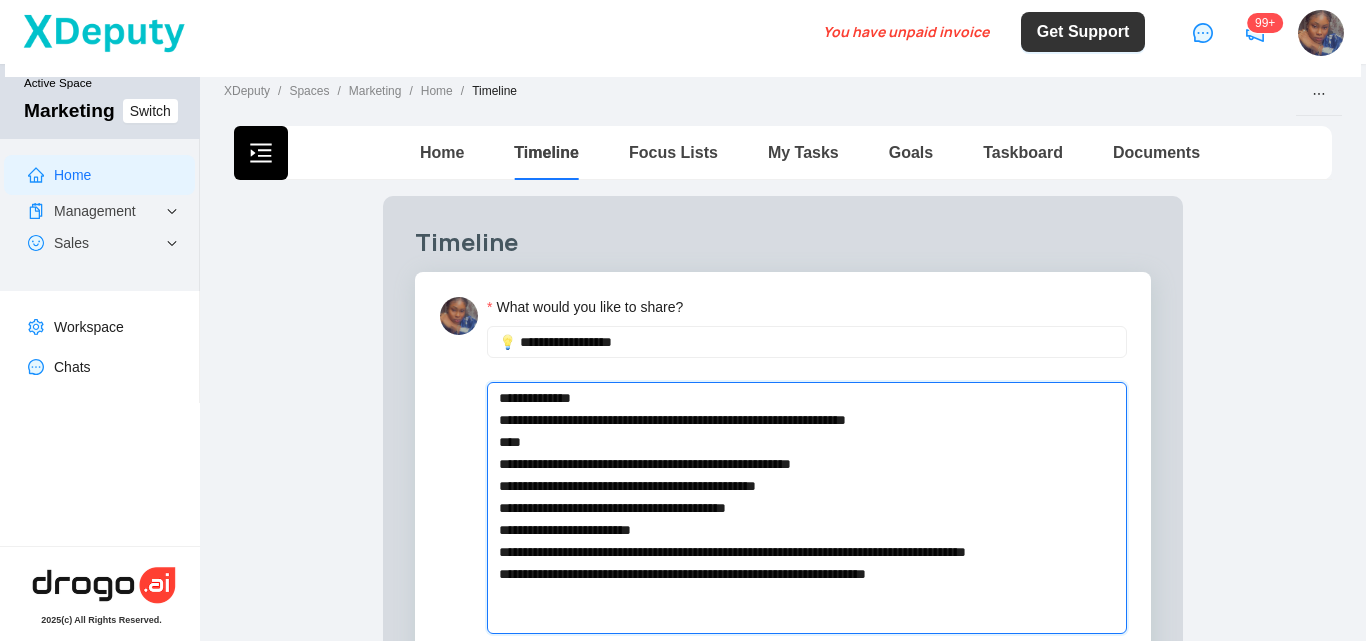 type 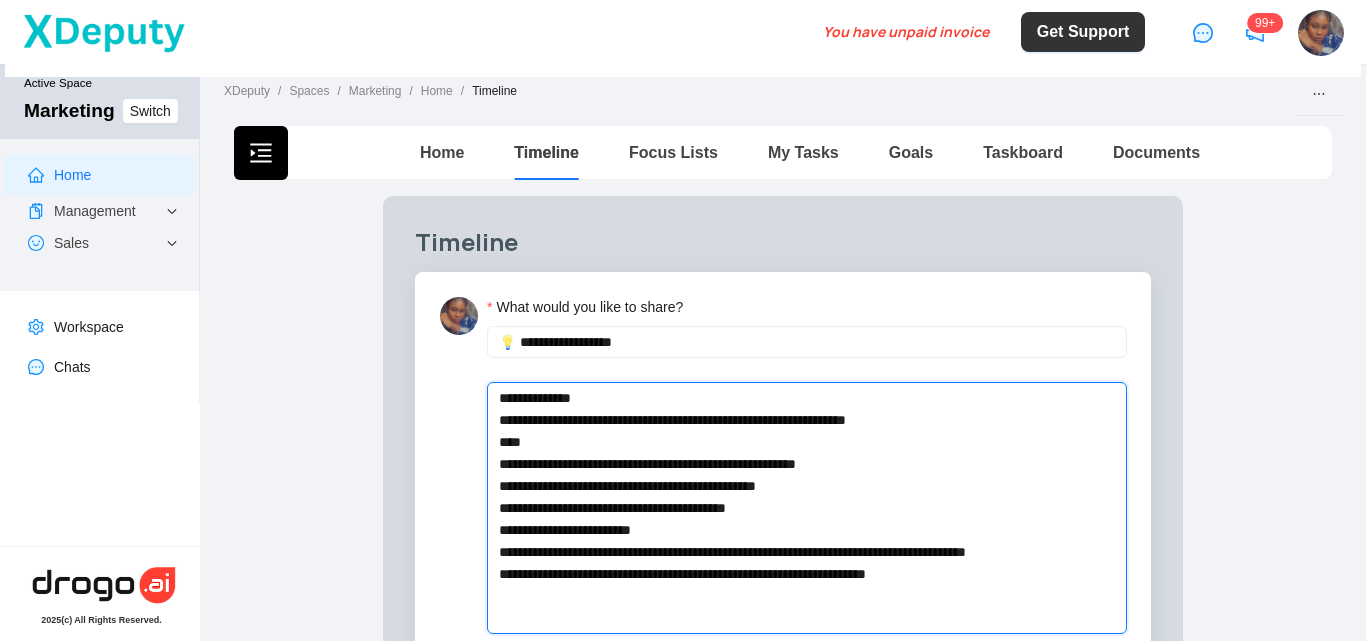 type 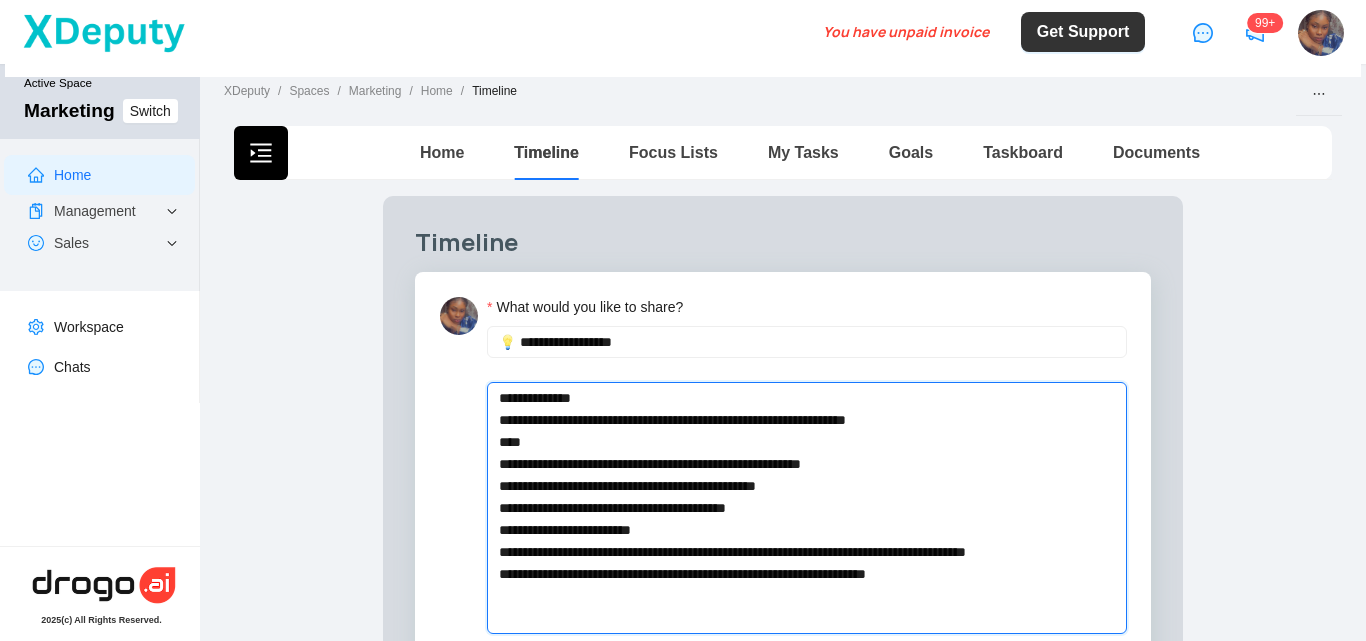 type 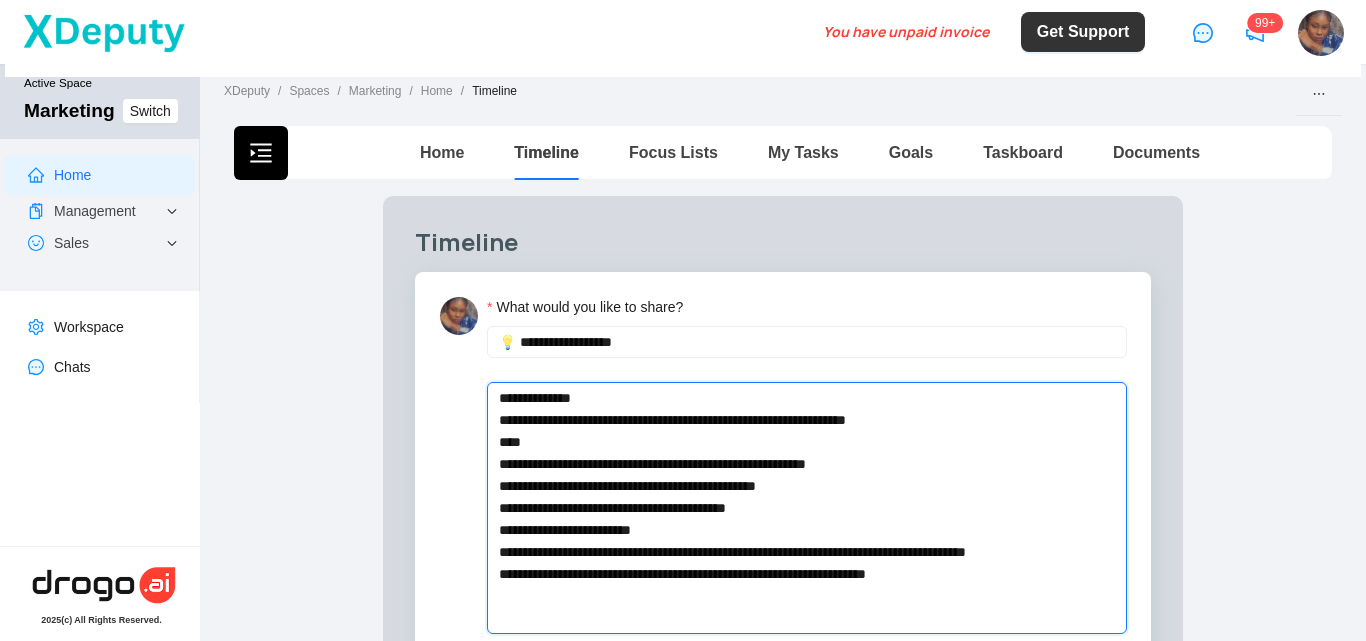 type 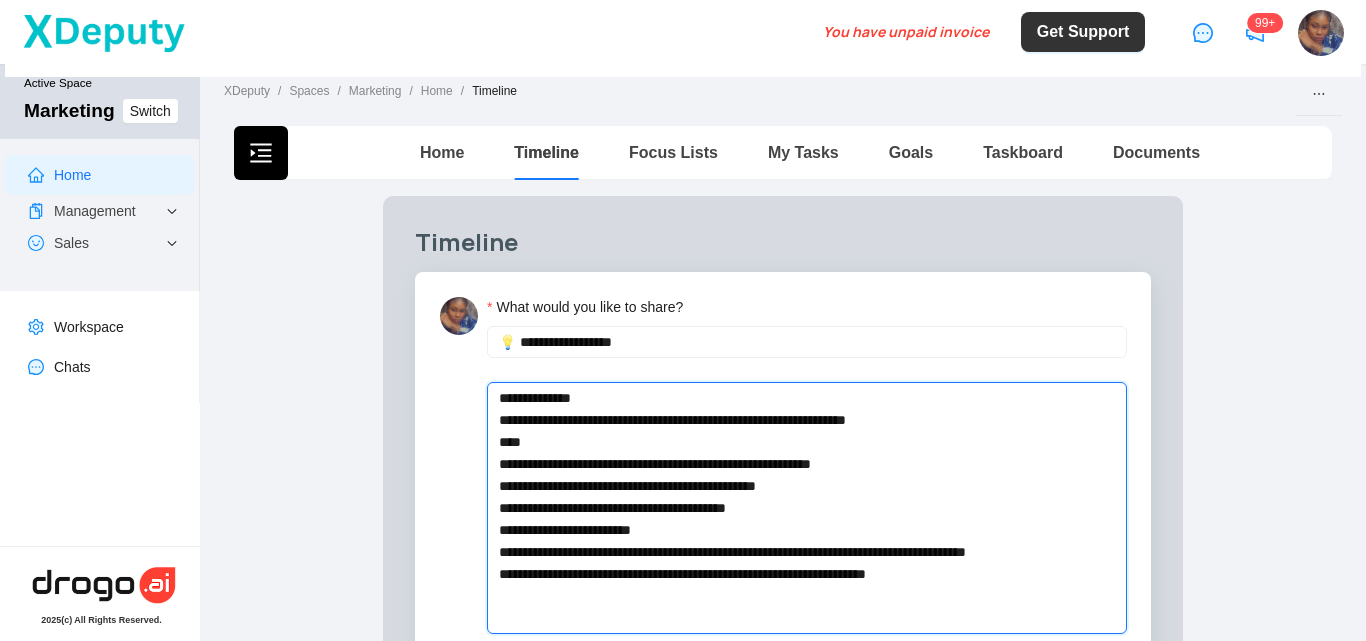 type 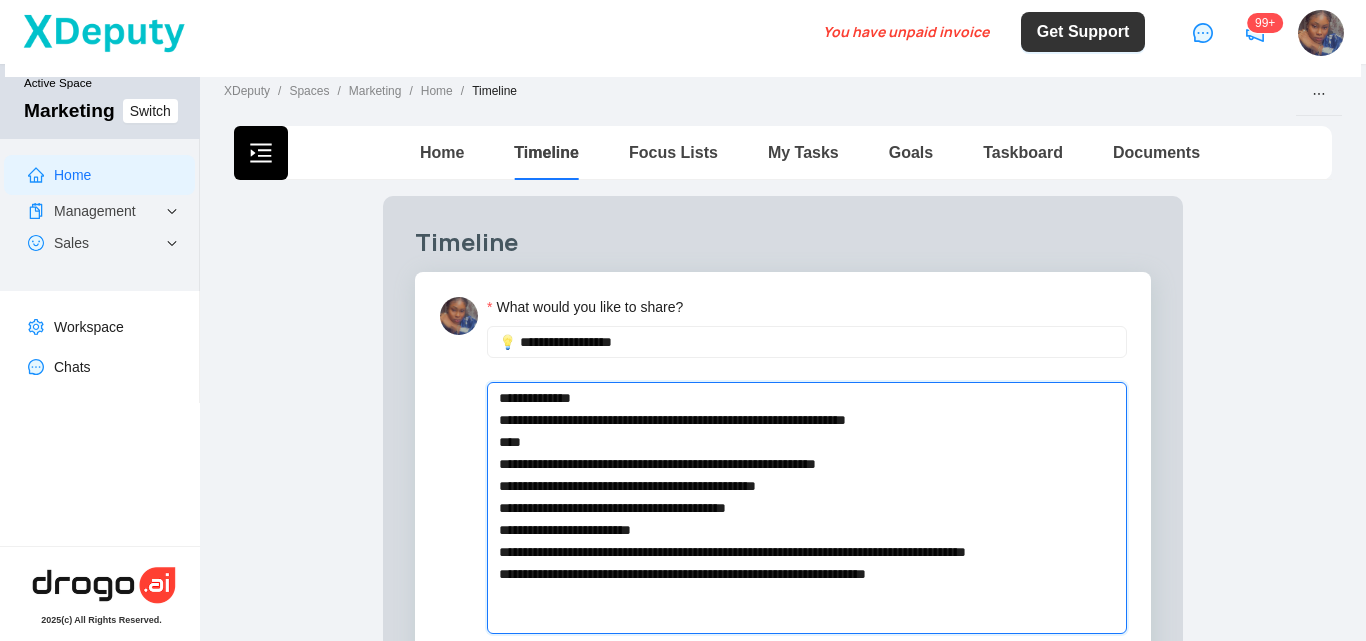 type 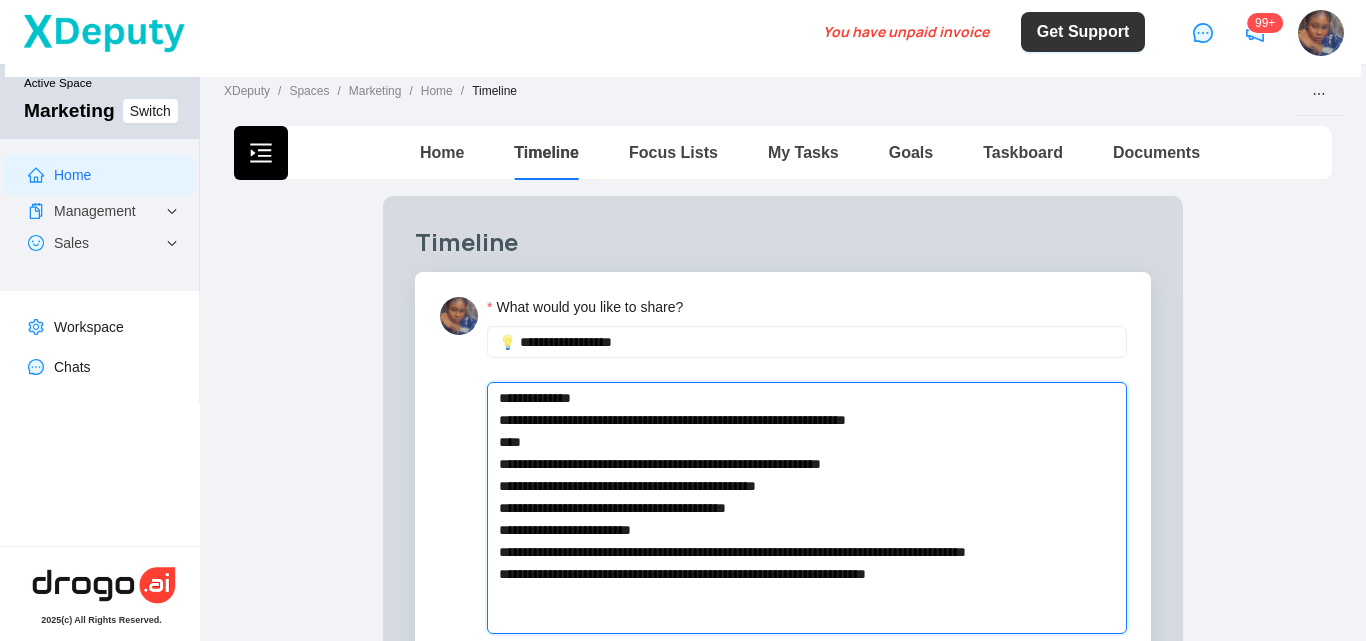 type 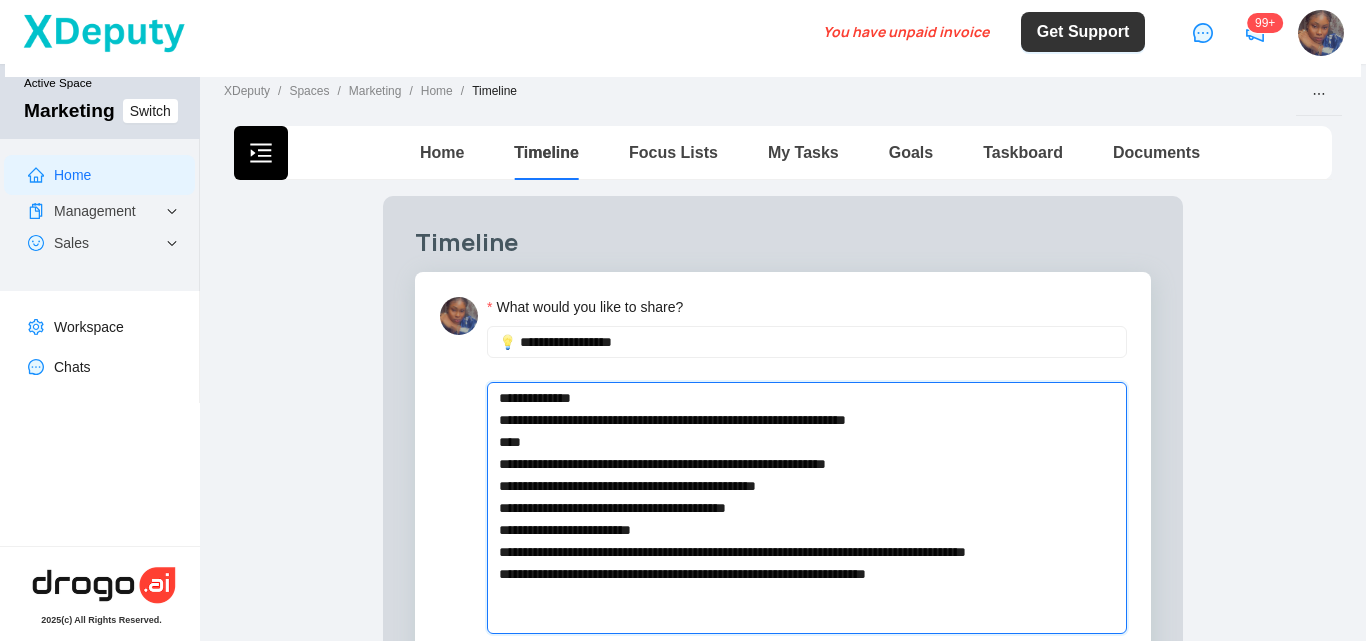 type 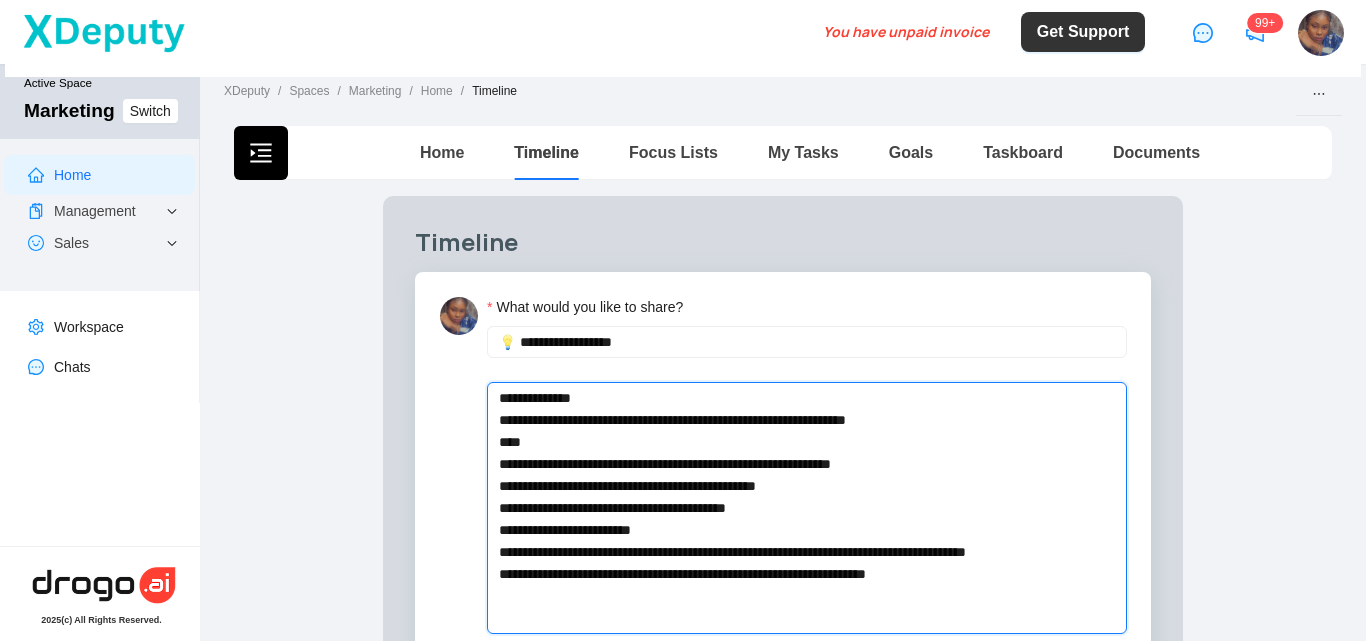 type 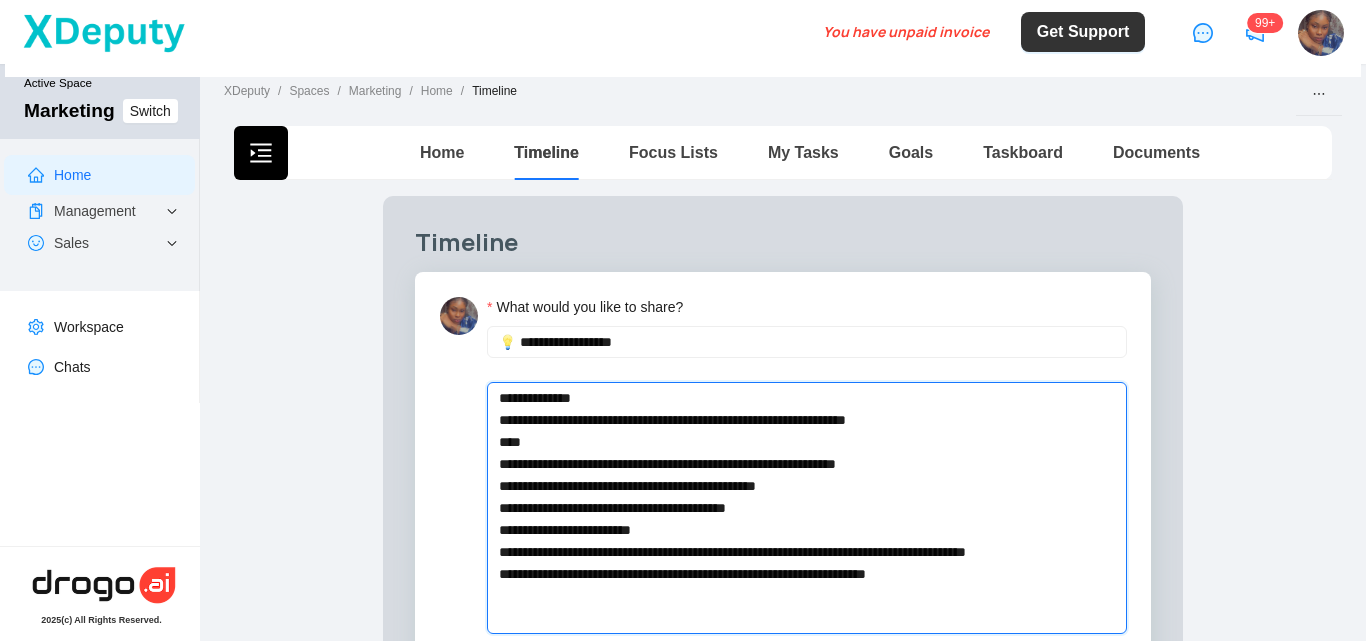 type 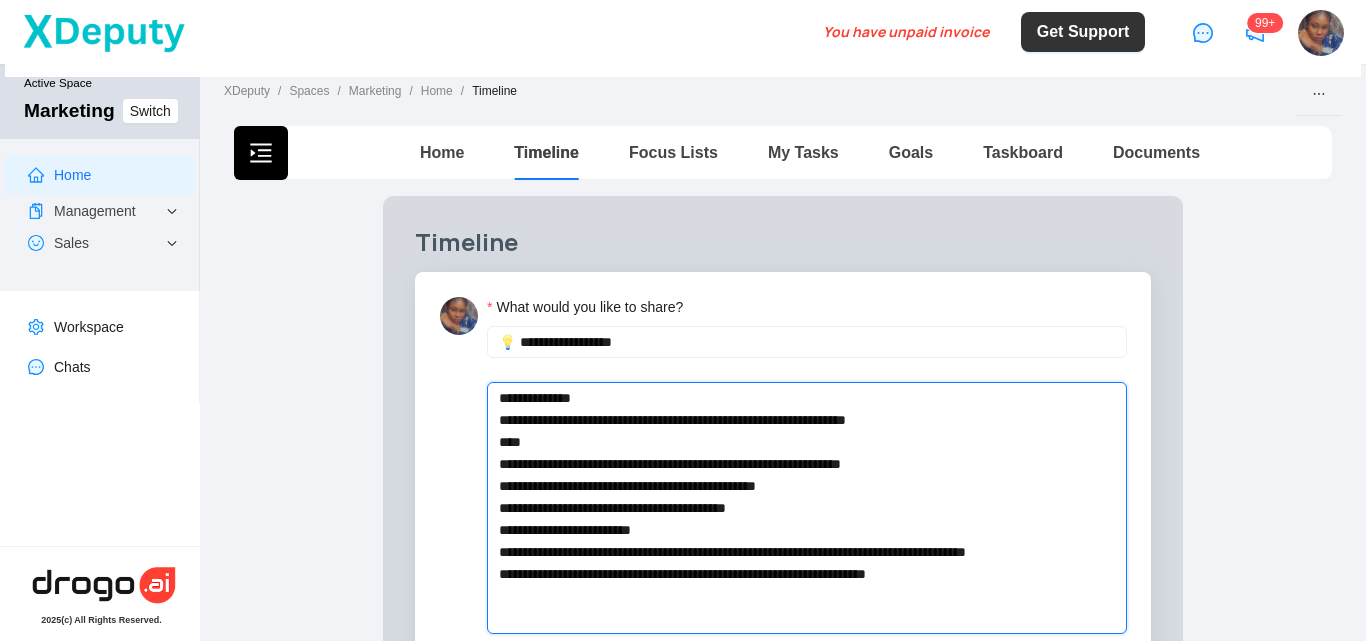 type 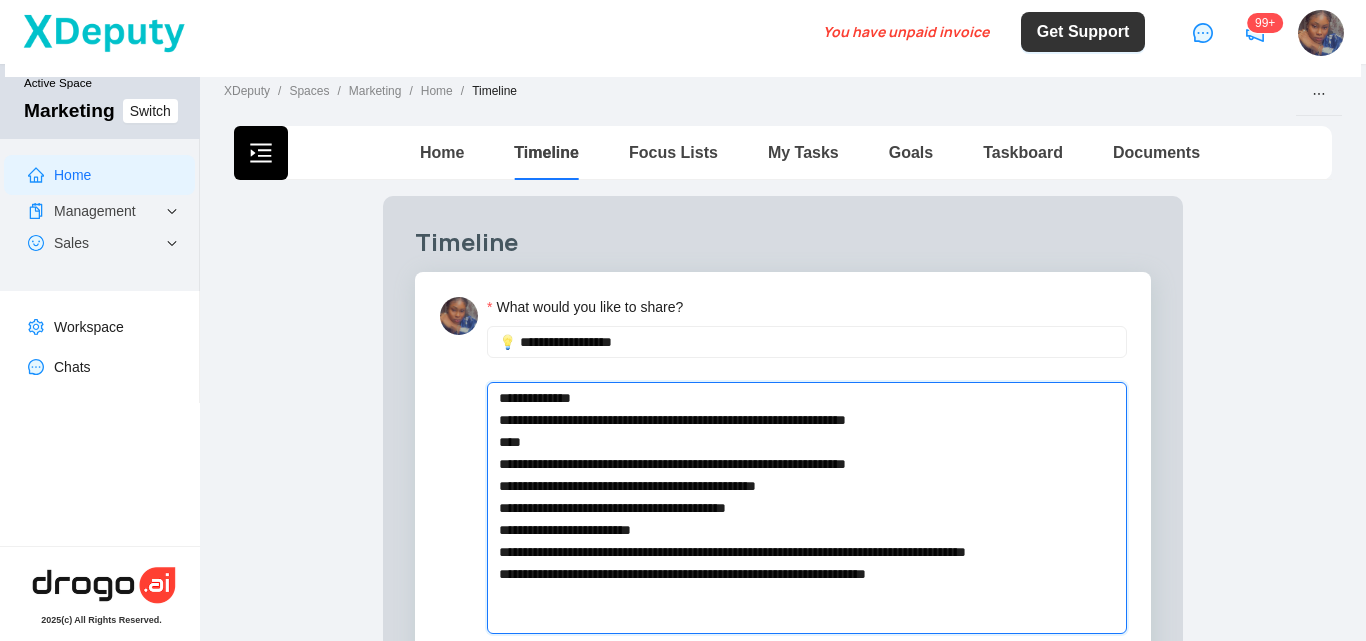 type 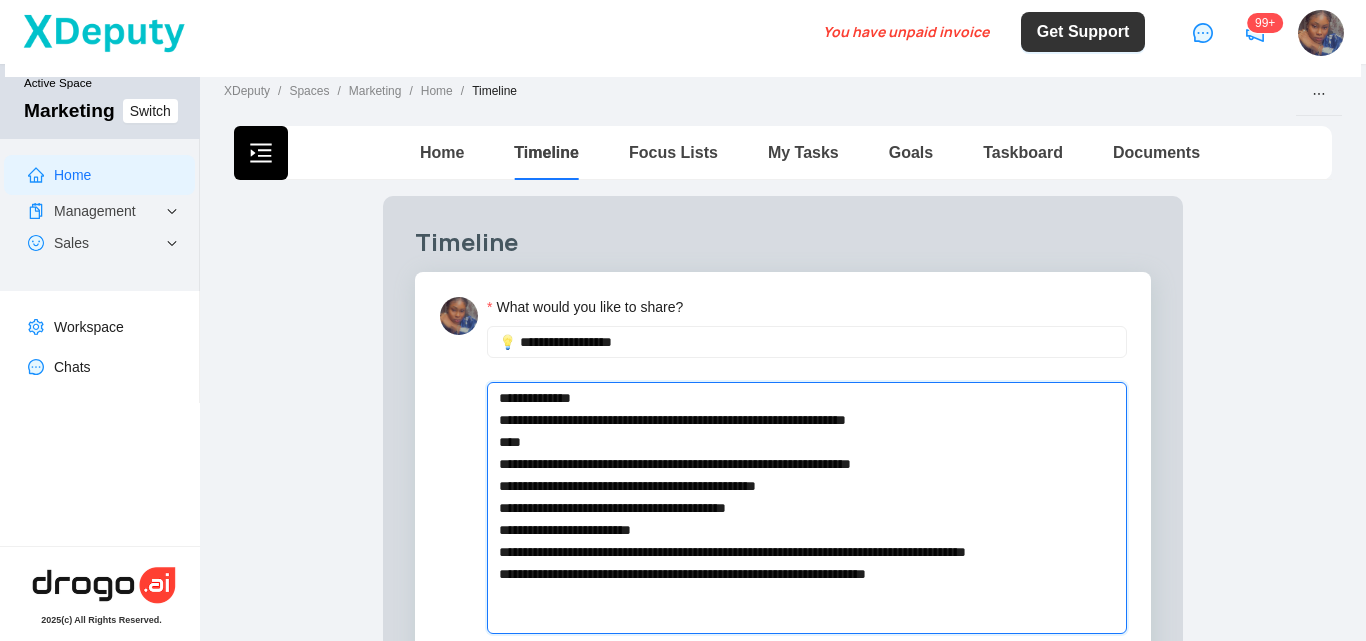 type 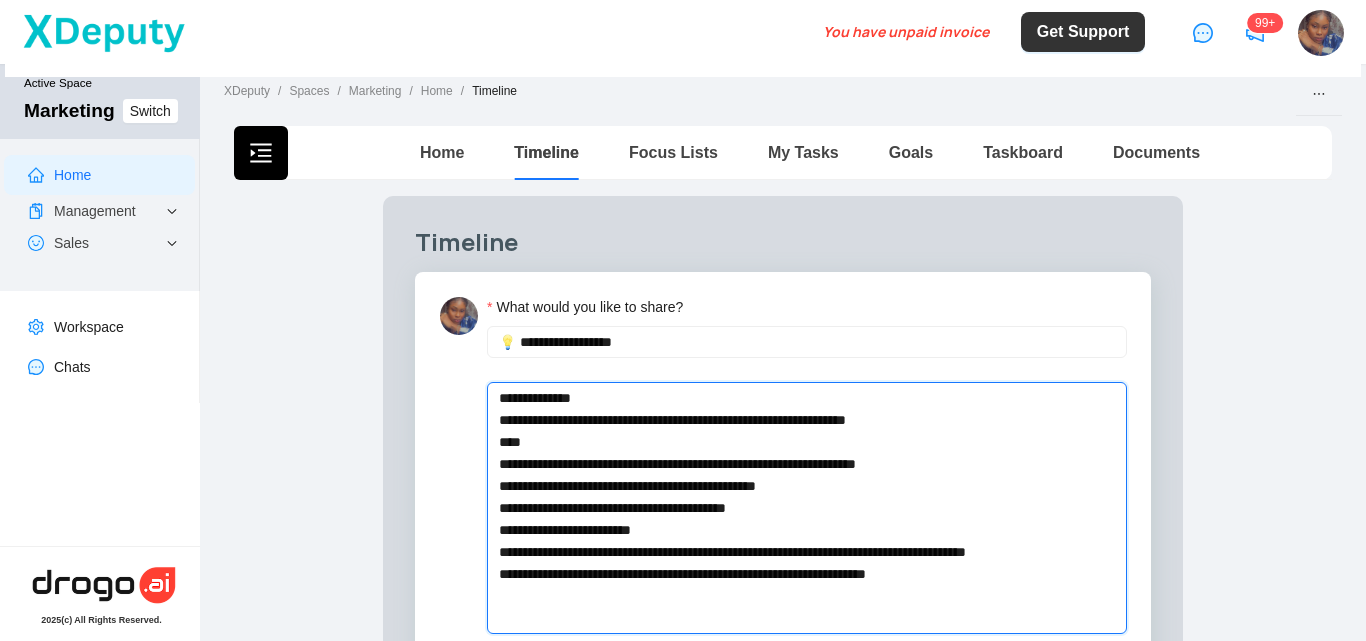 type 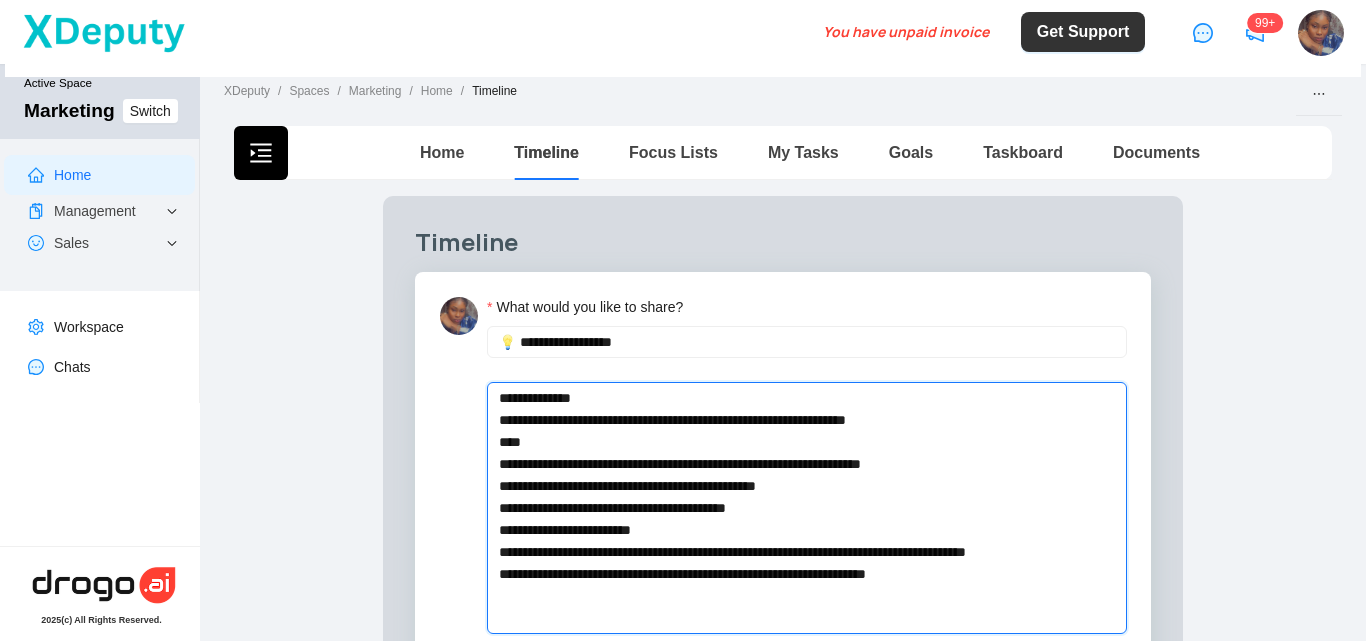 type 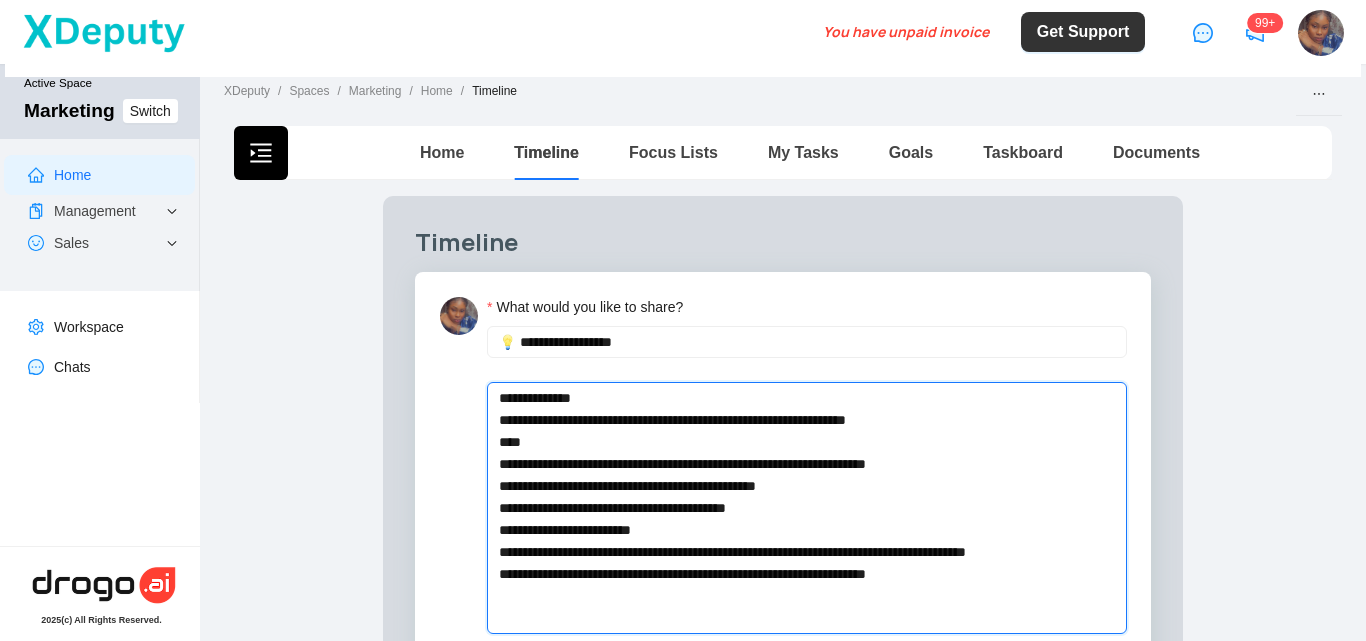 type 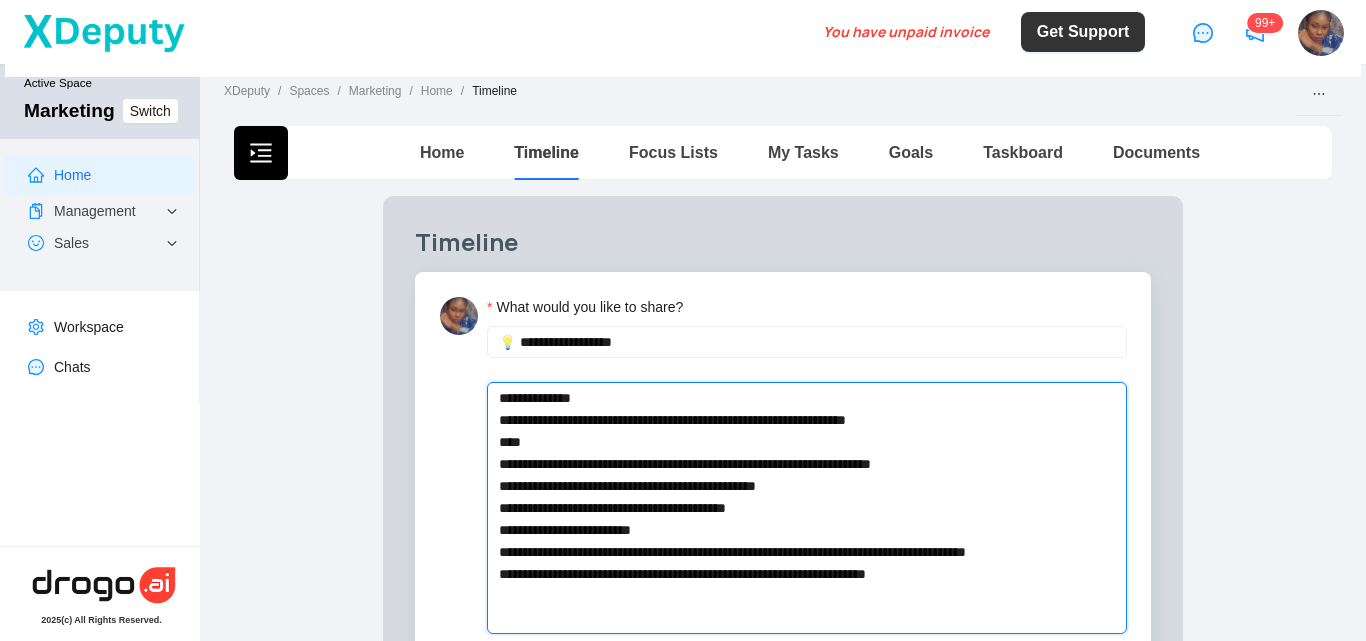 type 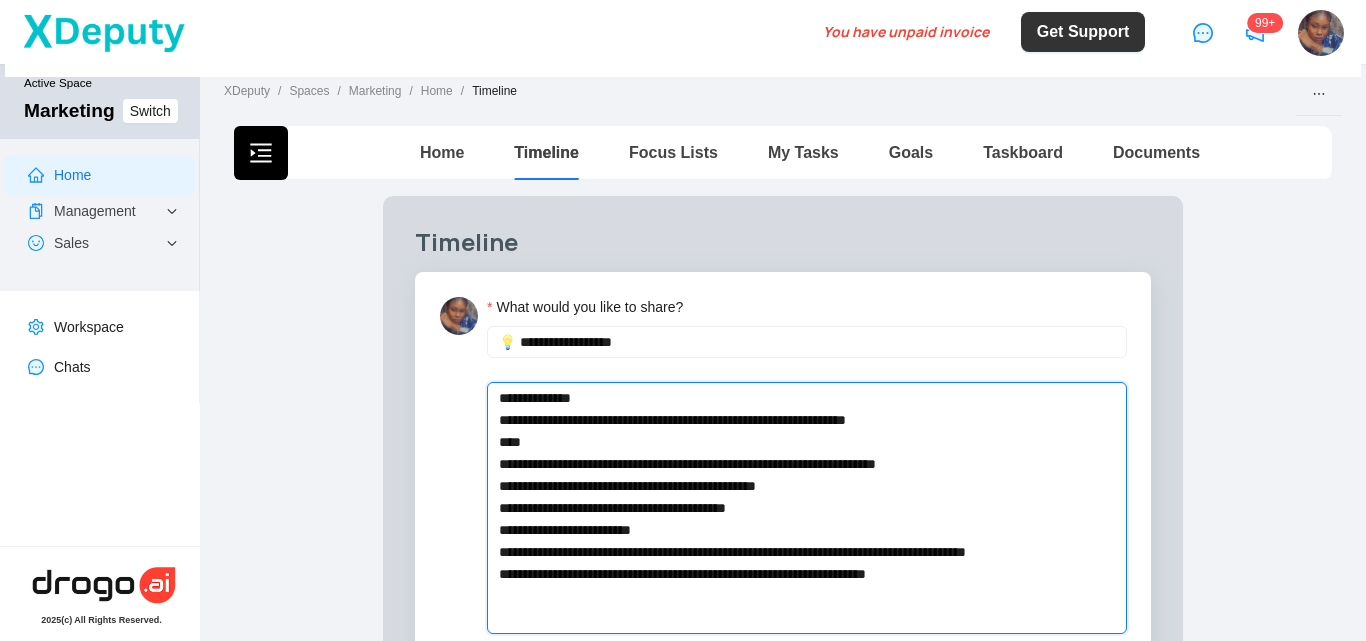 type 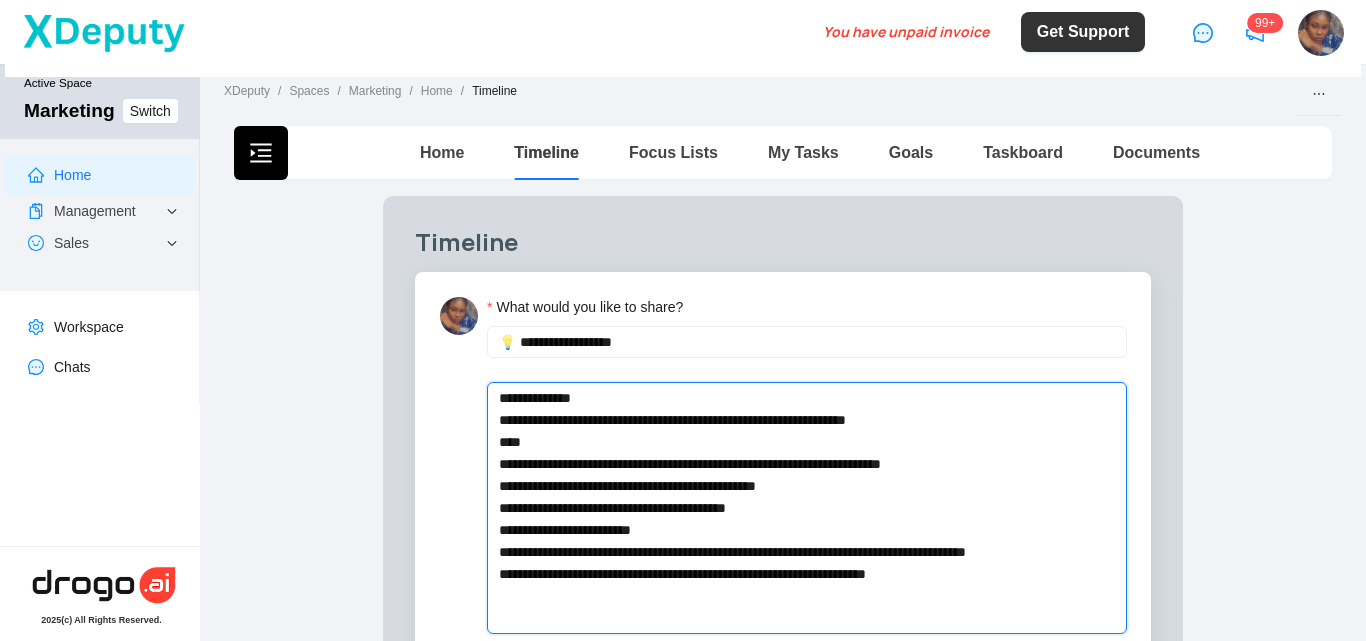 type 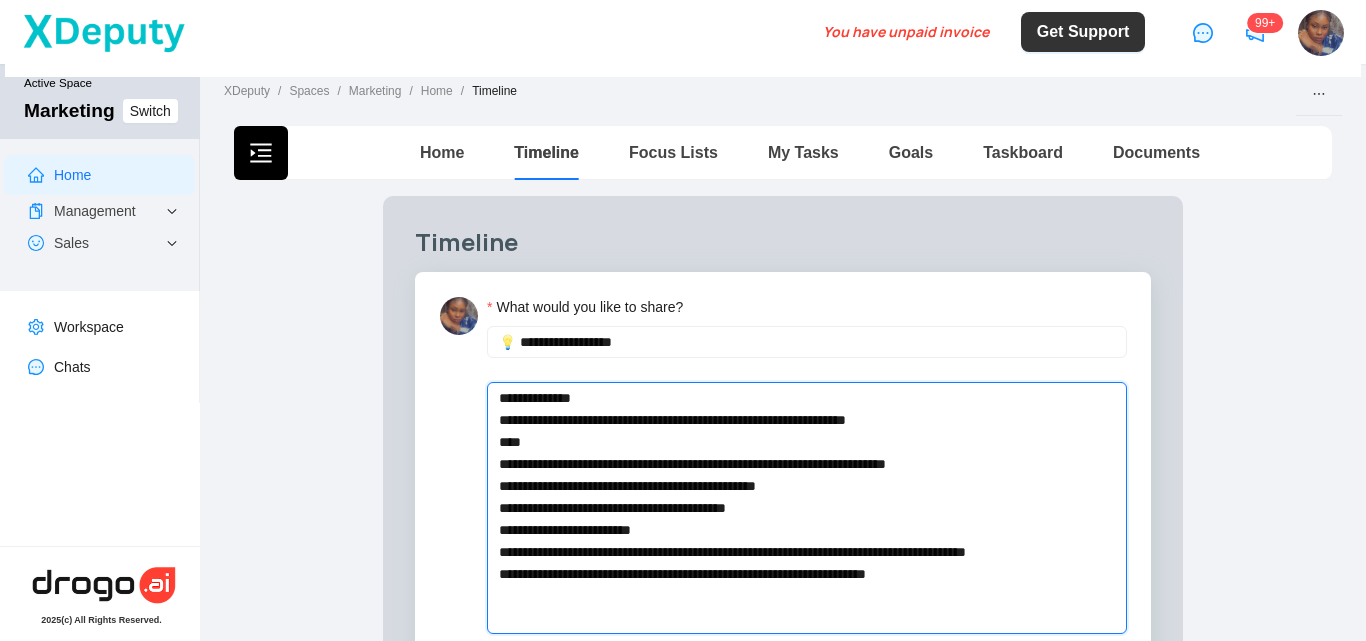 type 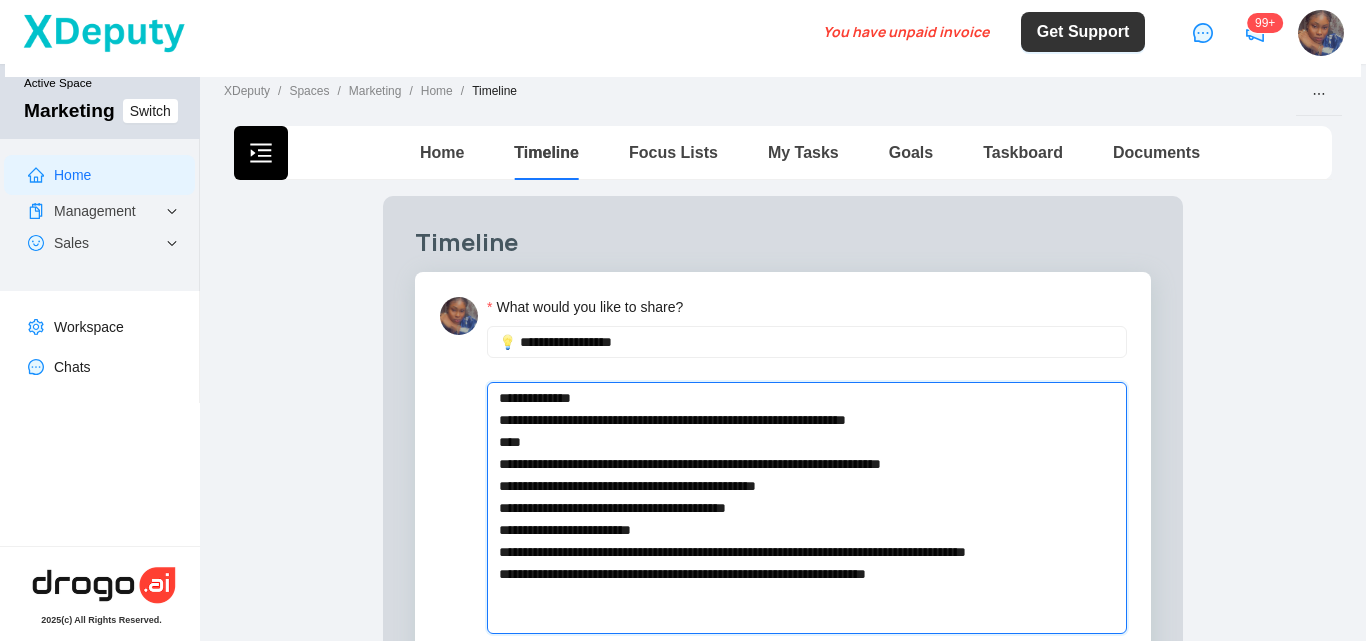 type 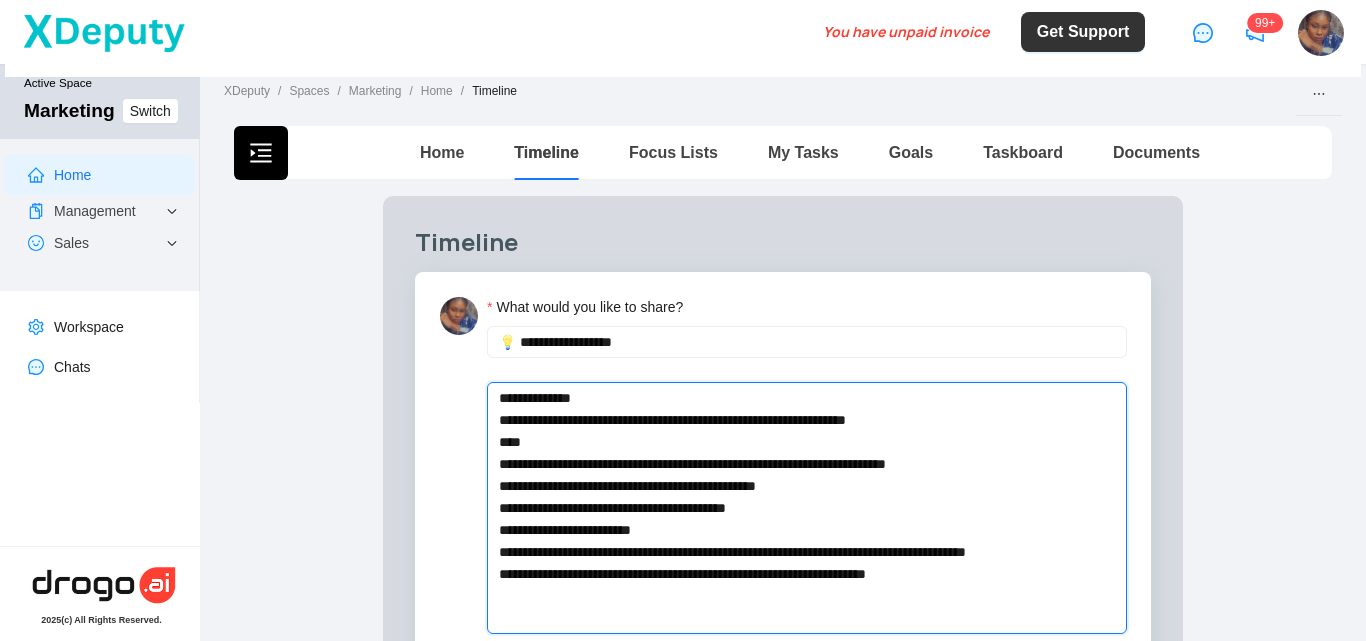 click on "**********" at bounding box center (807, 508) 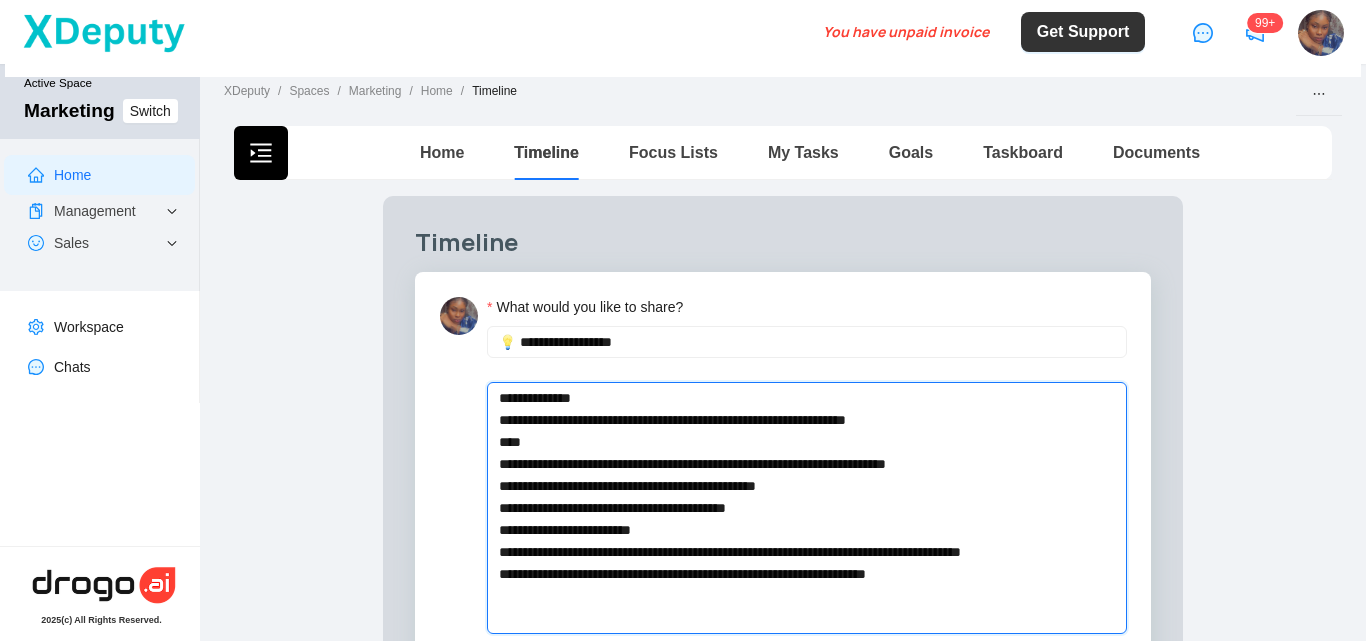 type 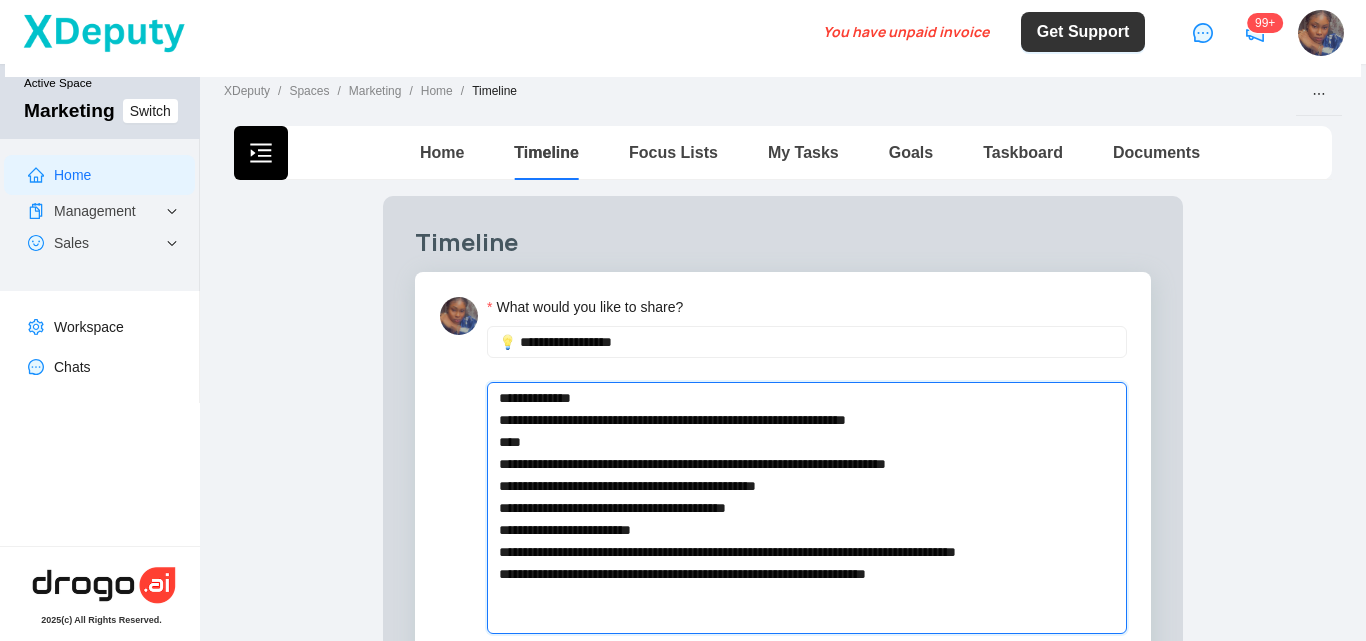 type 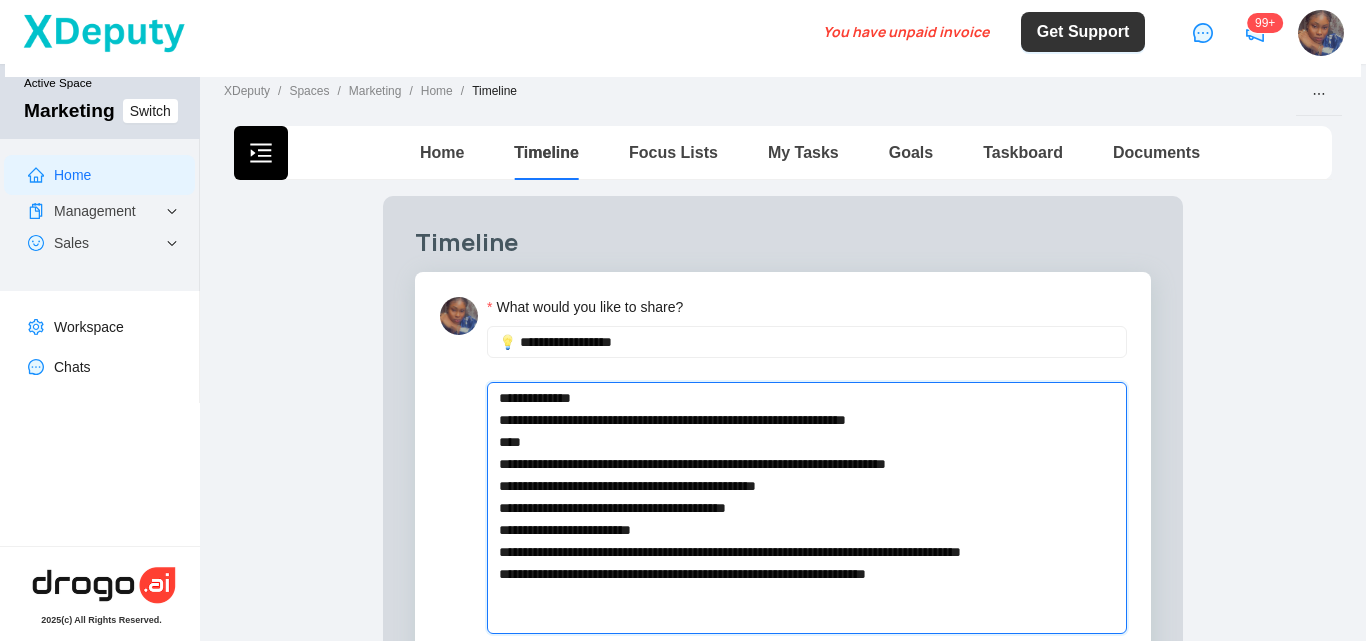 type 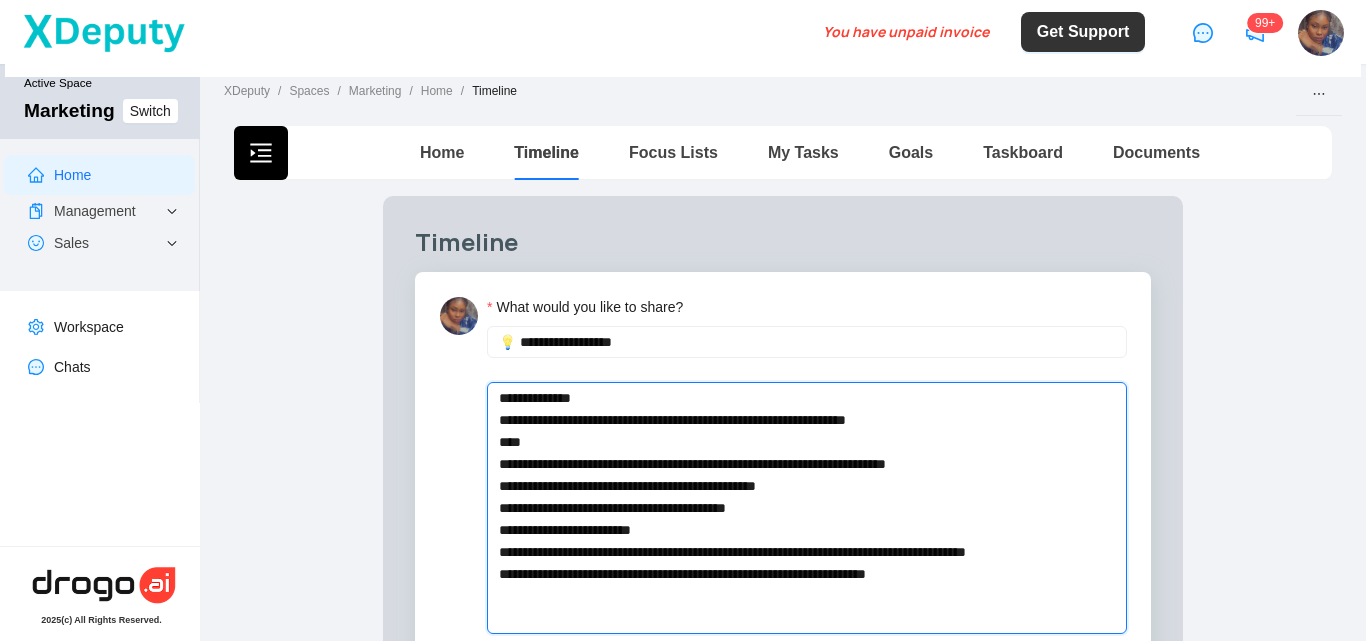 click on "**********" at bounding box center [807, 508] 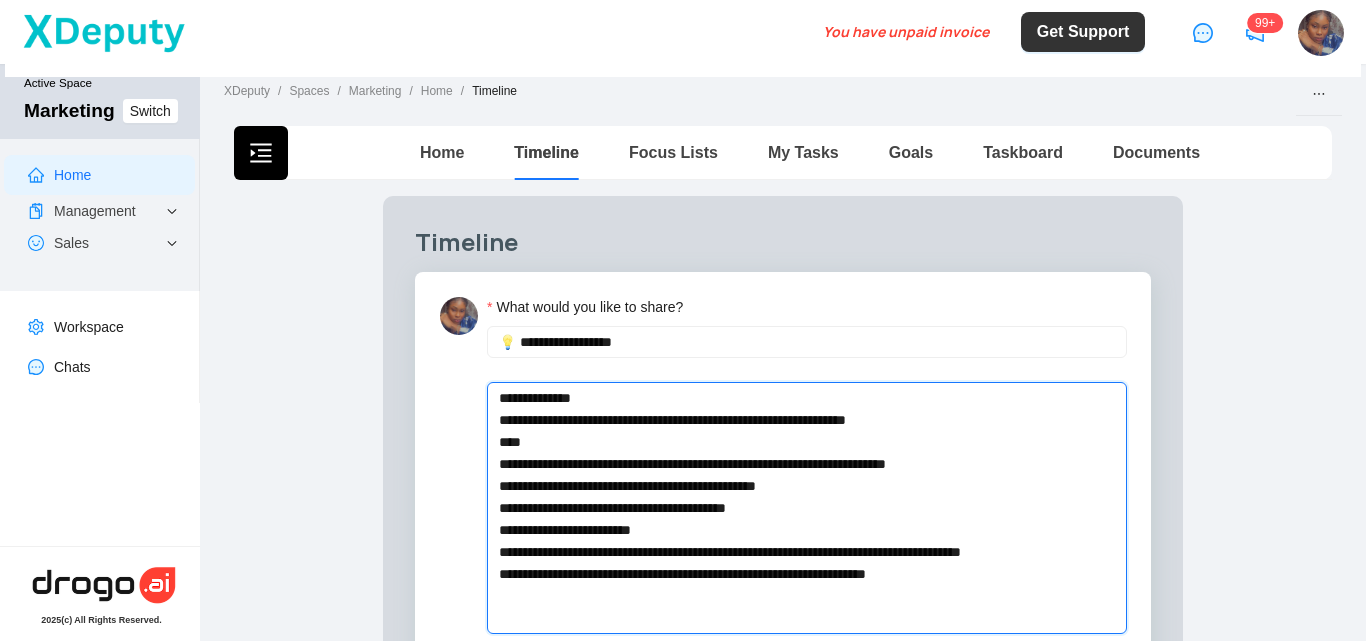 type 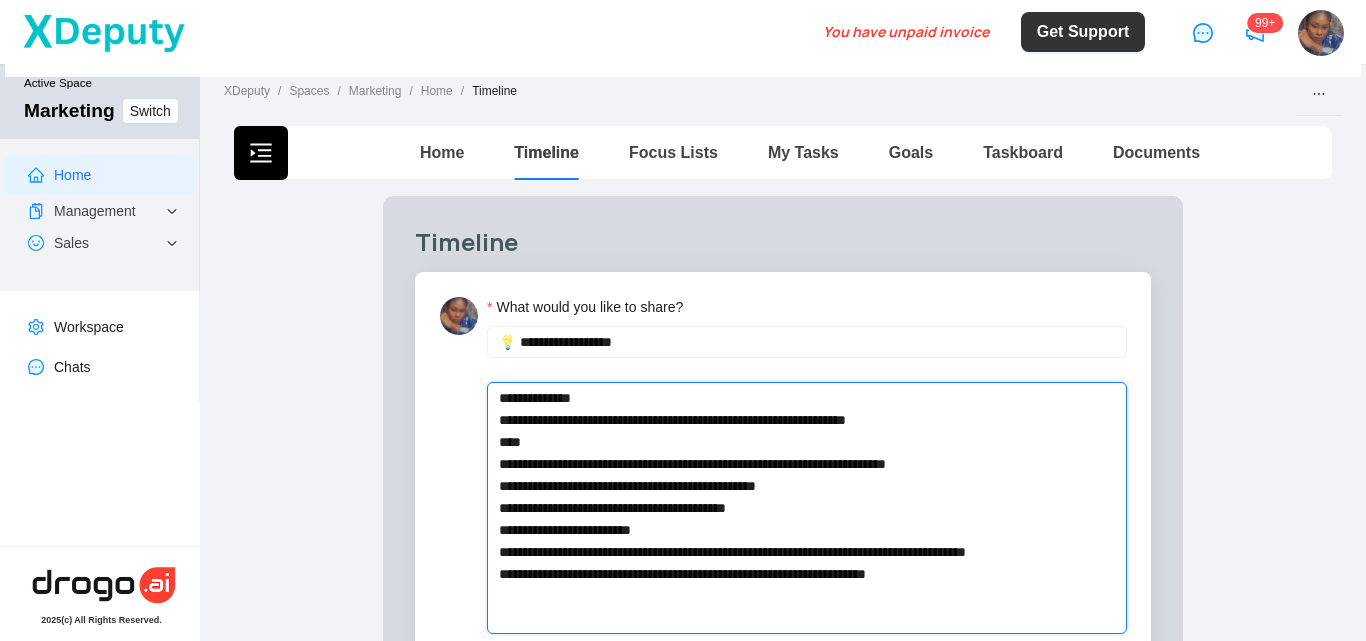 click on "**********" at bounding box center (807, 508) 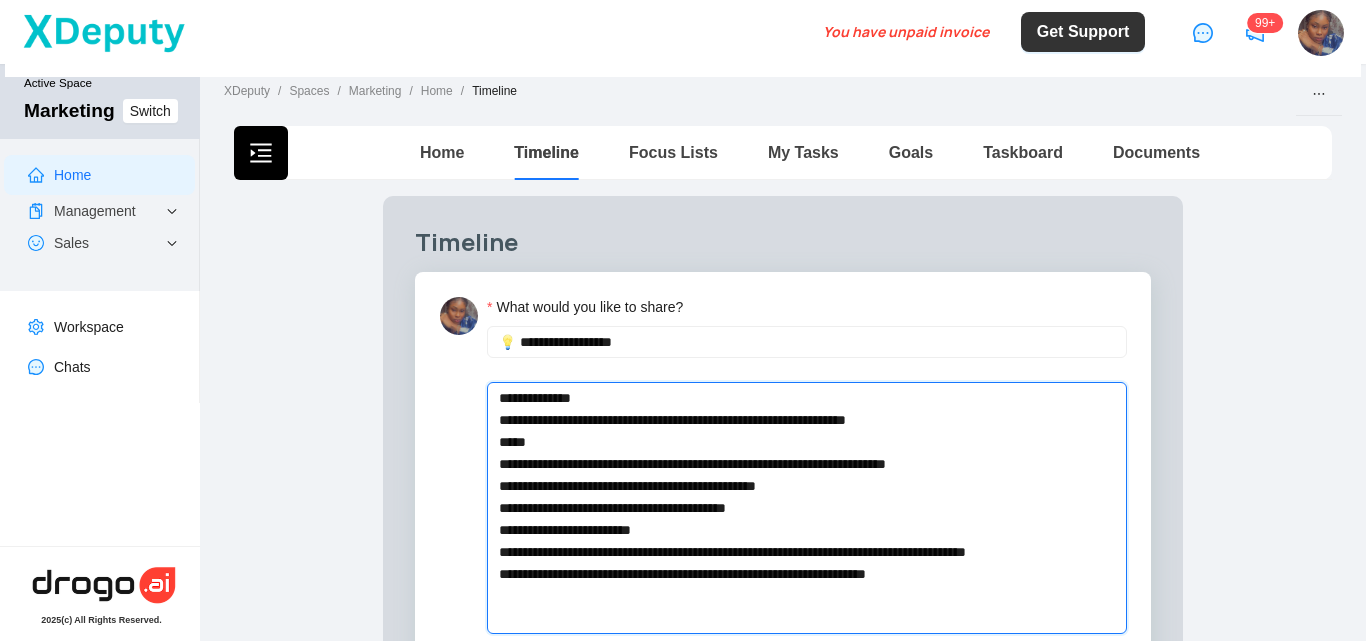 type 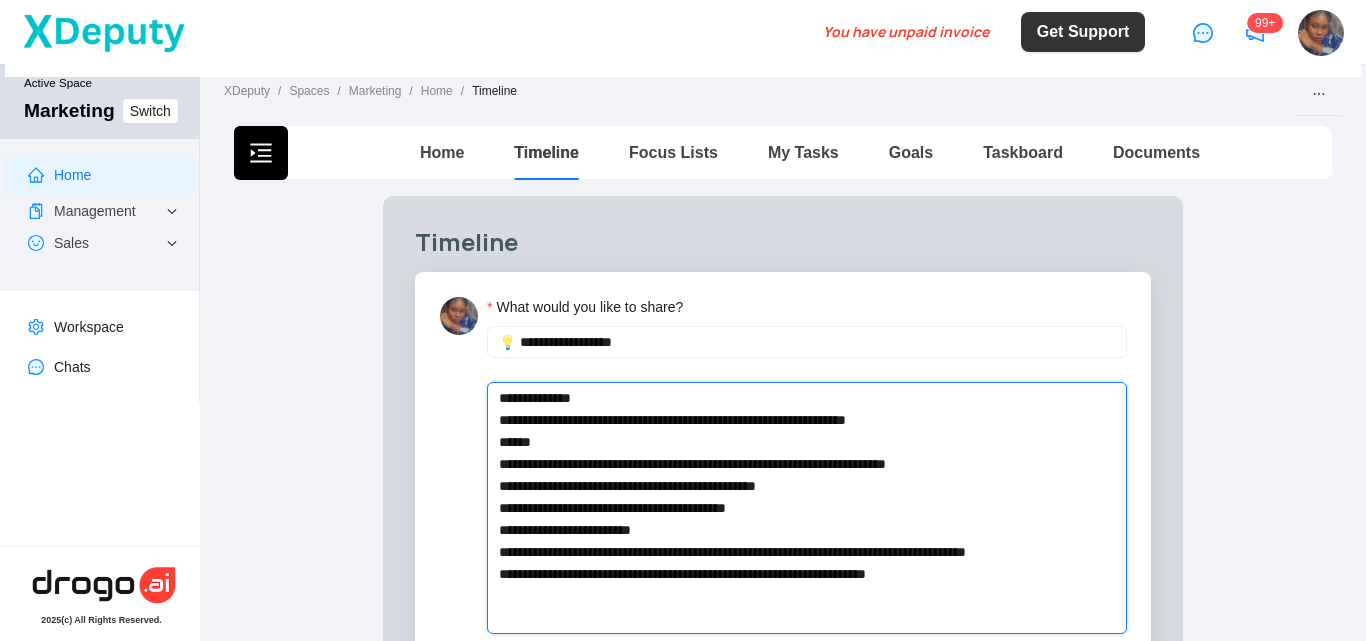 type 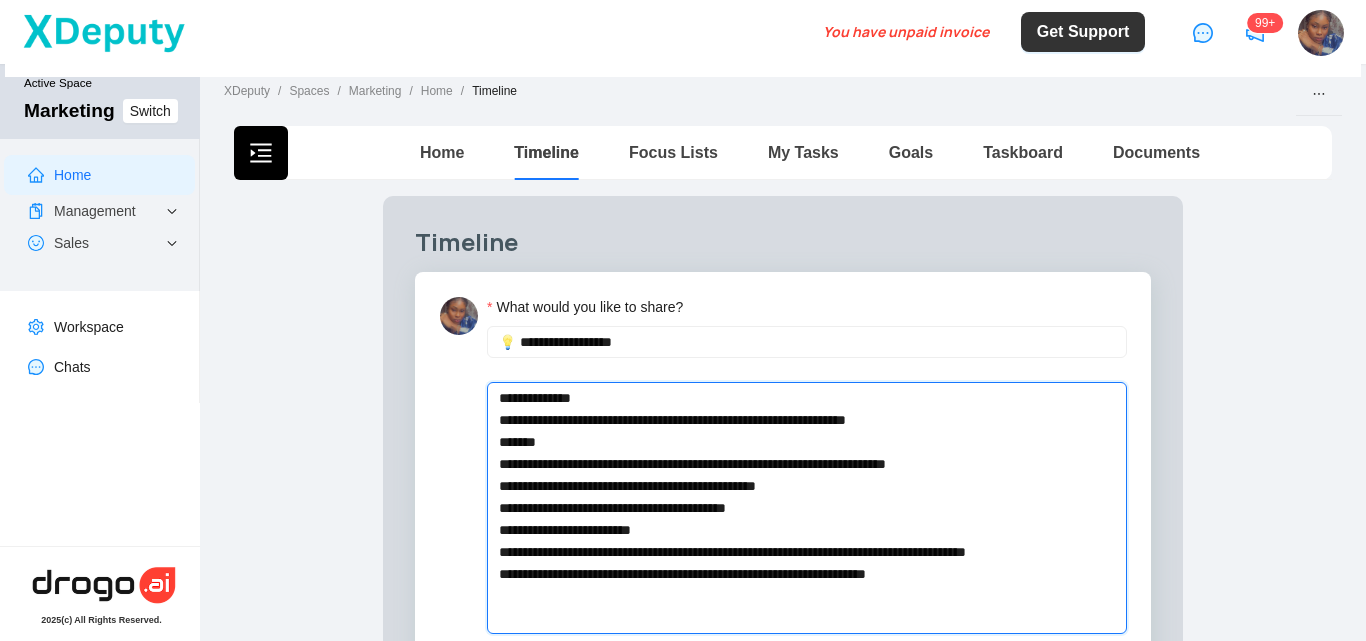 type 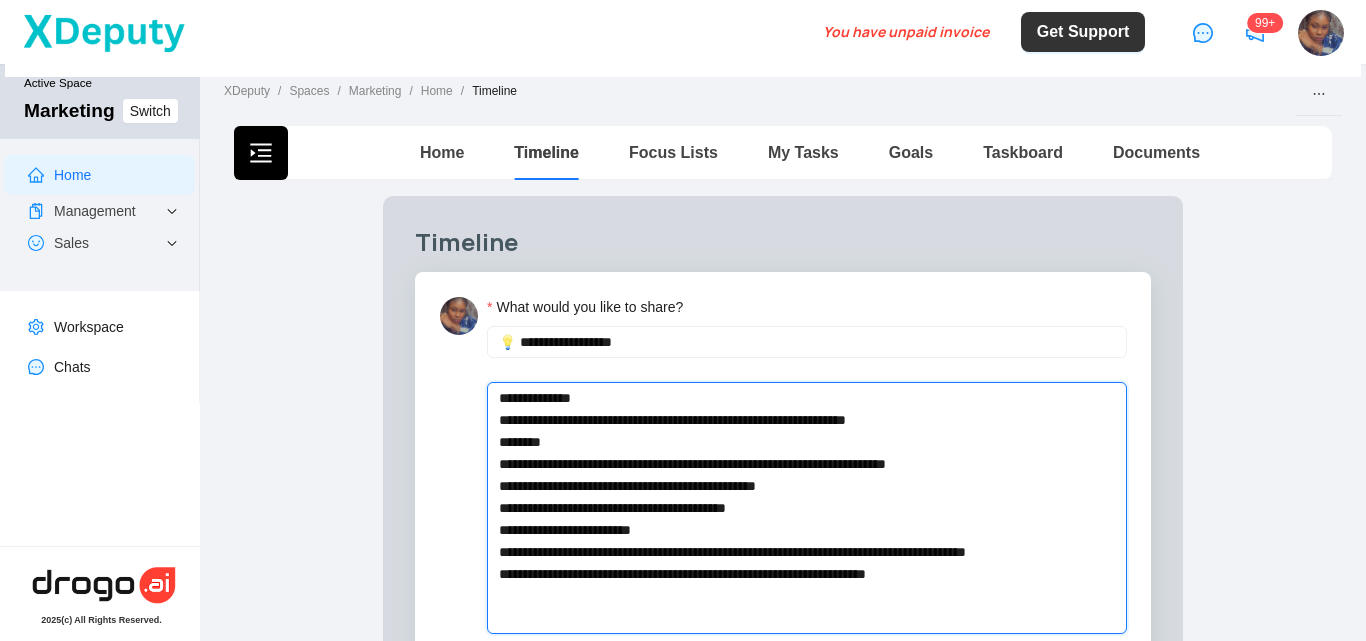 type 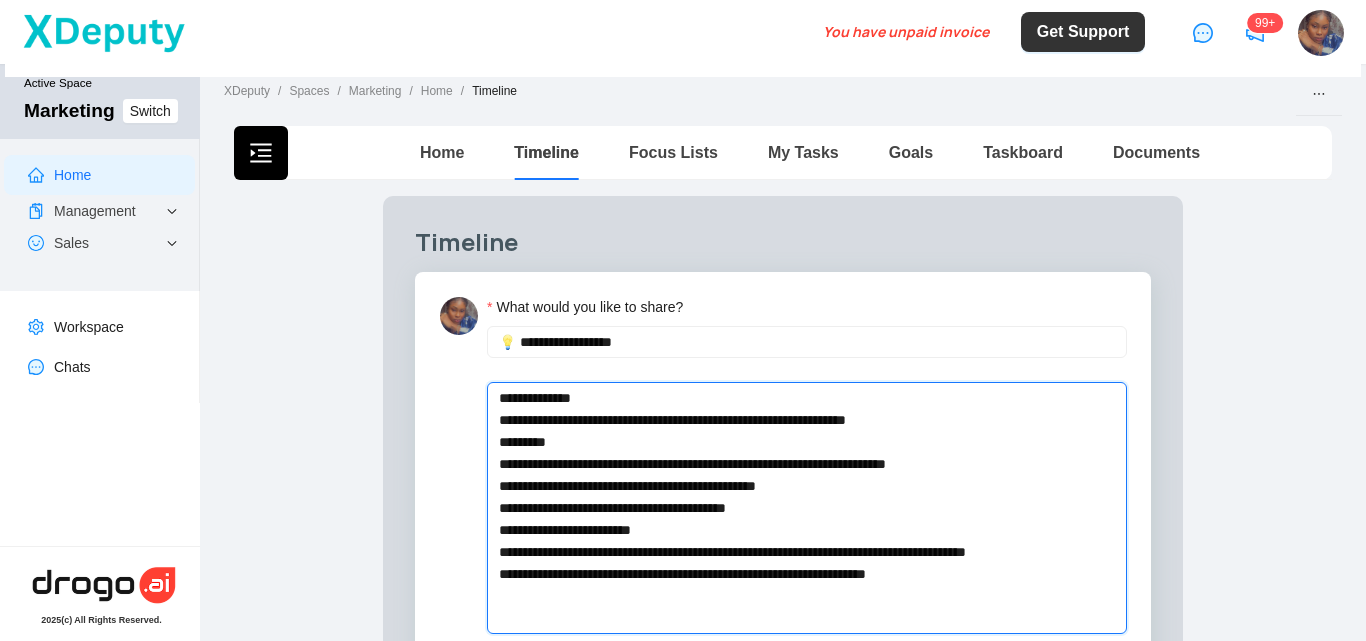 type 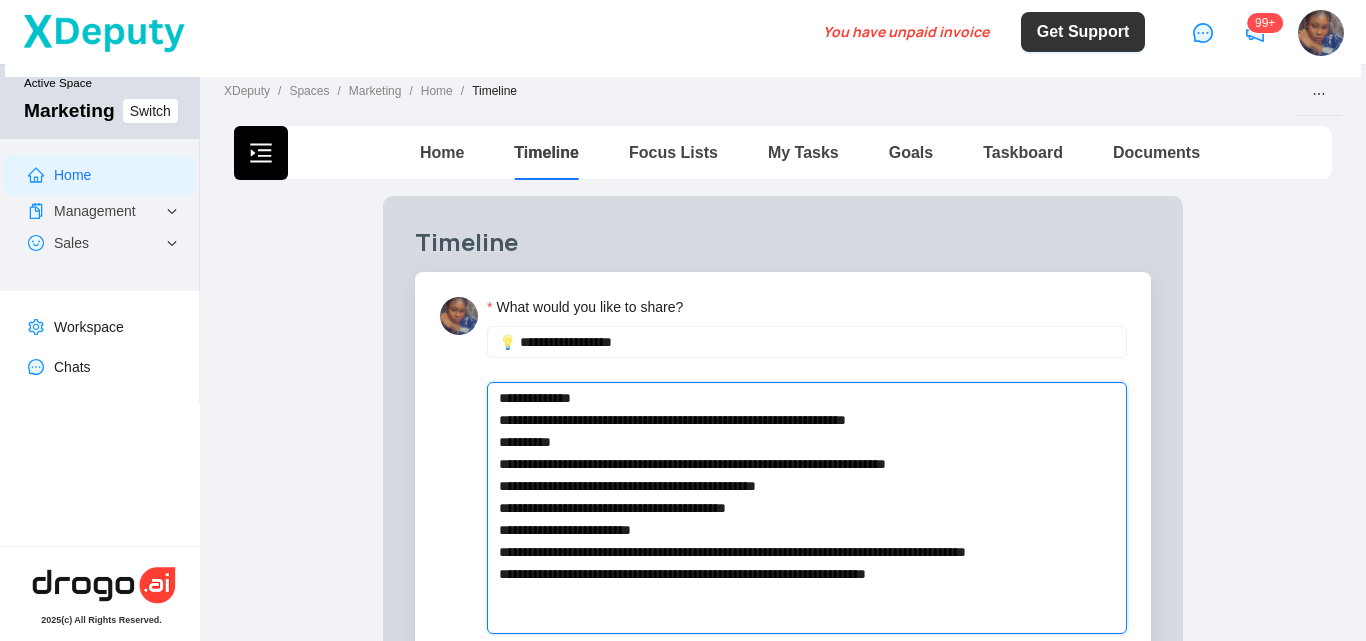 type 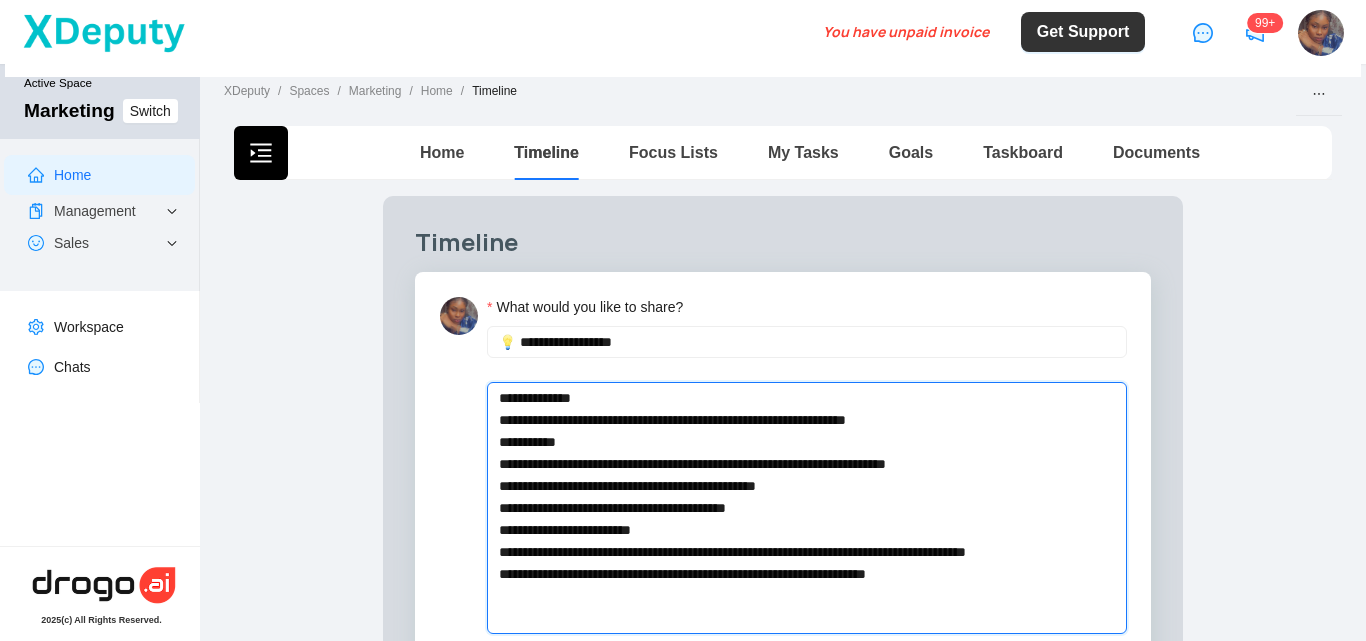 type 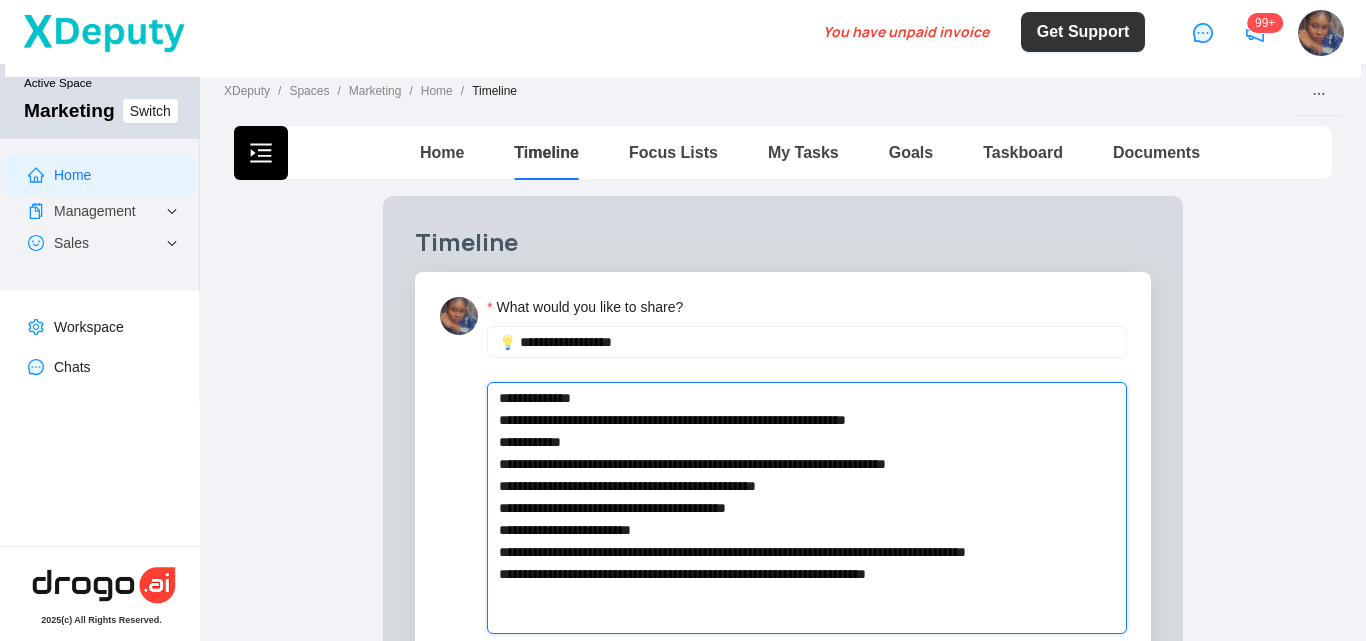 type 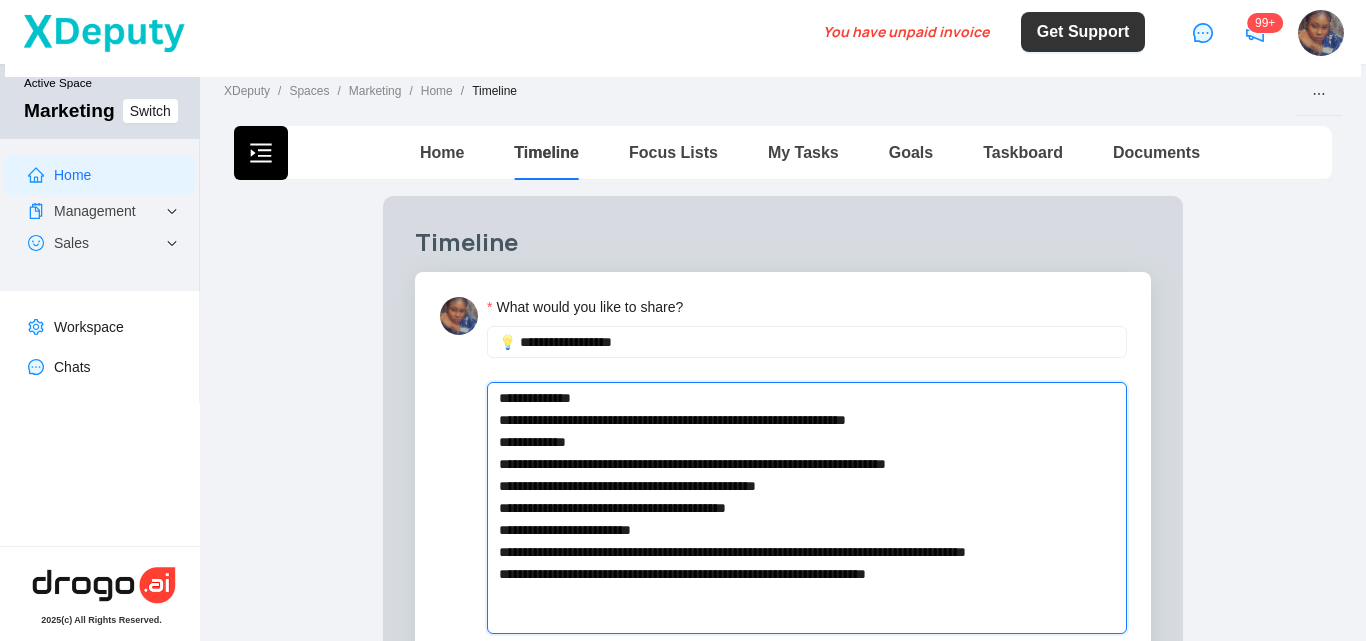 type 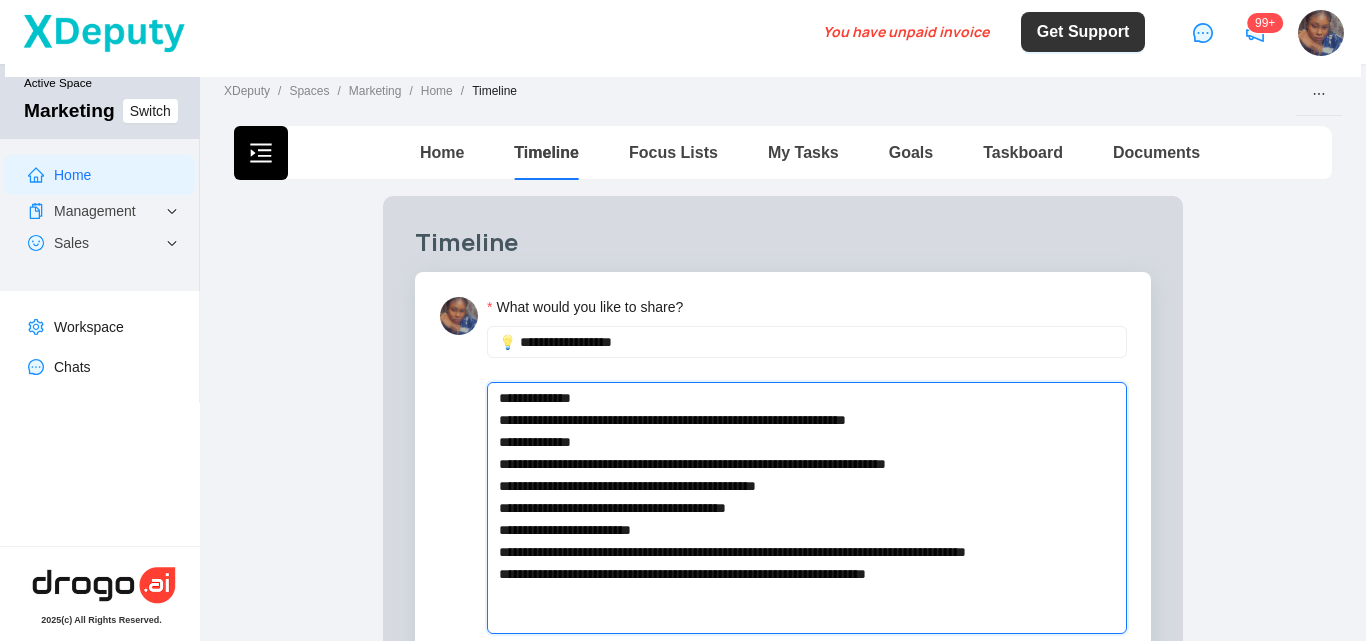 type 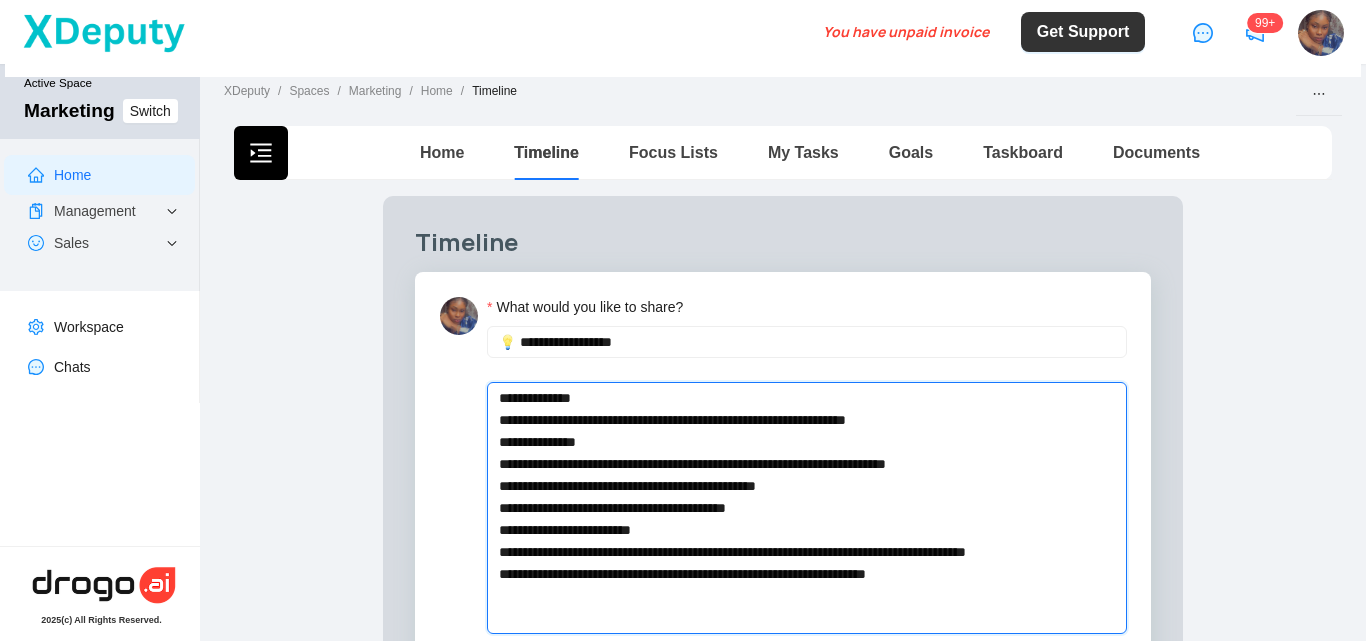 type 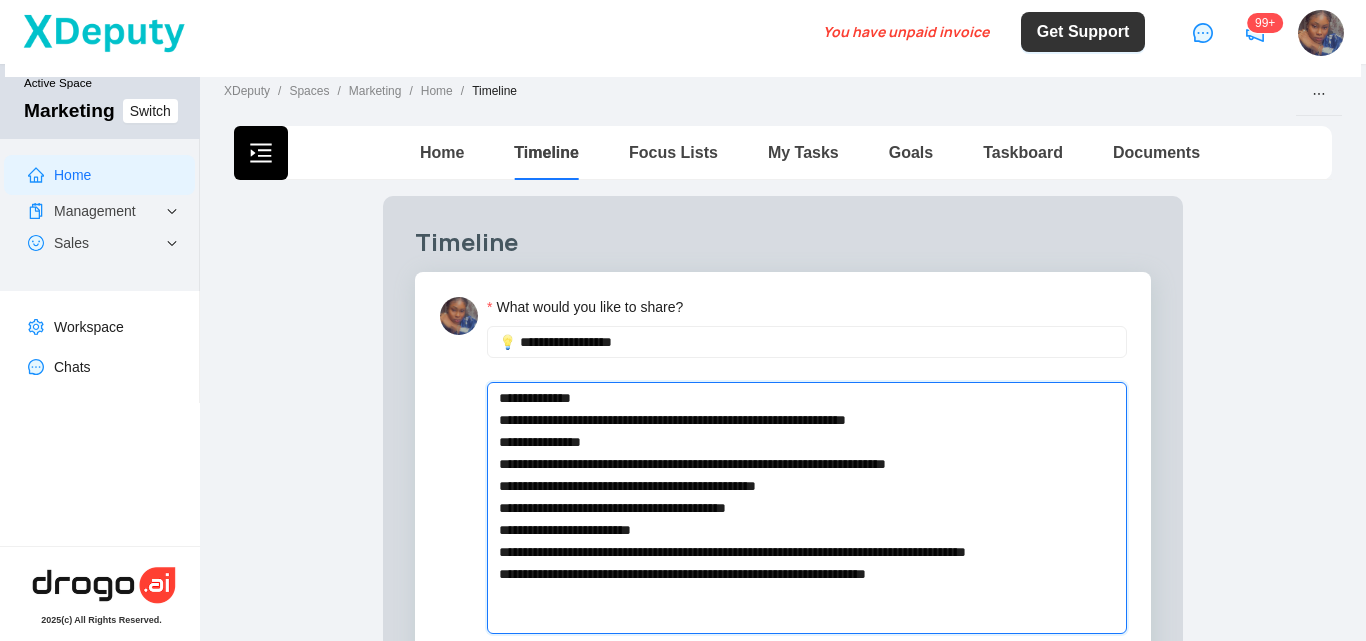 type 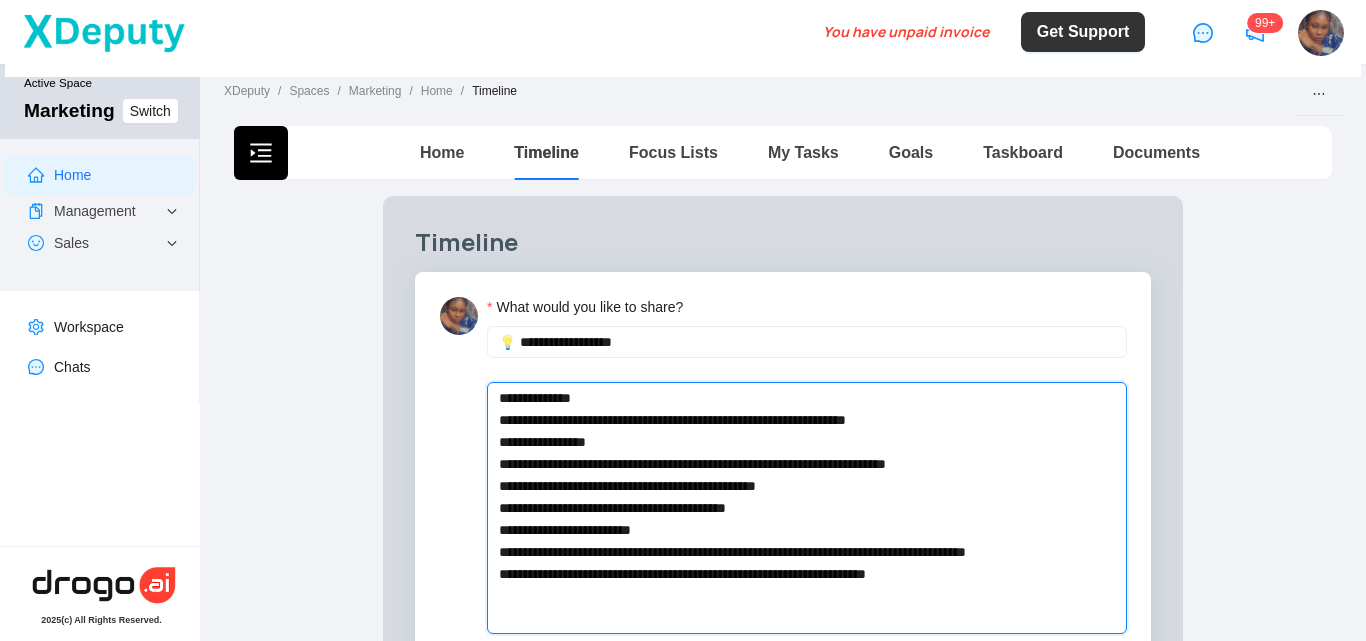 type 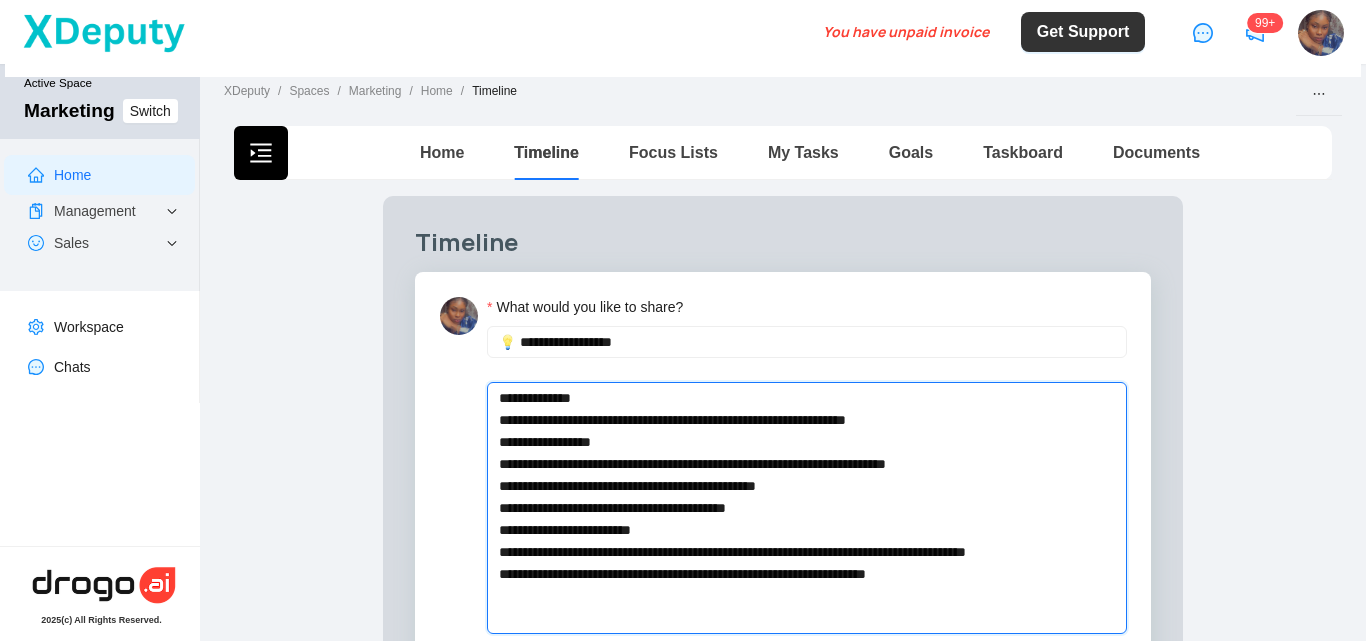 type 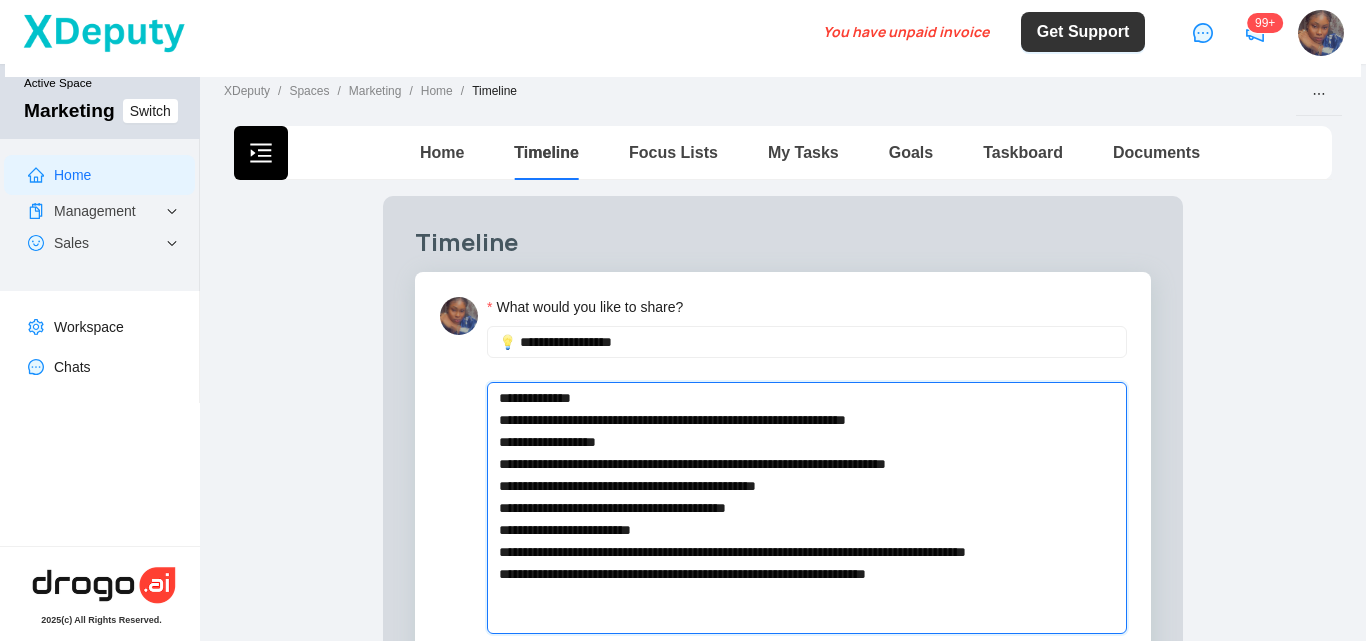 type 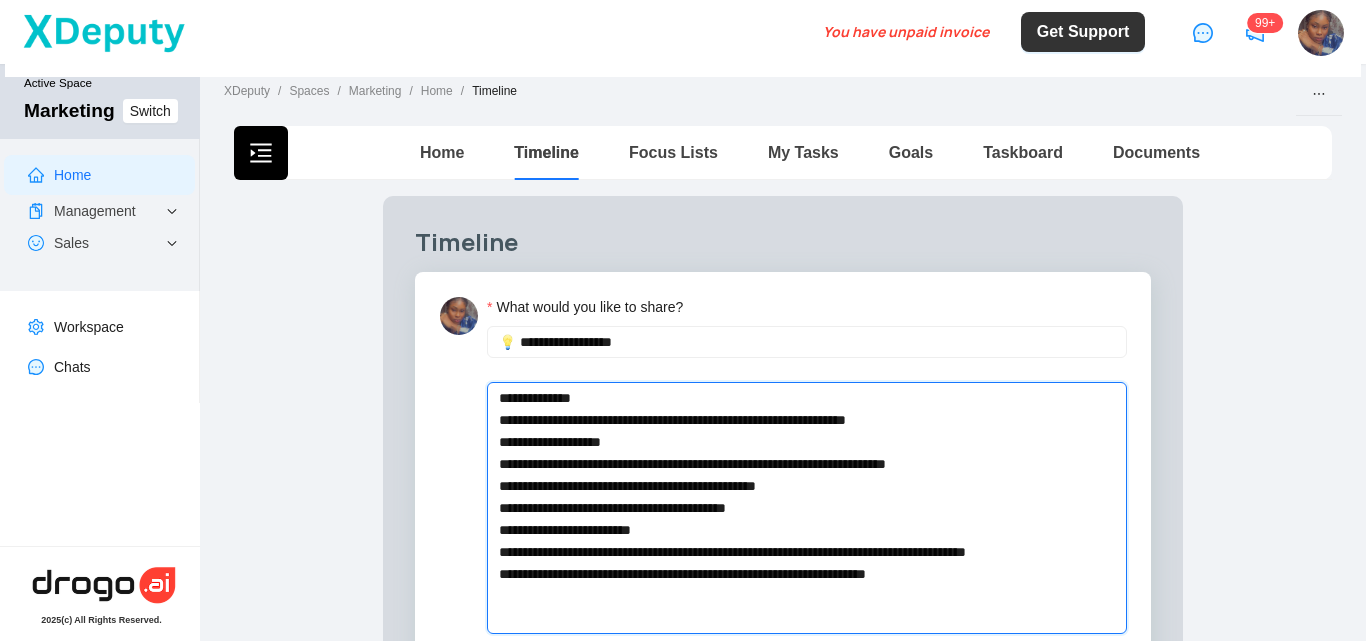 type 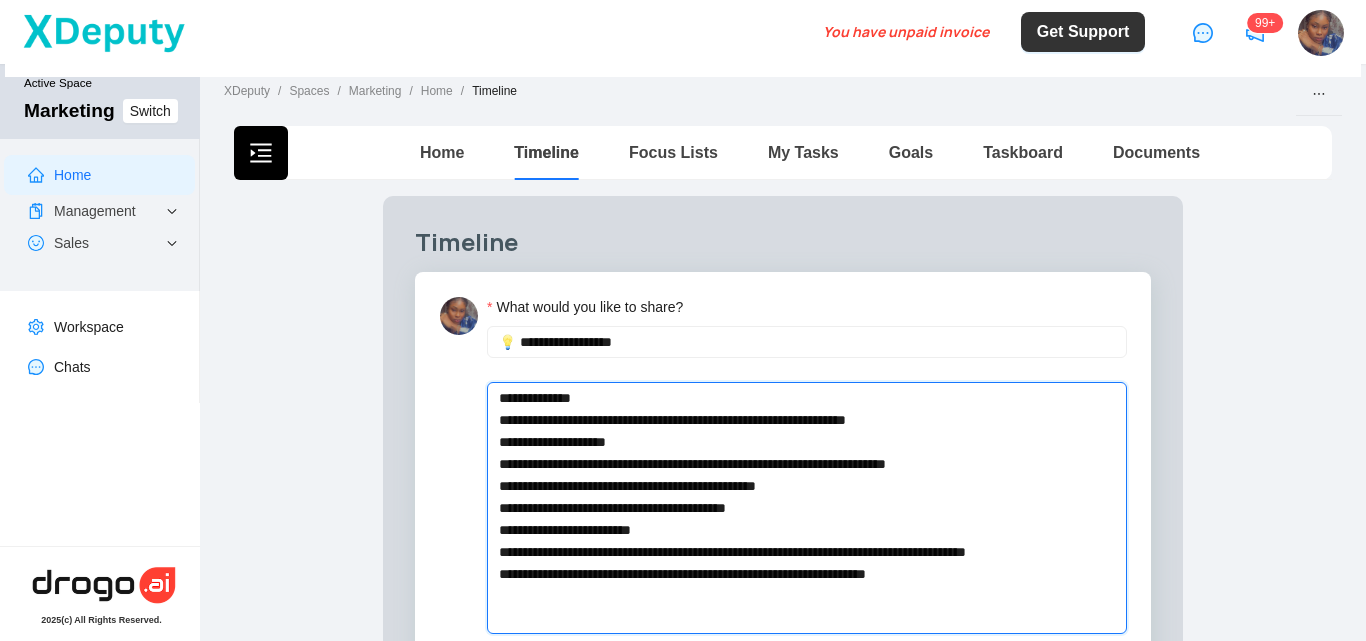 type 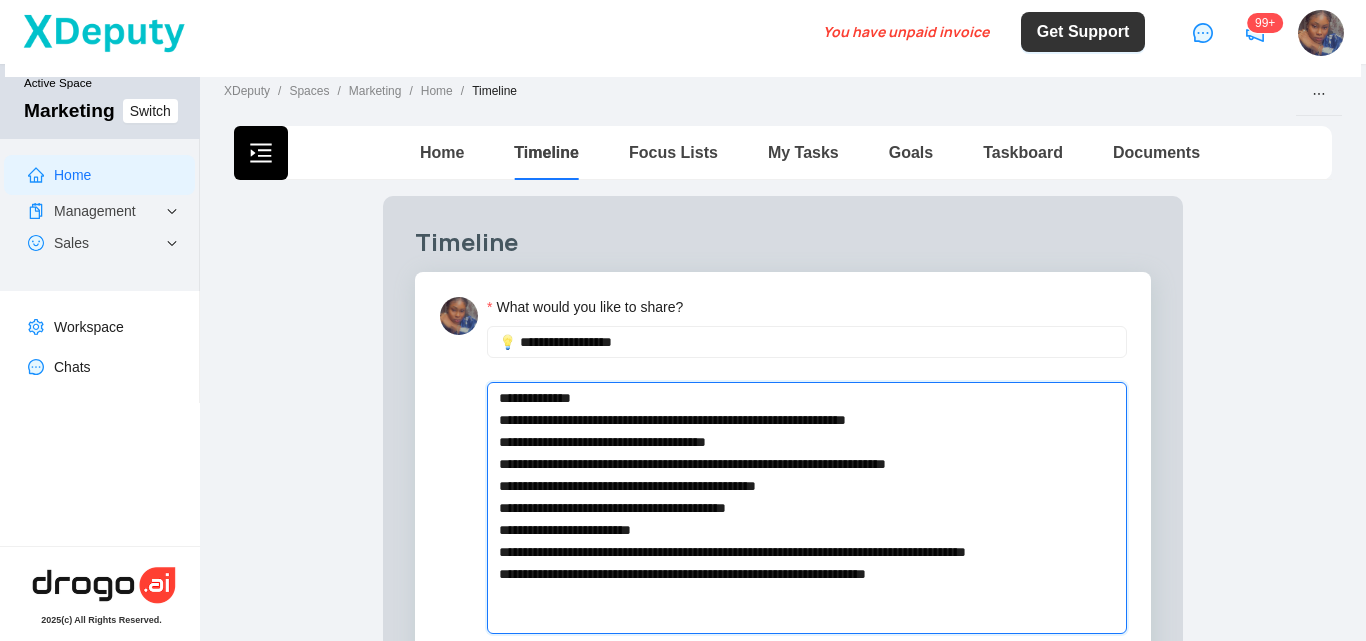 click on "**********" at bounding box center (807, 508) 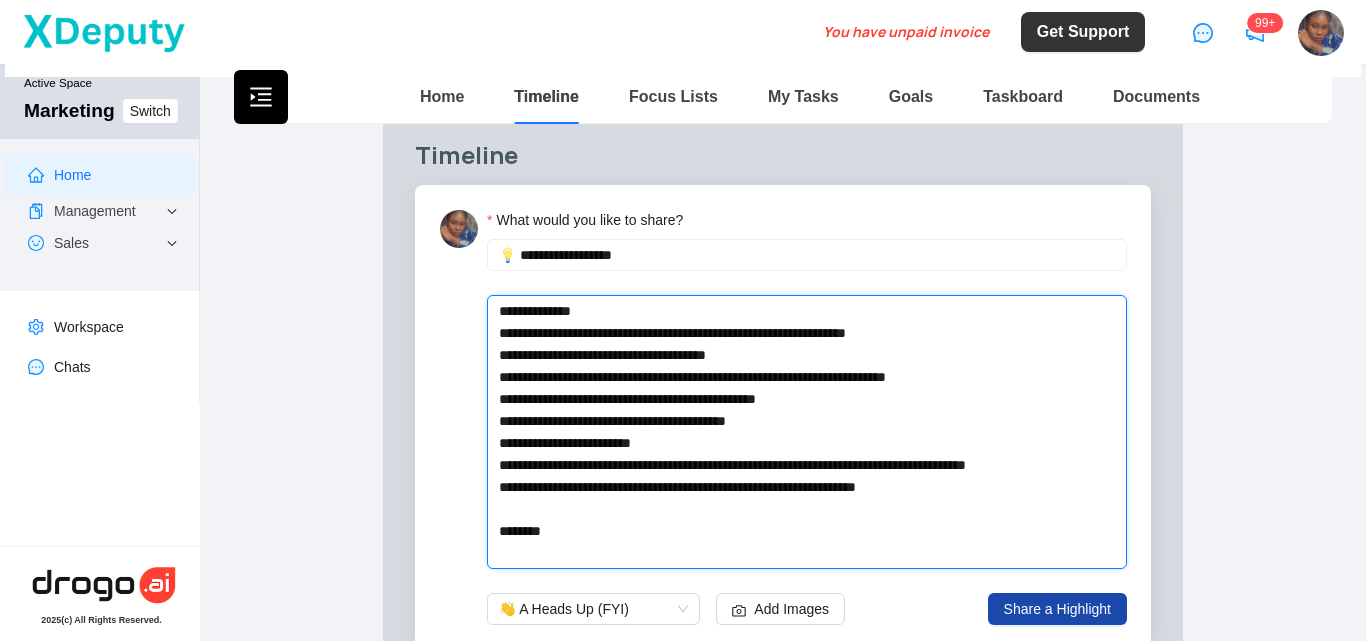 scroll, scrollTop: 124, scrollLeft: 0, axis: vertical 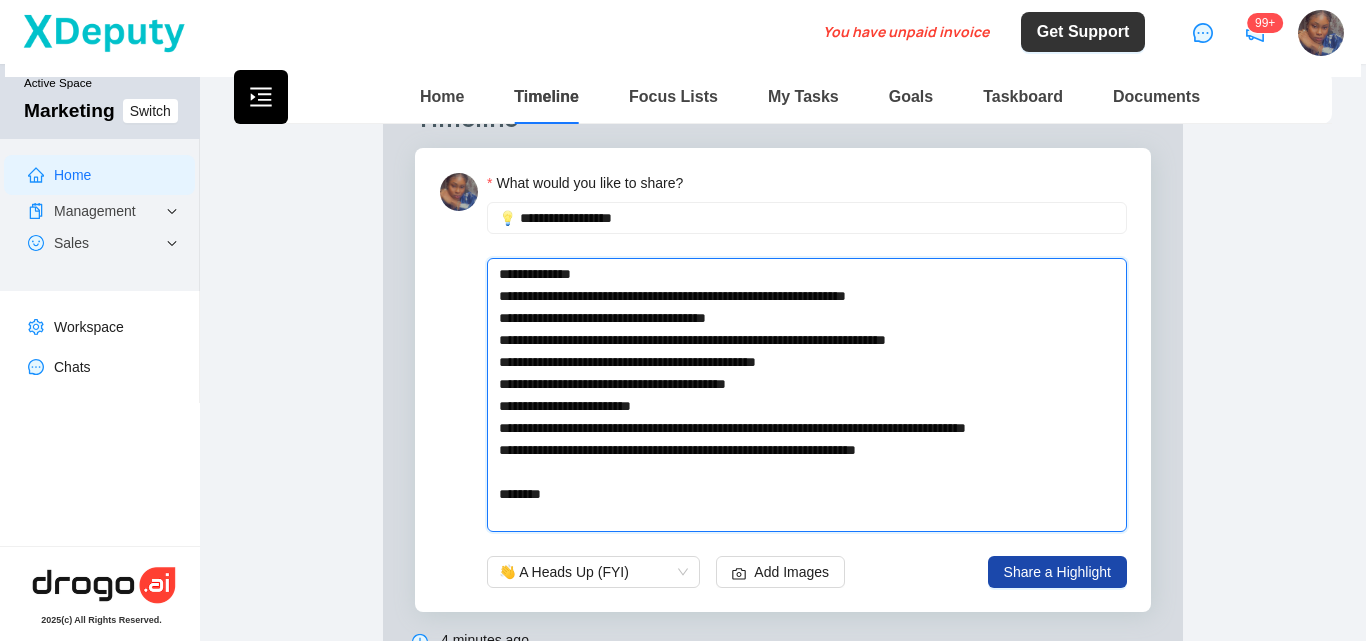 drag, startPoint x: 488, startPoint y: 407, endPoint x: 655, endPoint y: 400, distance: 167.14664 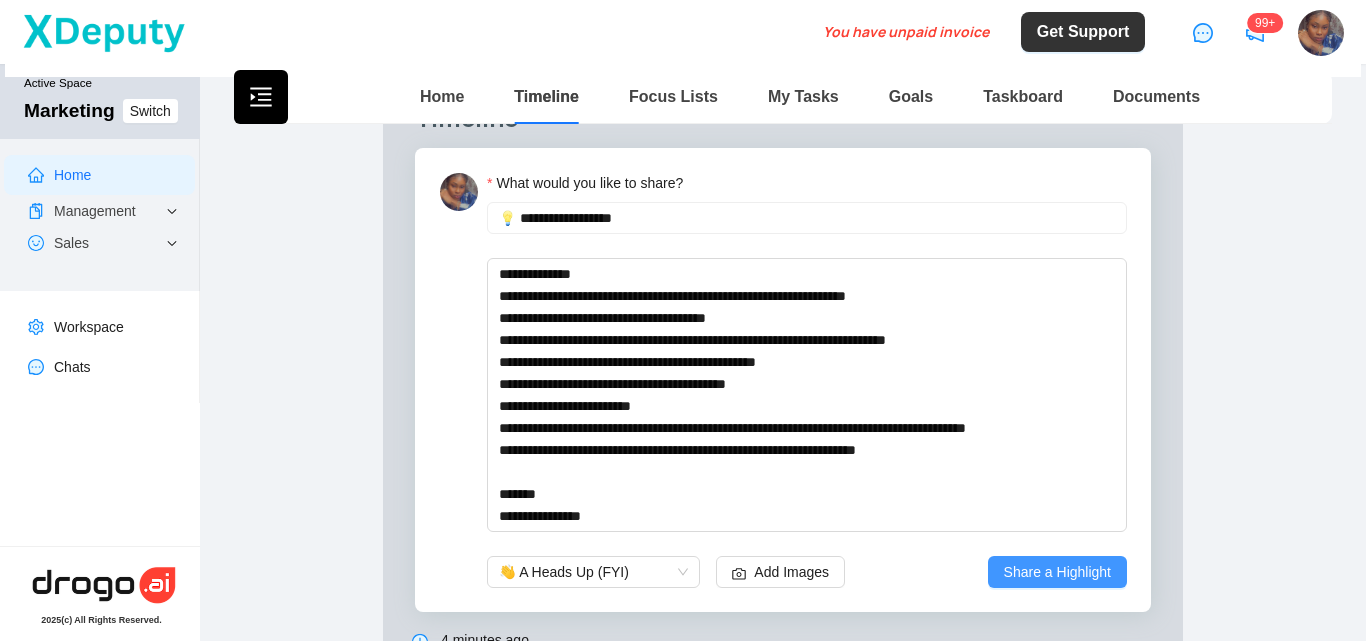click on "Share a Highlight" at bounding box center (1057, 572) 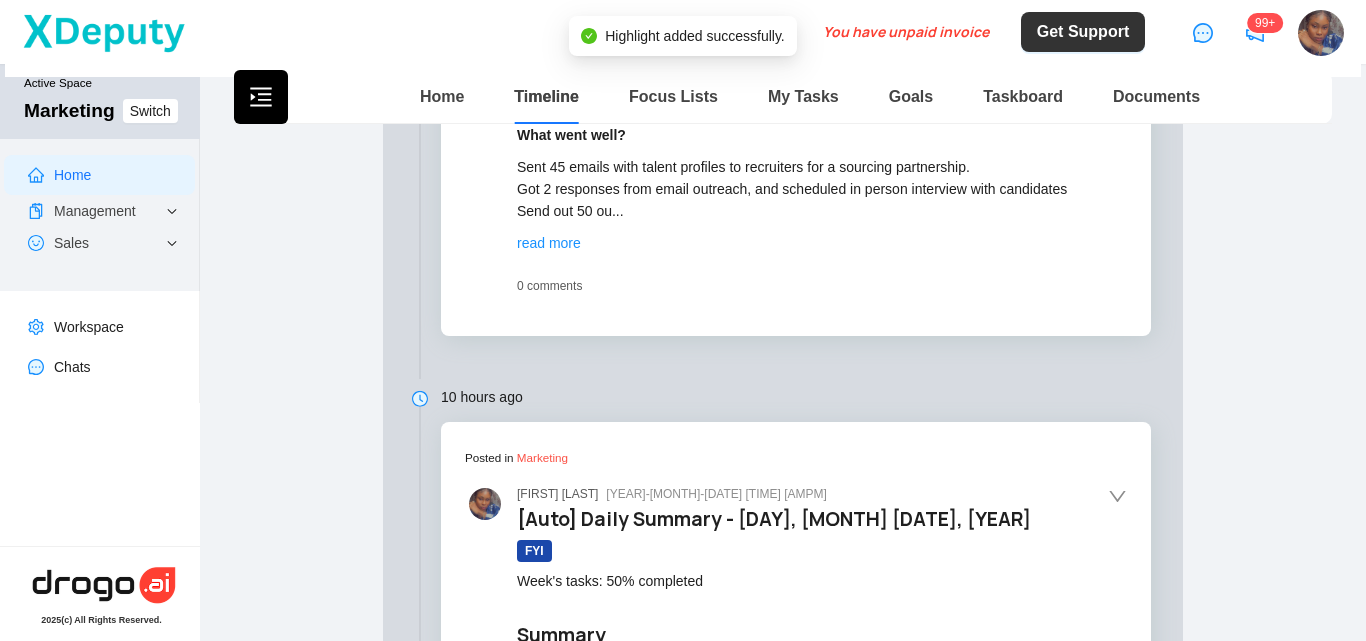 scroll, scrollTop: 663, scrollLeft: 0, axis: vertical 